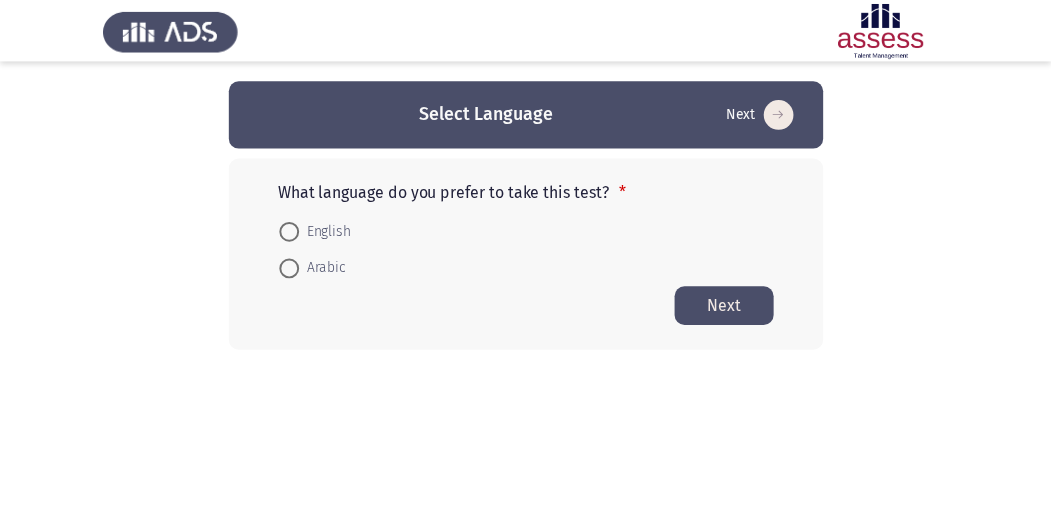 scroll, scrollTop: 0, scrollLeft: 0, axis: both 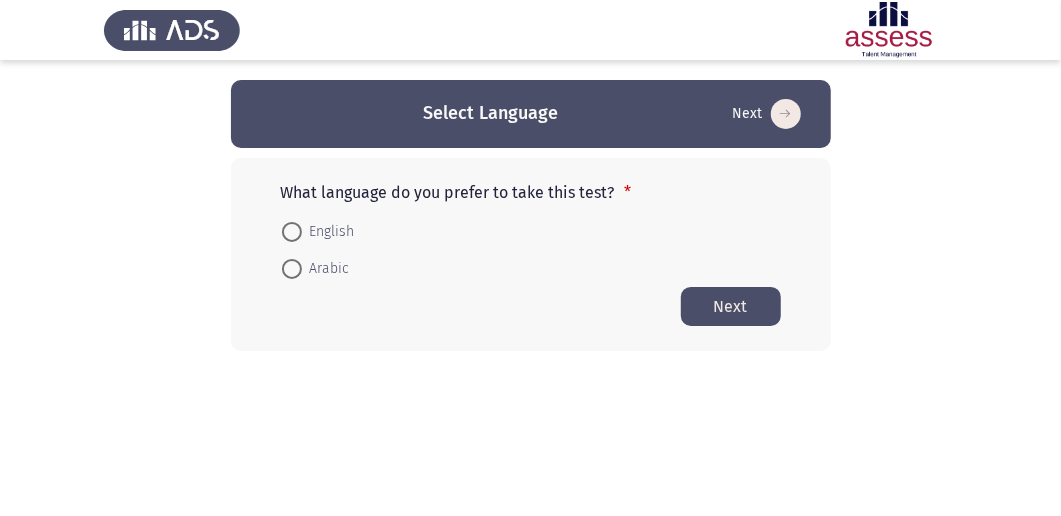 click on "Arabic" at bounding box center [316, 268] 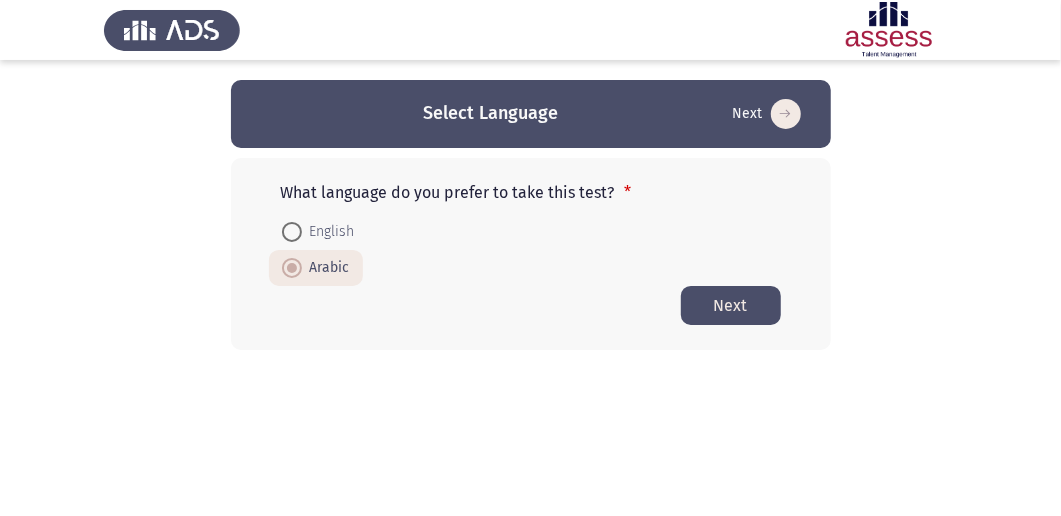 click on "Next" 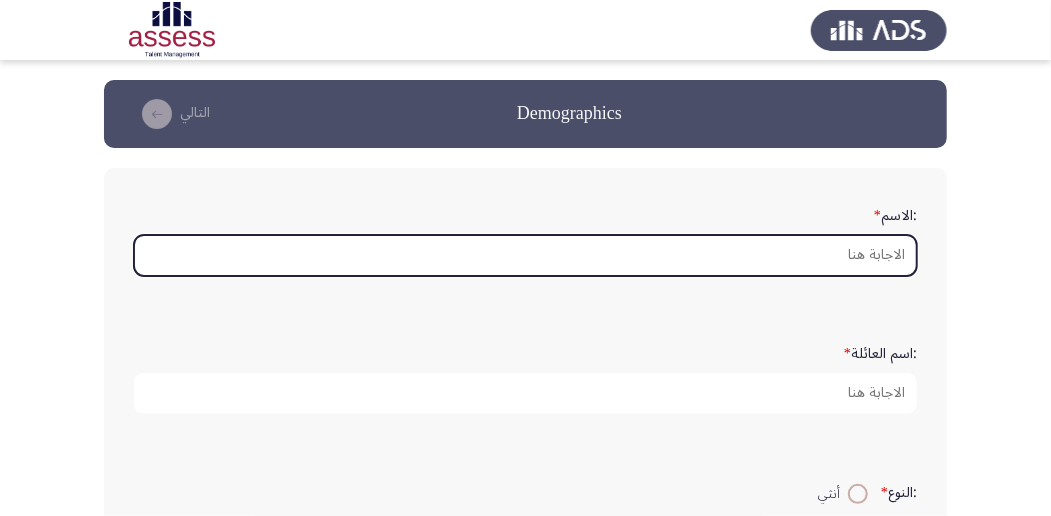 click on ":الاسم   *" at bounding box center (525, 255) 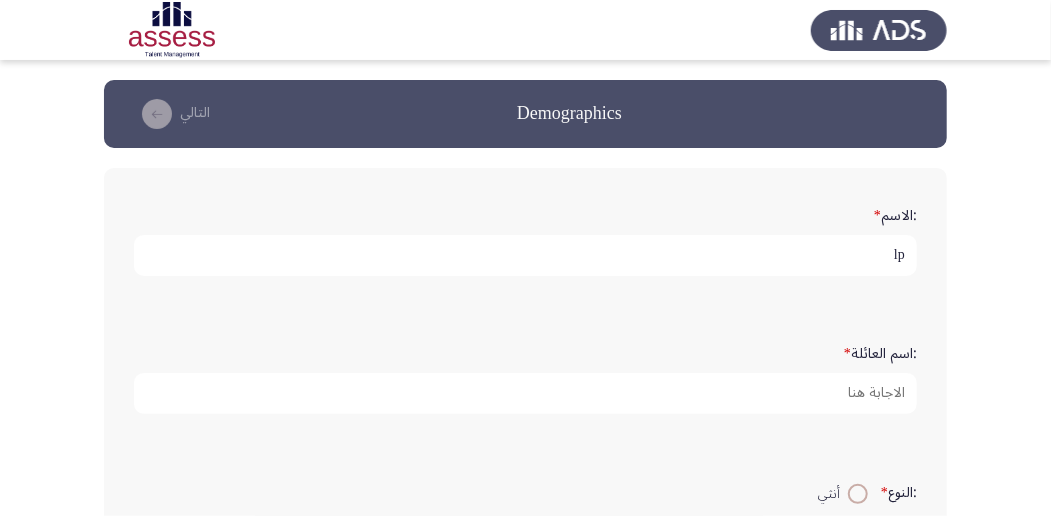 type on "l" 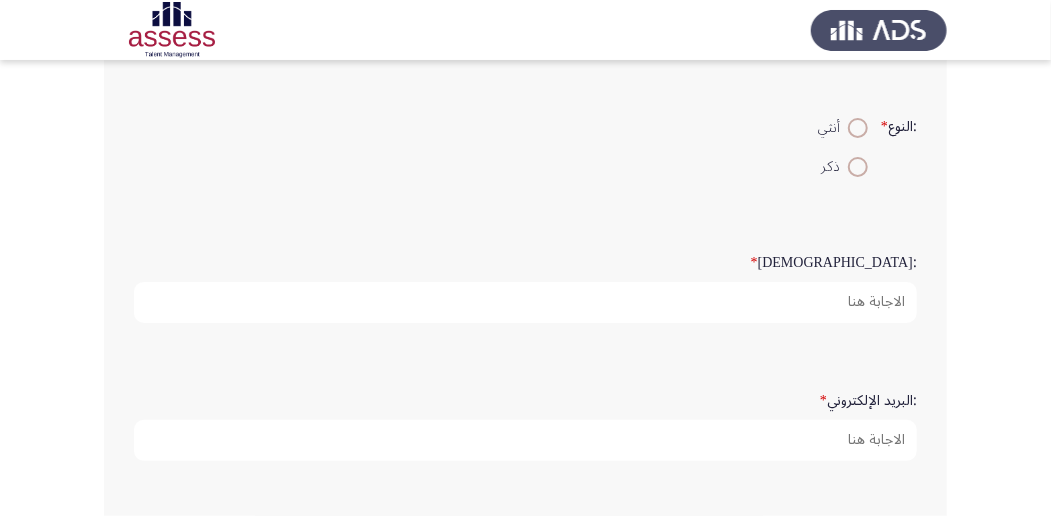 scroll, scrollTop: 376, scrollLeft: 0, axis: vertical 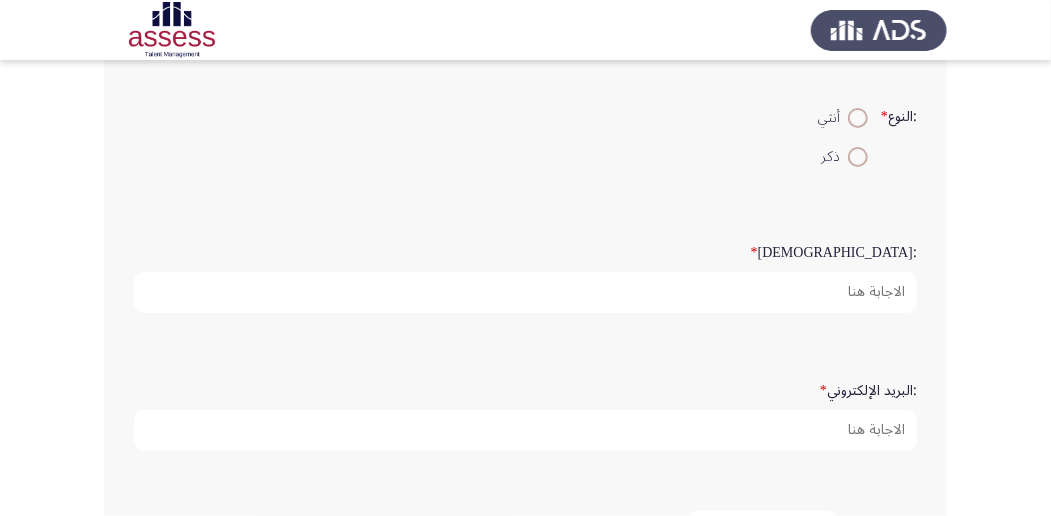 type on "[PERSON_NAME] [PERSON_NAME]" 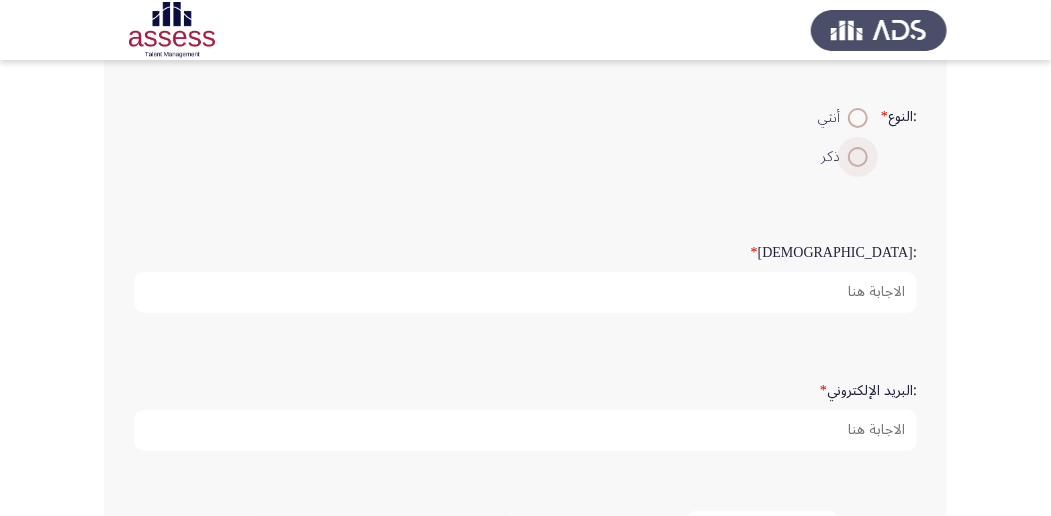click at bounding box center (858, 157) 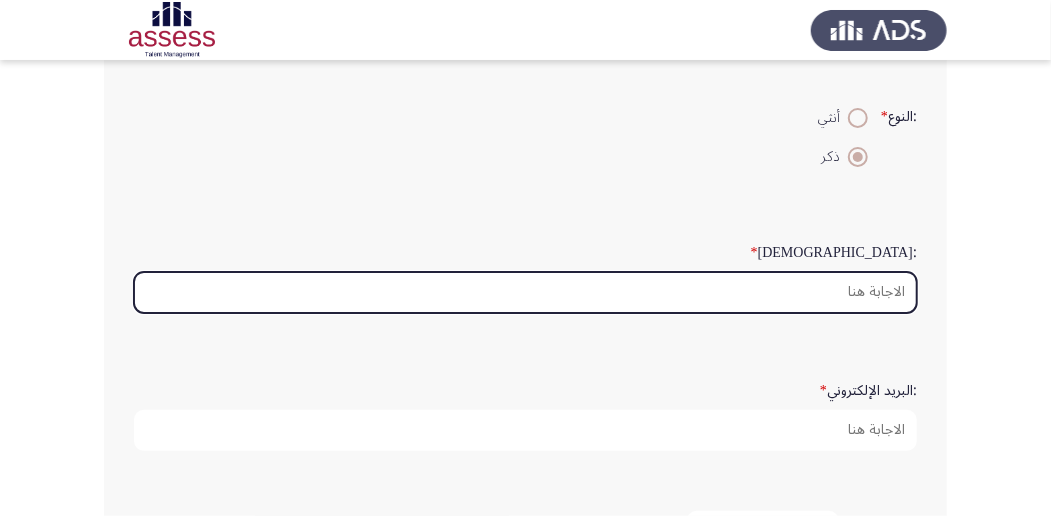 click on ":السن   *" at bounding box center [525, 292] 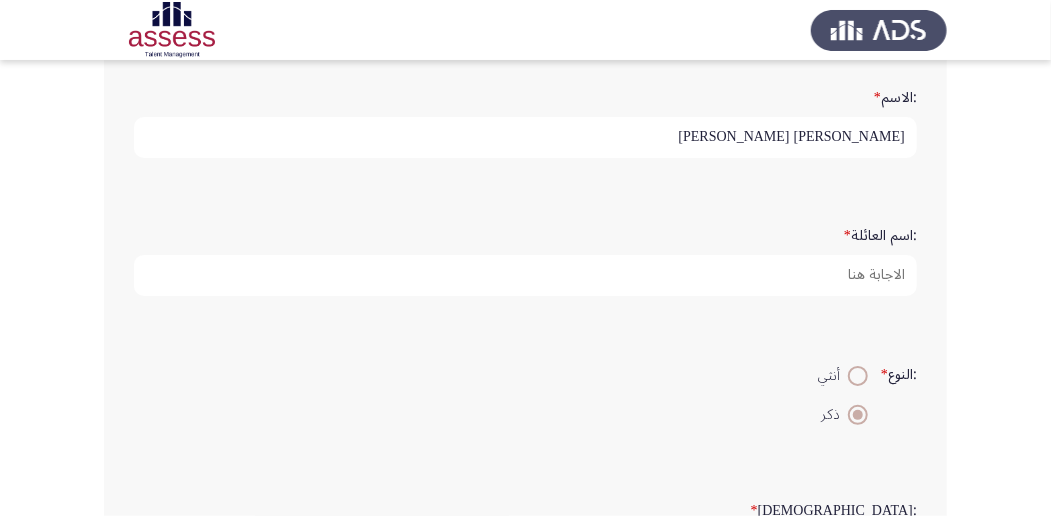 scroll, scrollTop: 0, scrollLeft: 0, axis: both 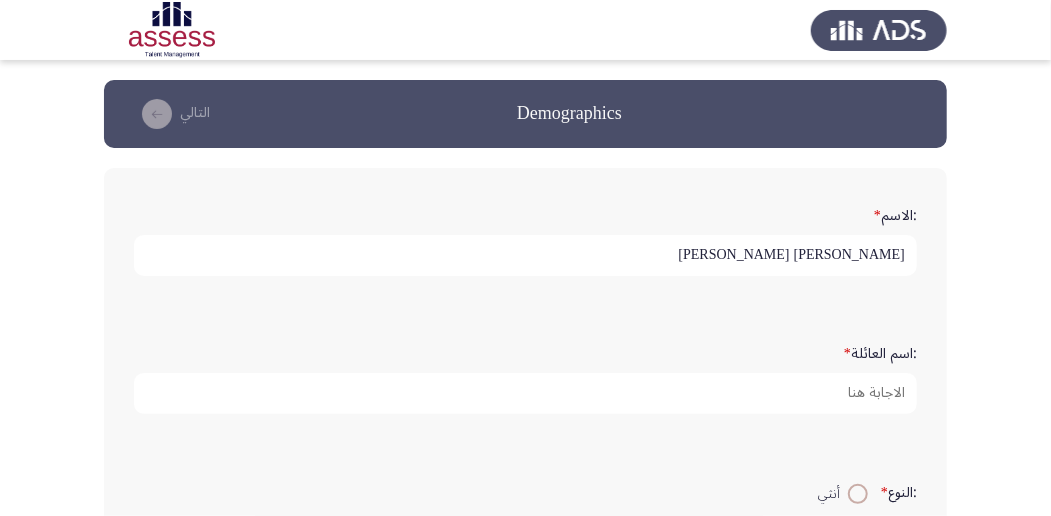 type on "40" 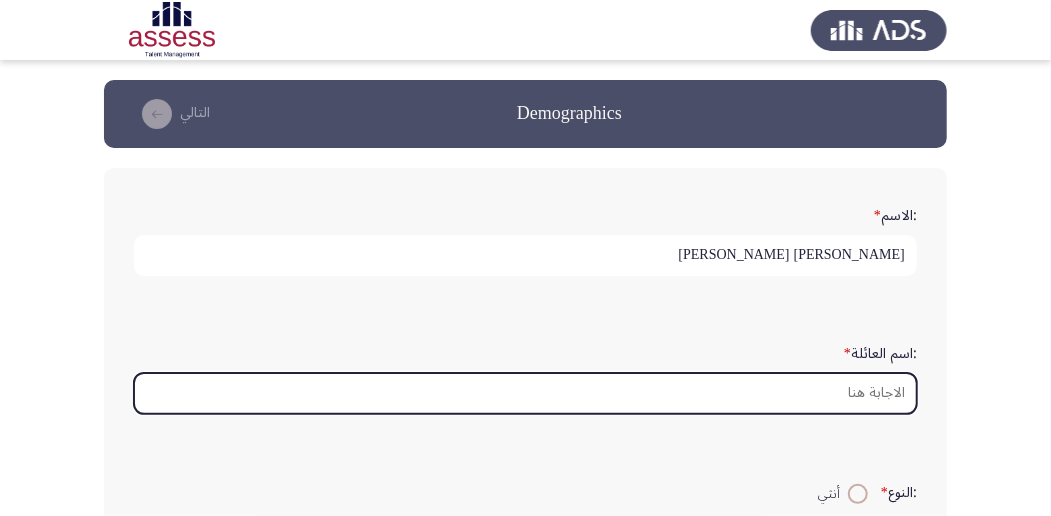 click on ":اسم العائلة   *" at bounding box center (525, 393) 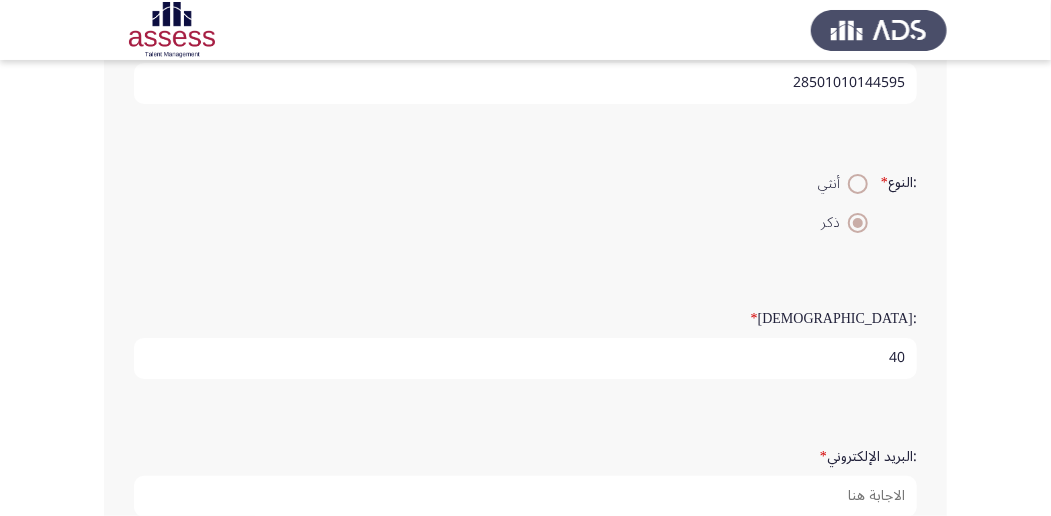 scroll, scrollTop: 378, scrollLeft: 0, axis: vertical 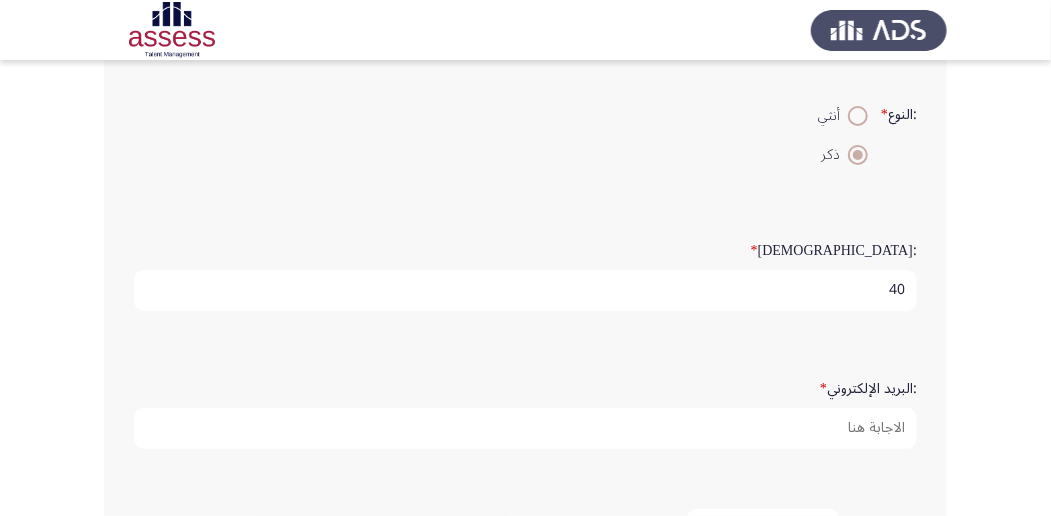 type on "28501010144595" 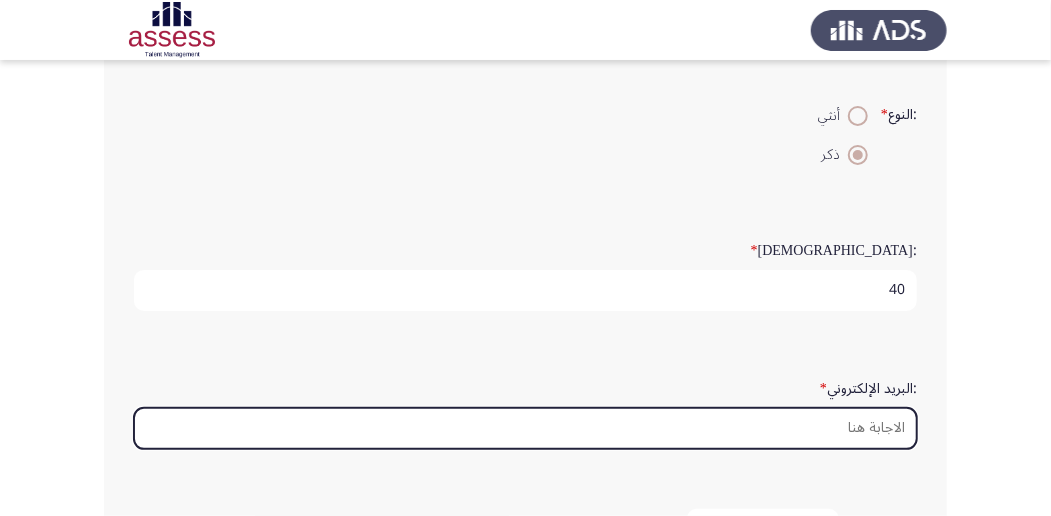 click on ":البريد الإلكتروني   *" at bounding box center (525, 428) 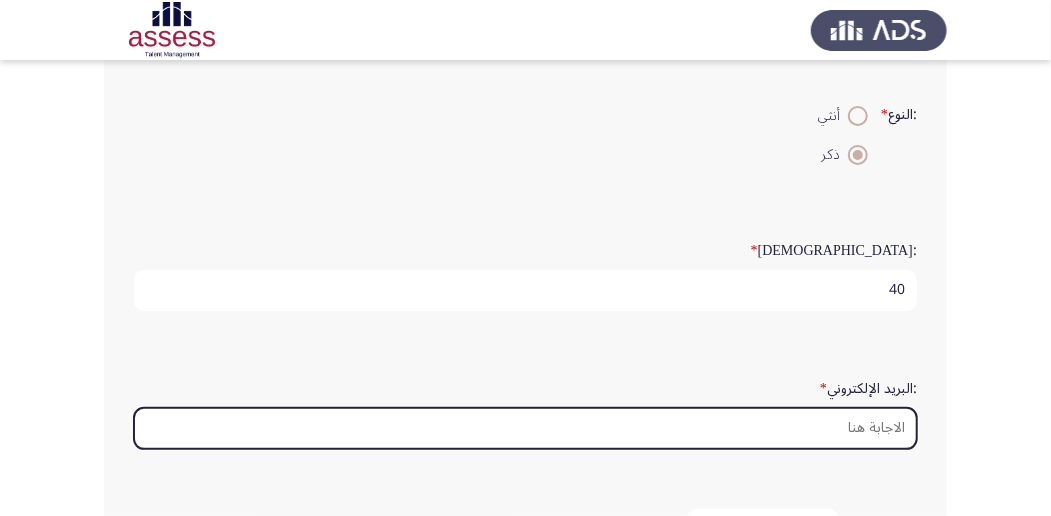 type on "ة" 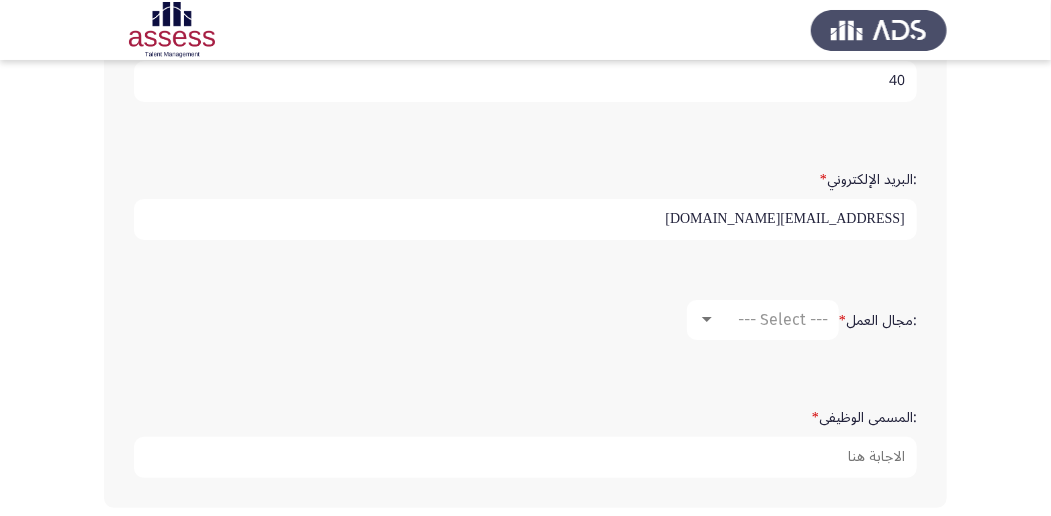 scroll, scrollTop: 602, scrollLeft: 0, axis: vertical 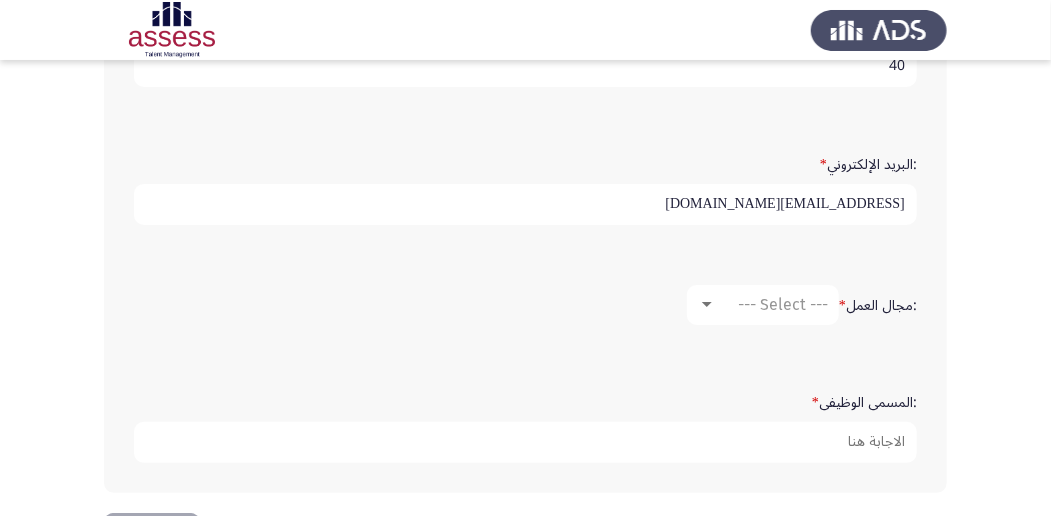 type on "[EMAIL_ADDRESS][DOMAIN_NAME]" 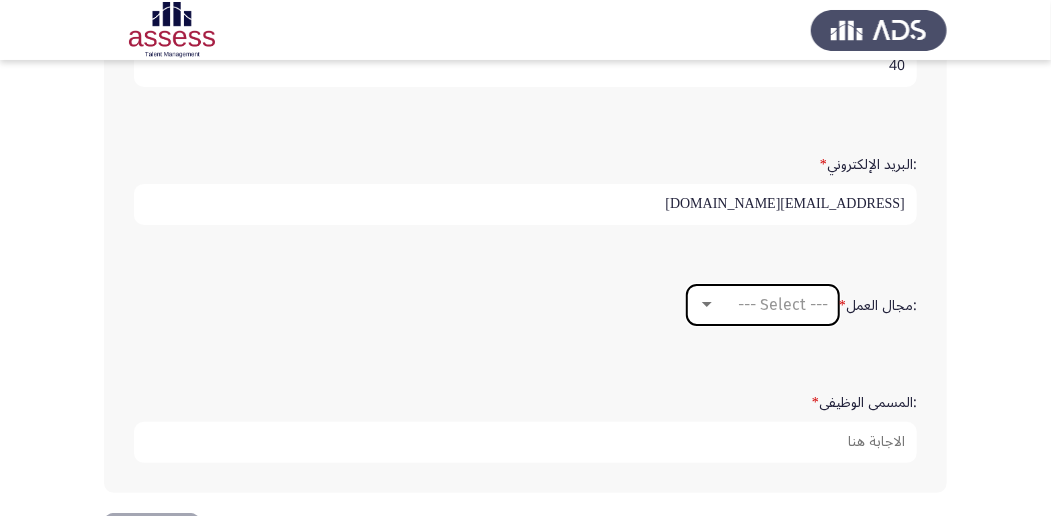 click on "--- Select ---" at bounding box center (783, 304) 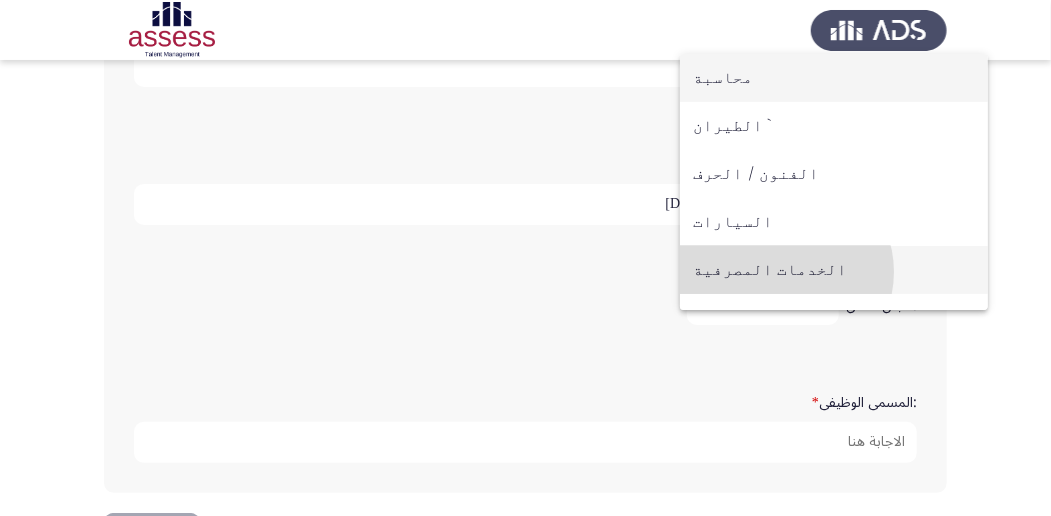 click on "الخدمات المصرفية" at bounding box center [834, 270] 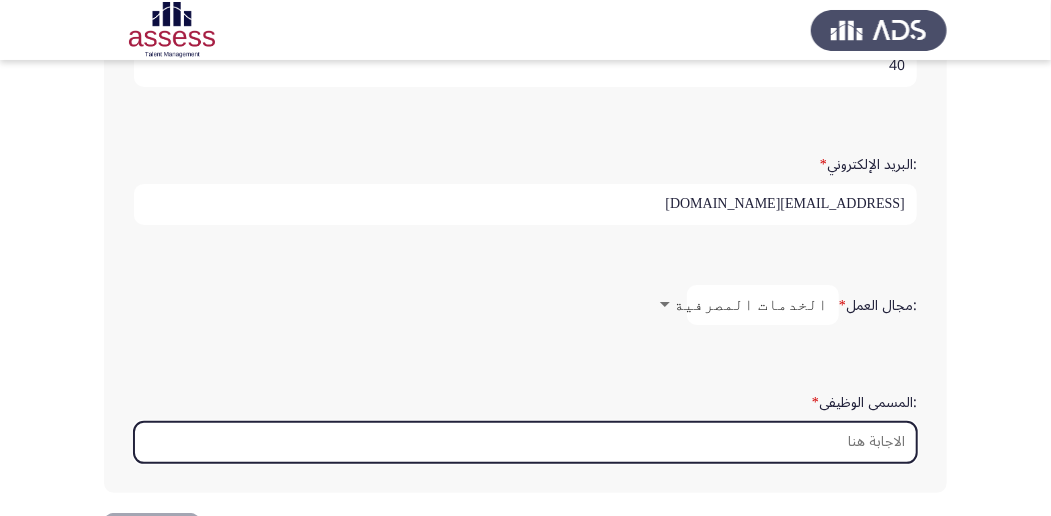 click on ":المسمى الوظيفى   *" at bounding box center (525, 442) 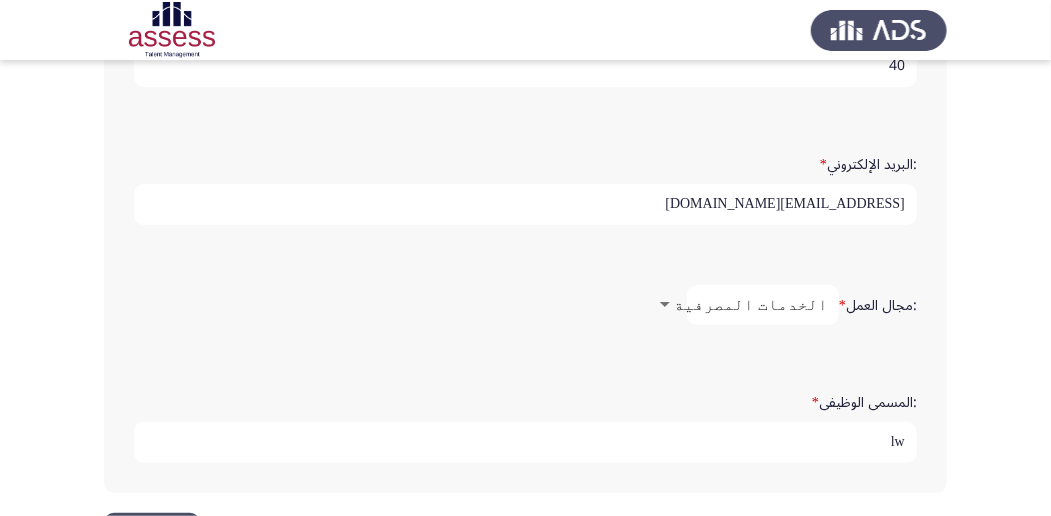 type on "l" 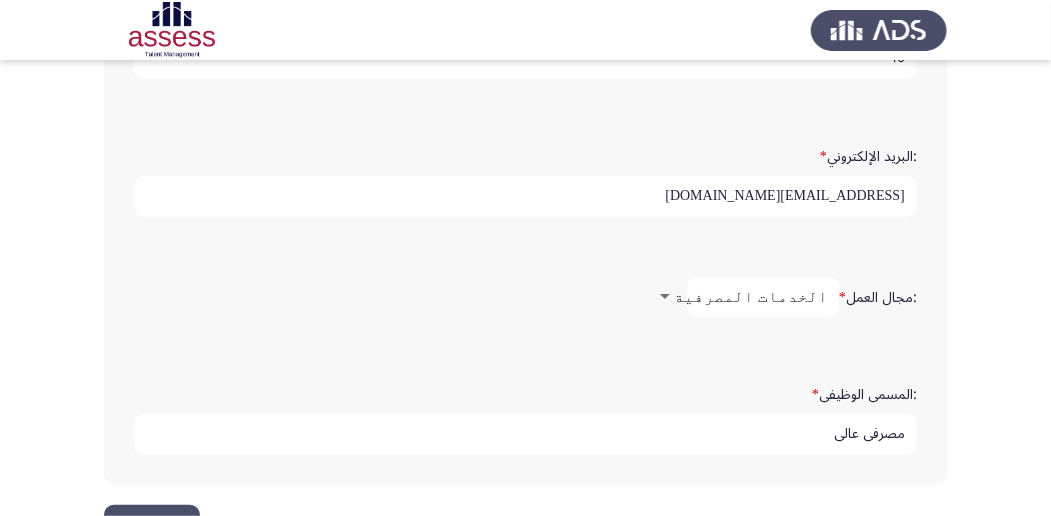 scroll, scrollTop: 674, scrollLeft: 0, axis: vertical 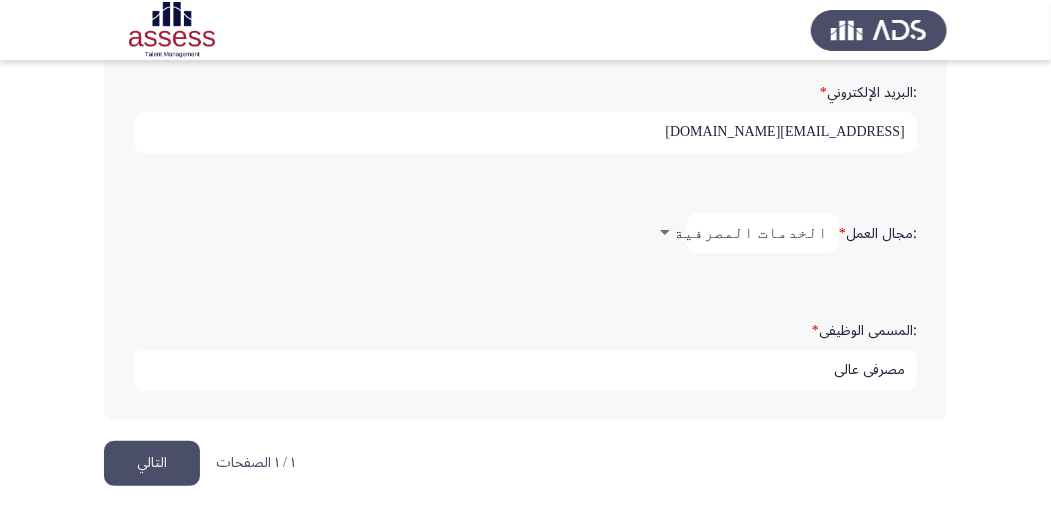 type on "مصرفي عالي" 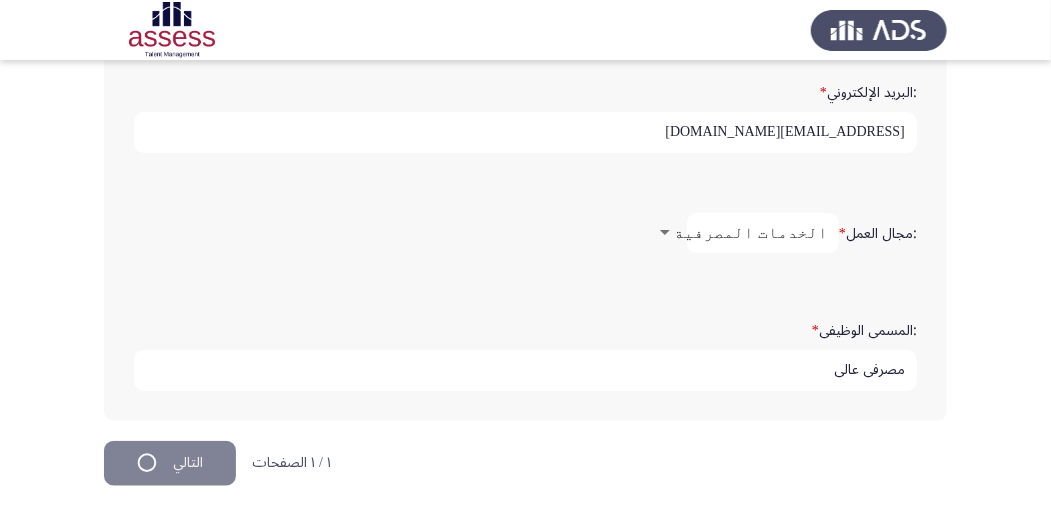 scroll, scrollTop: 0, scrollLeft: 0, axis: both 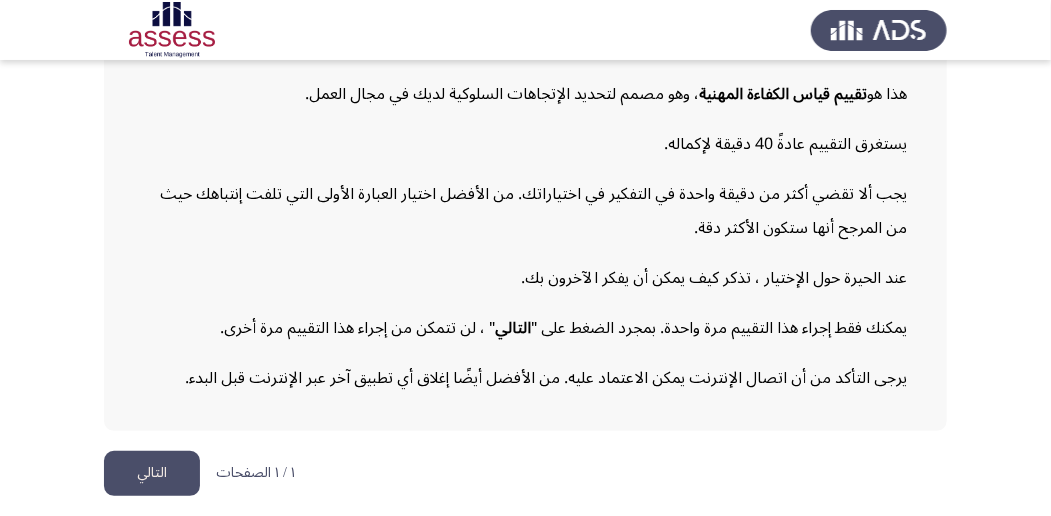 click on "التالي" 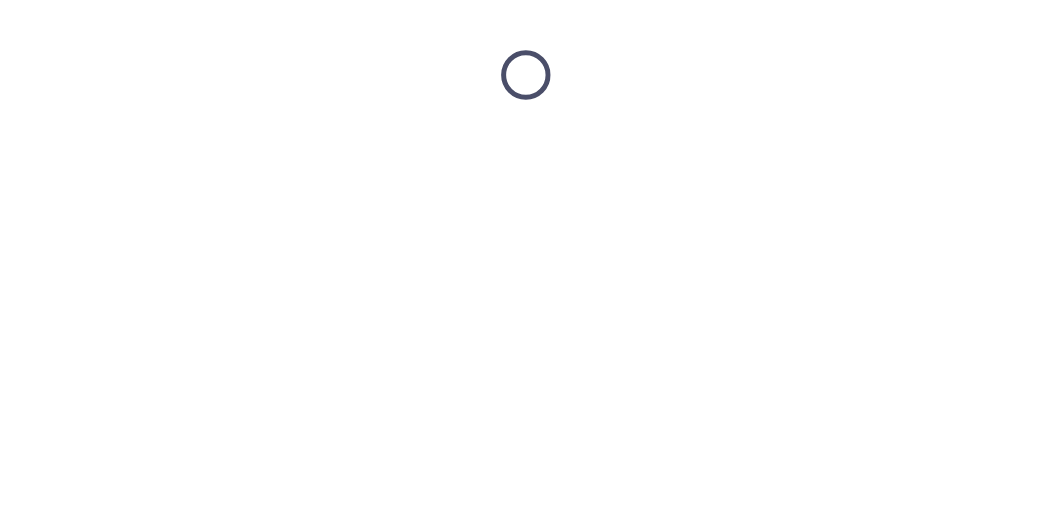 scroll, scrollTop: 0, scrollLeft: 0, axis: both 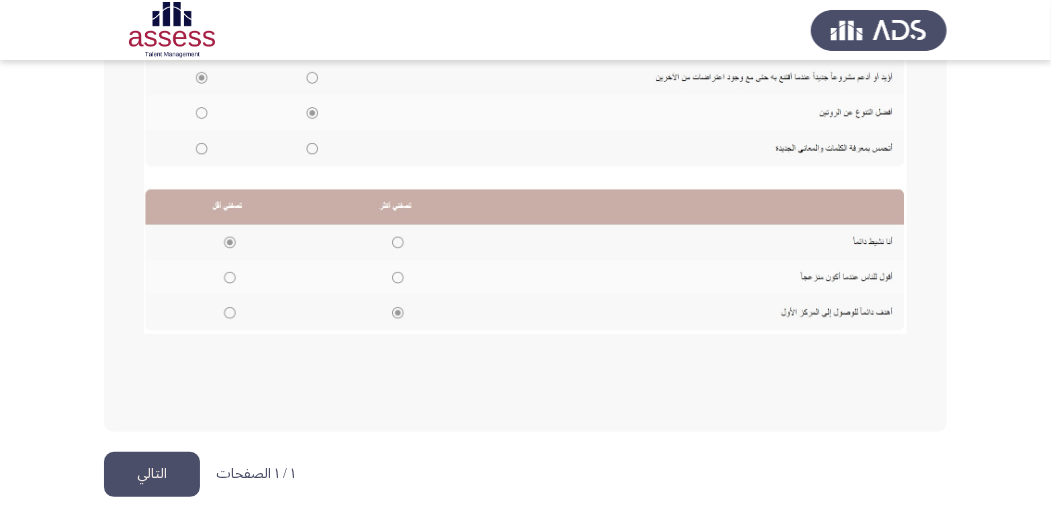 click on "التالي" 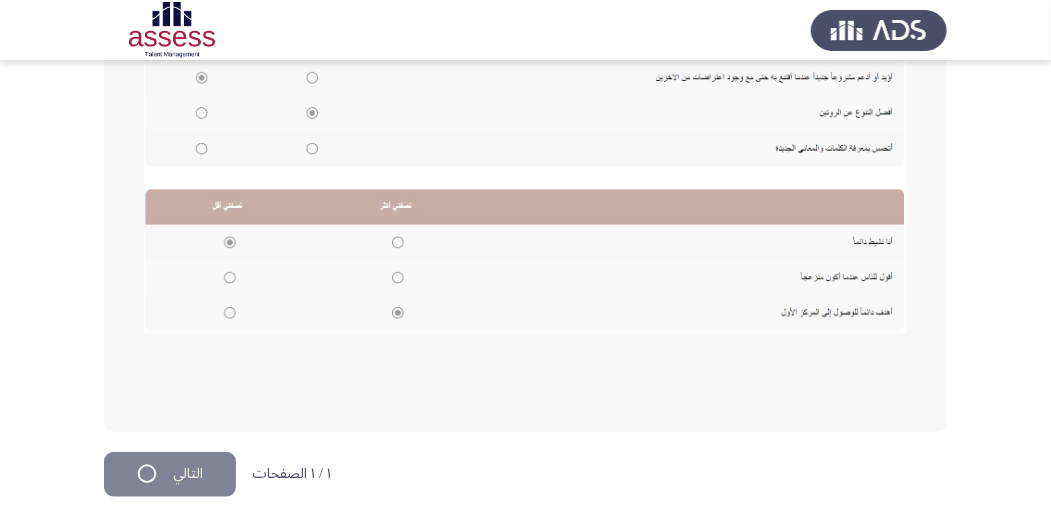 scroll, scrollTop: 0, scrollLeft: 0, axis: both 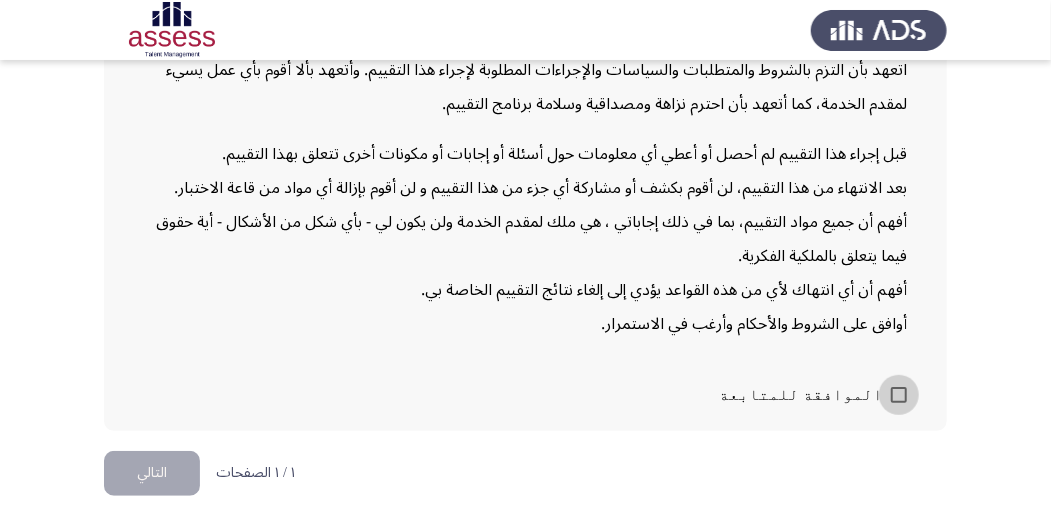 click on "الموافقة للمتابعة" at bounding box center [801, 395] 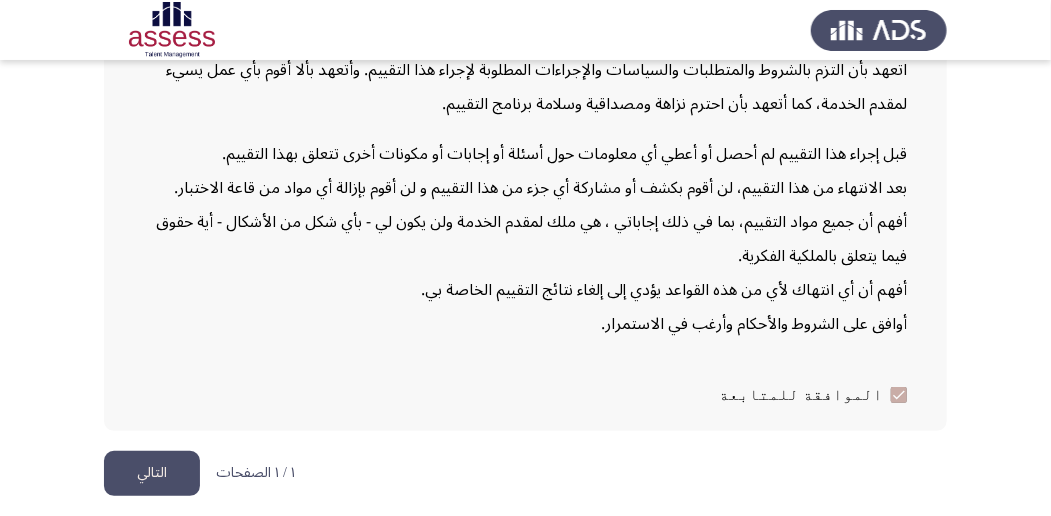 click on "التالي" 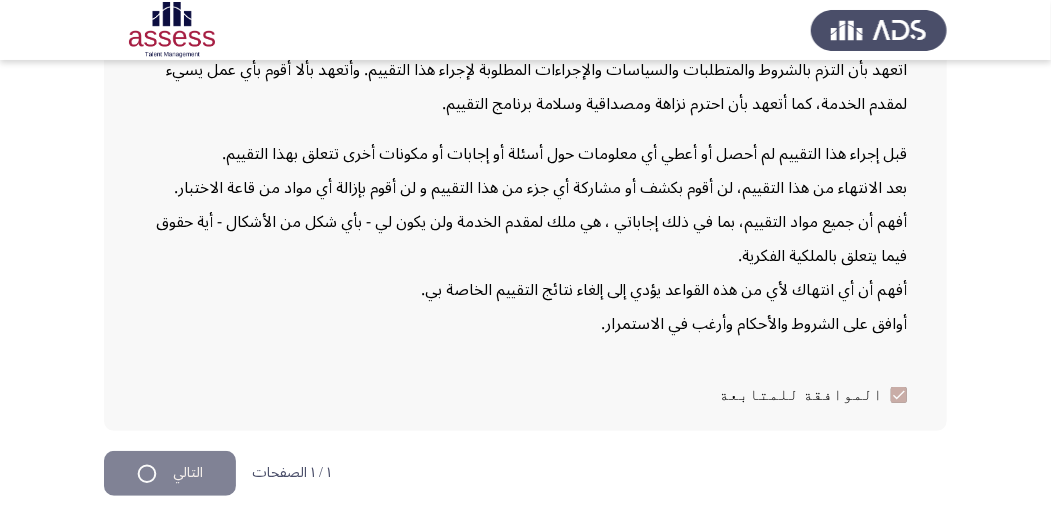 scroll, scrollTop: 0, scrollLeft: 0, axis: both 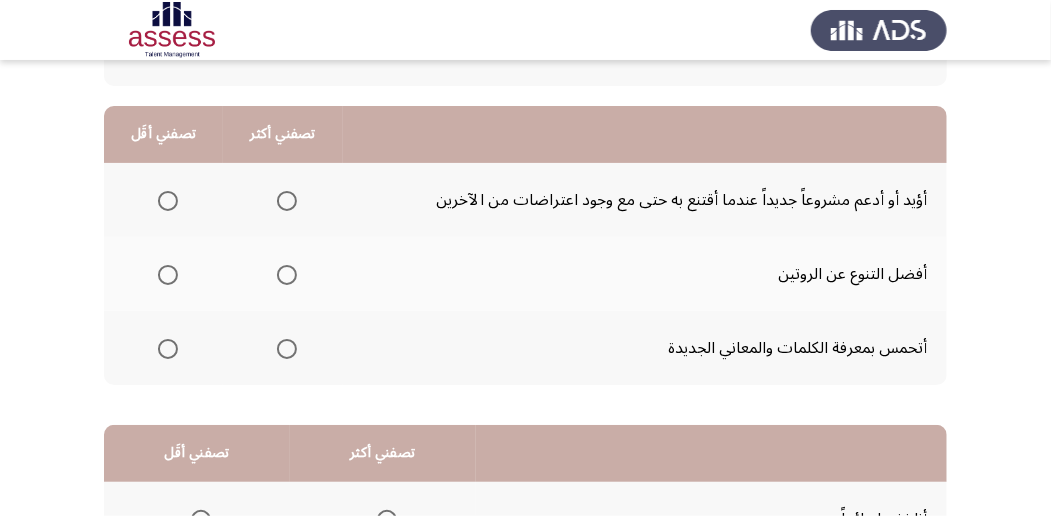 click at bounding box center (287, 349) 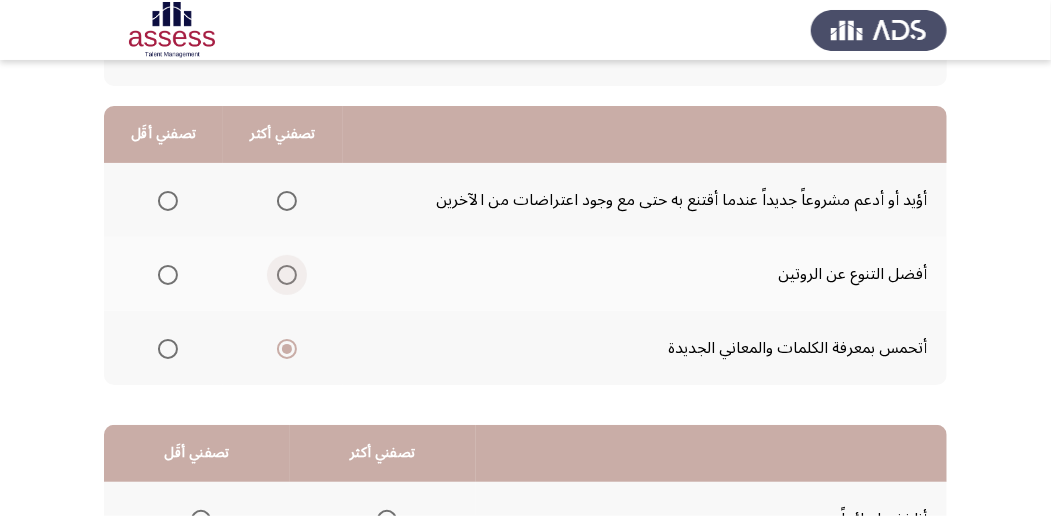 click at bounding box center [287, 275] 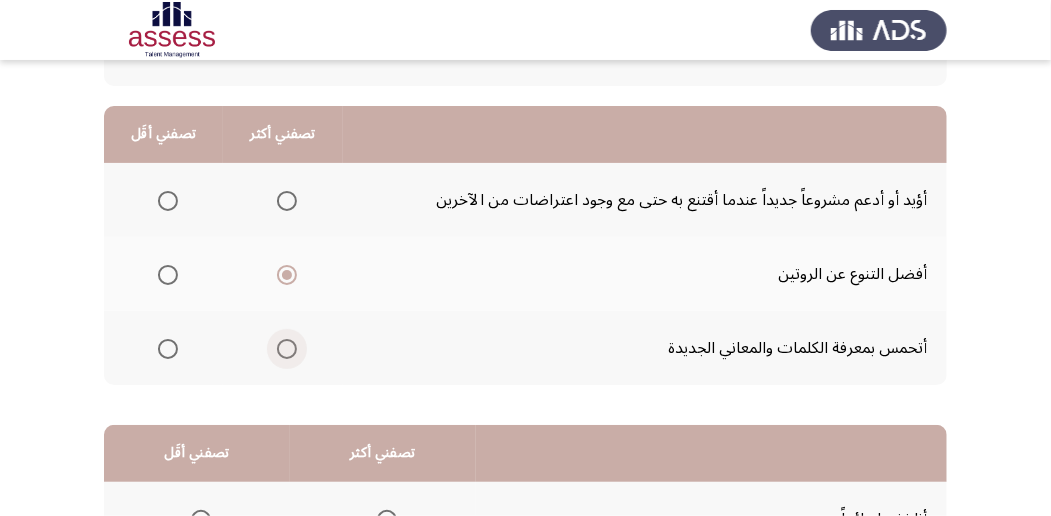 click at bounding box center [287, 349] 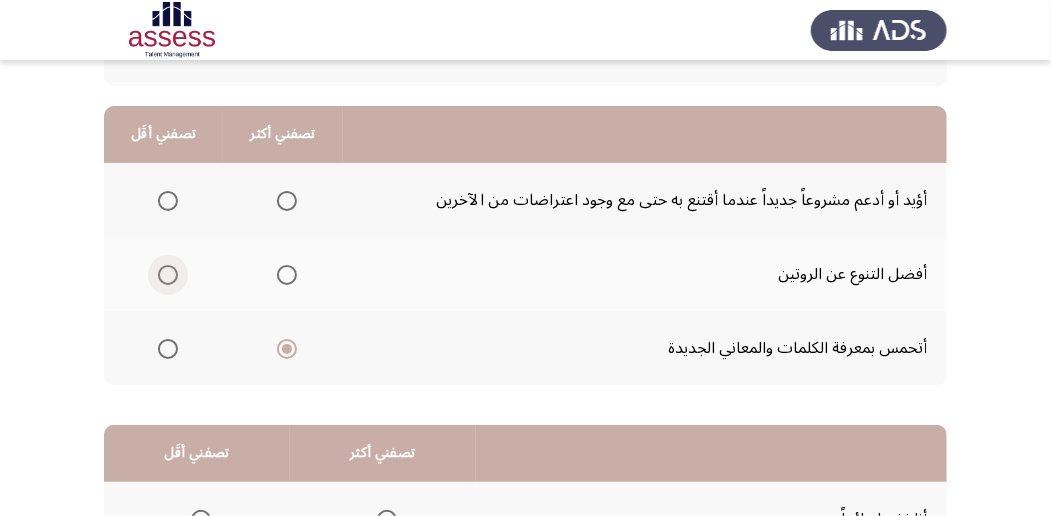 click at bounding box center [168, 275] 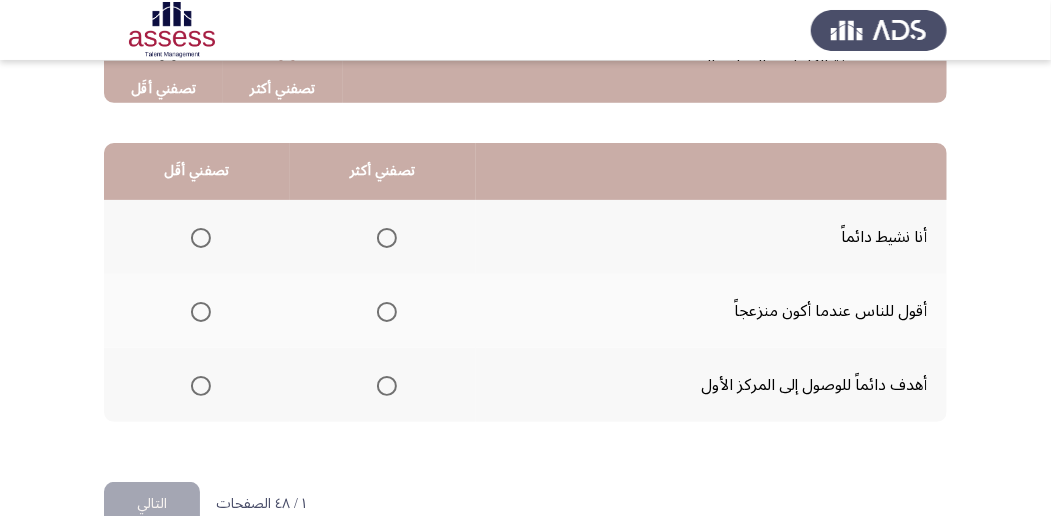 scroll, scrollTop: 450, scrollLeft: 0, axis: vertical 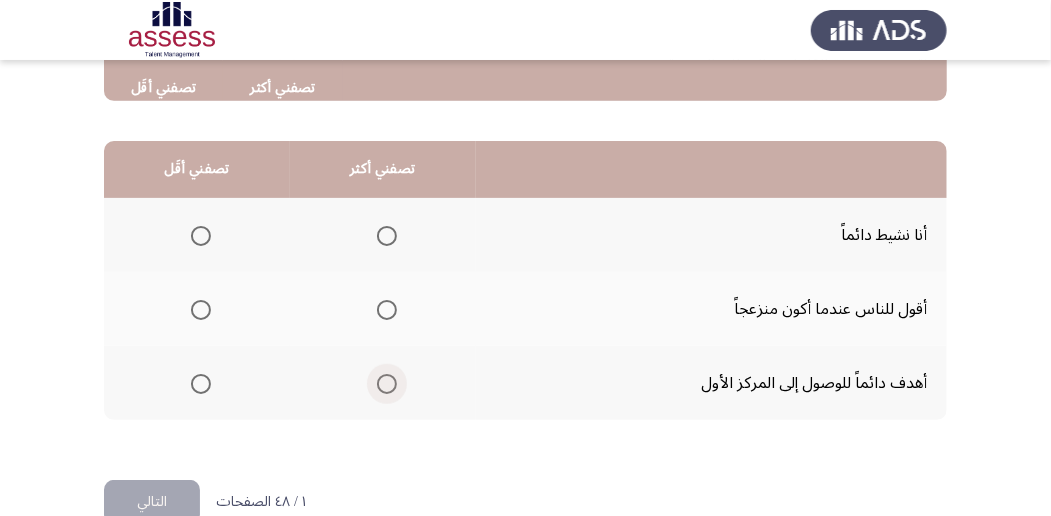 click at bounding box center (387, 384) 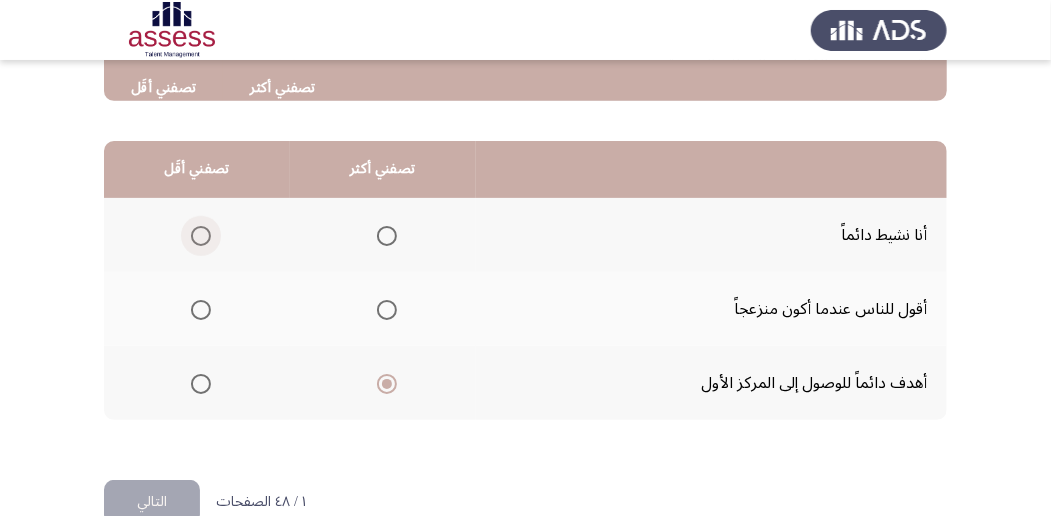click at bounding box center [201, 236] 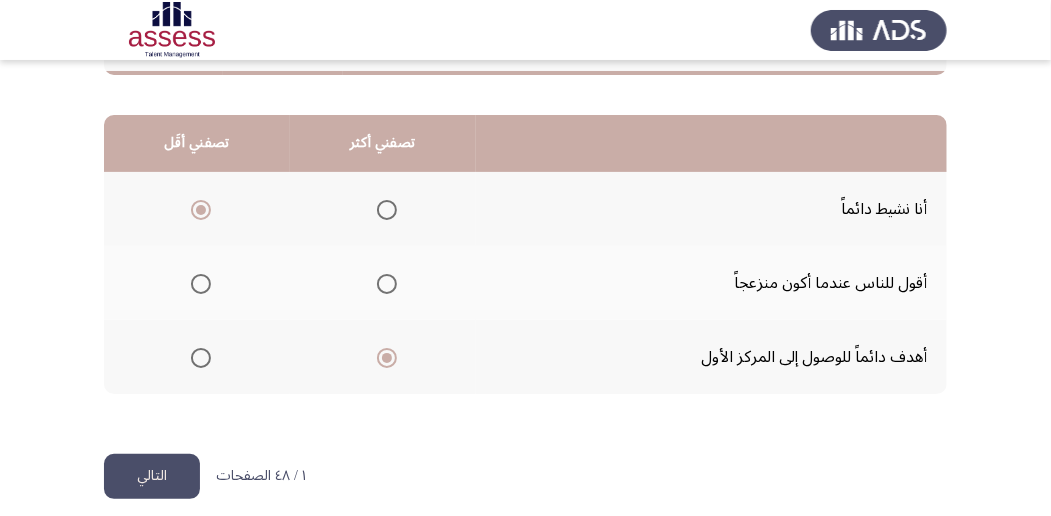 scroll, scrollTop: 494, scrollLeft: 0, axis: vertical 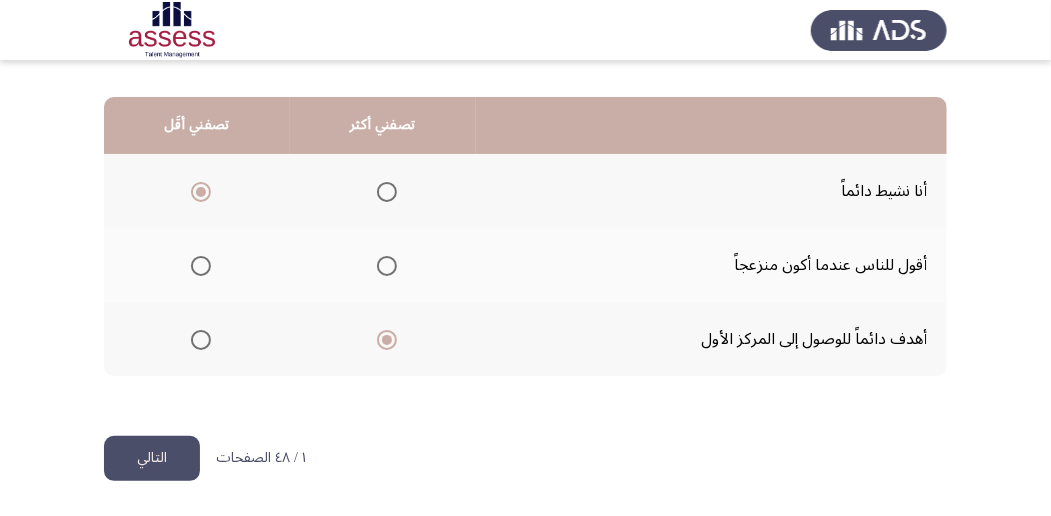 click on "التالي" 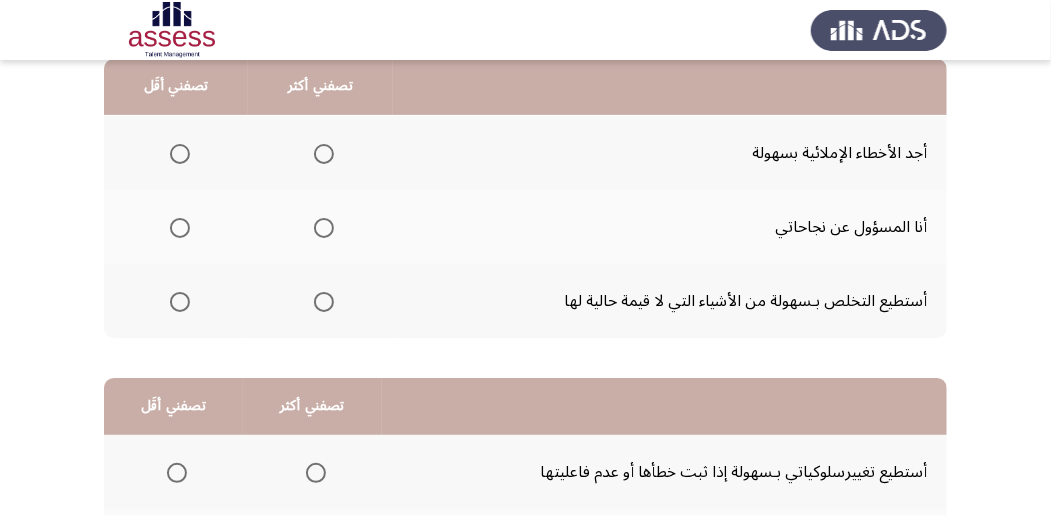 scroll, scrollTop: 216, scrollLeft: 0, axis: vertical 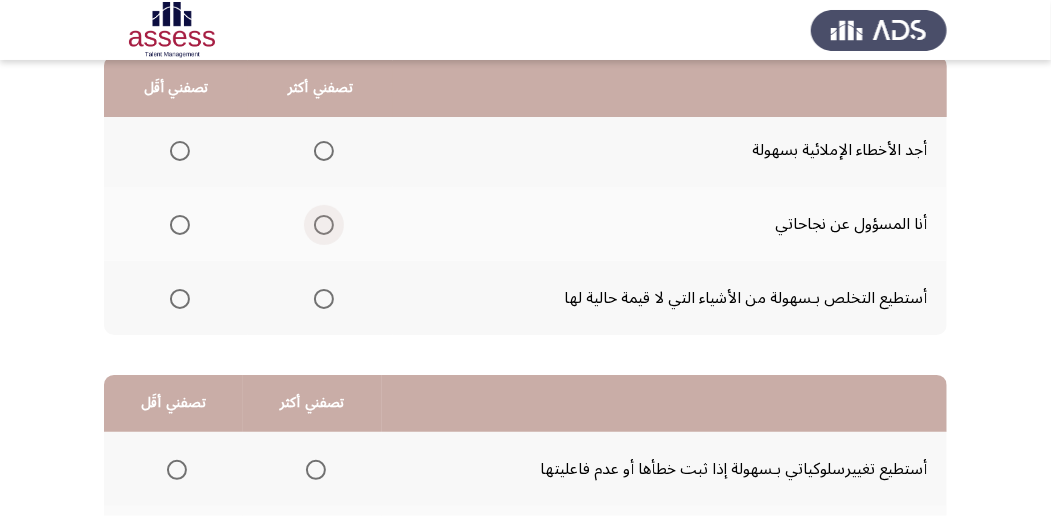 click at bounding box center (324, 225) 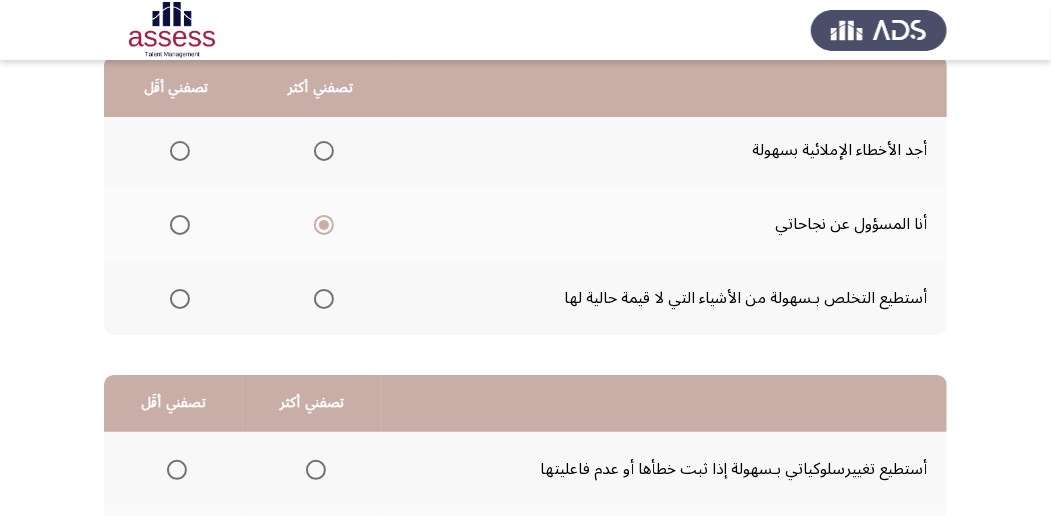 click at bounding box center (180, 151) 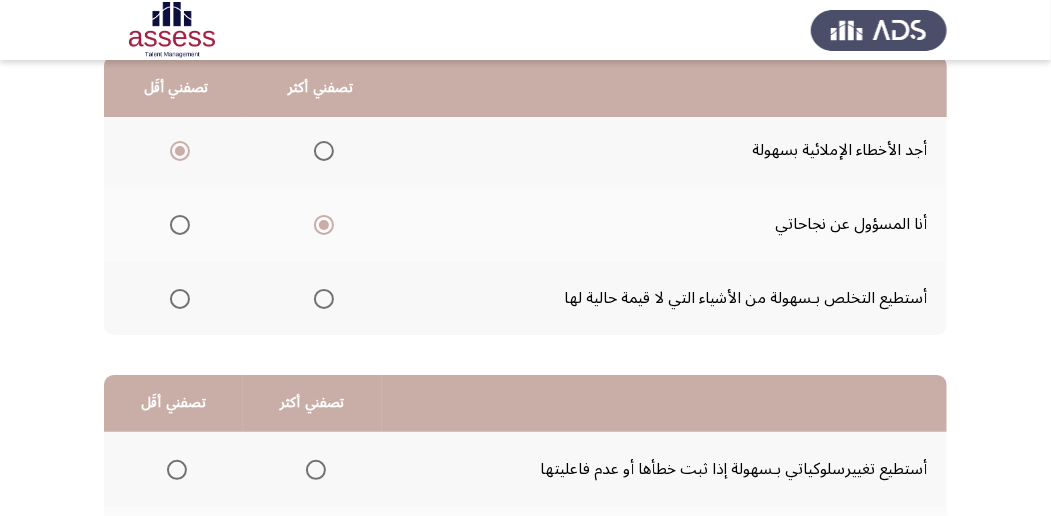 click at bounding box center (180, 299) 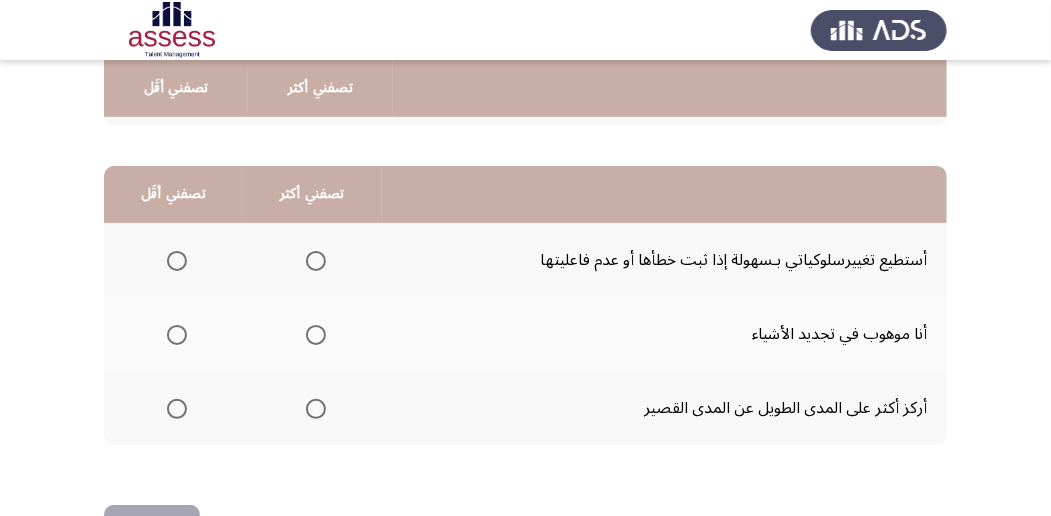 scroll, scrollTop: 436, scrollLeft: 0, axis: vertical 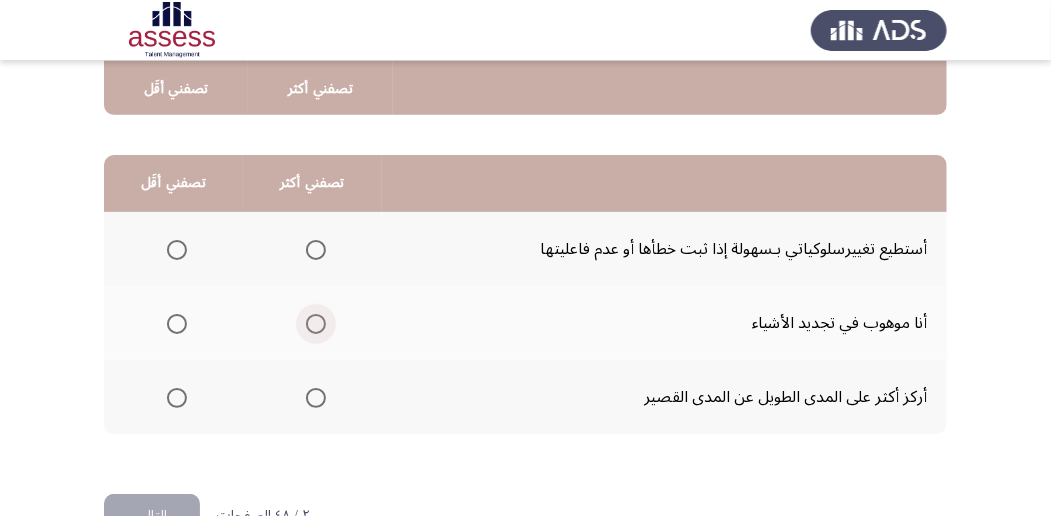 click at bounding box center [316, 324] 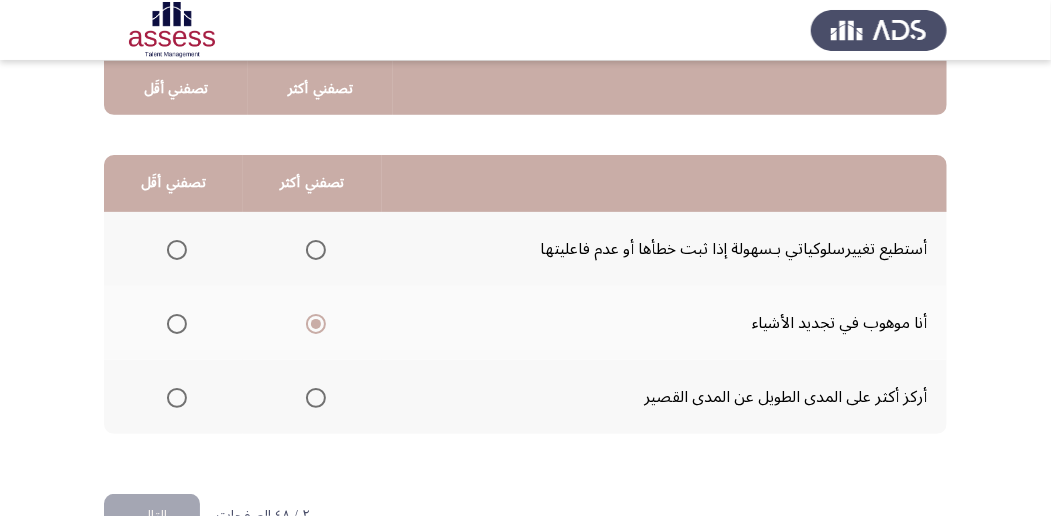 click at bounding box center [177, 250] 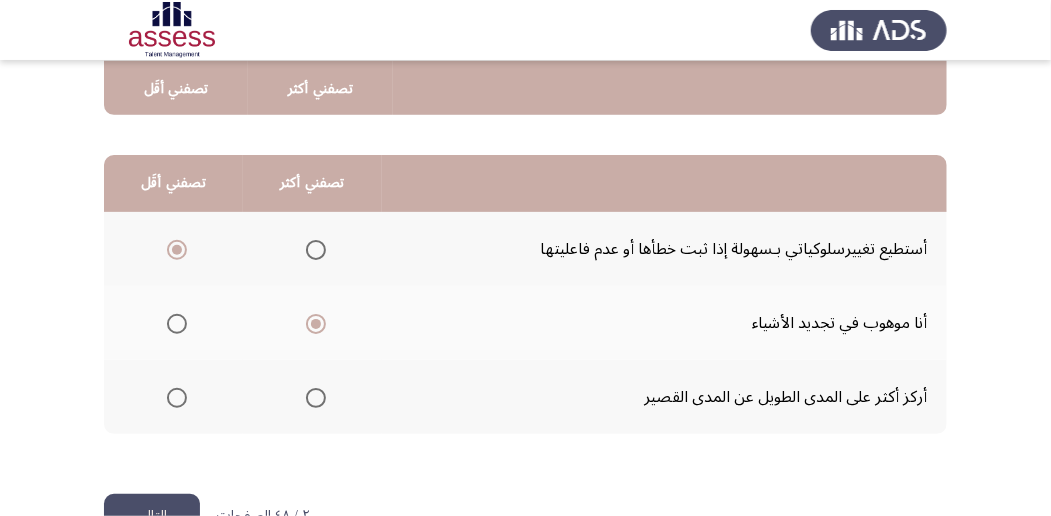 click at bounding box center [177, 250] 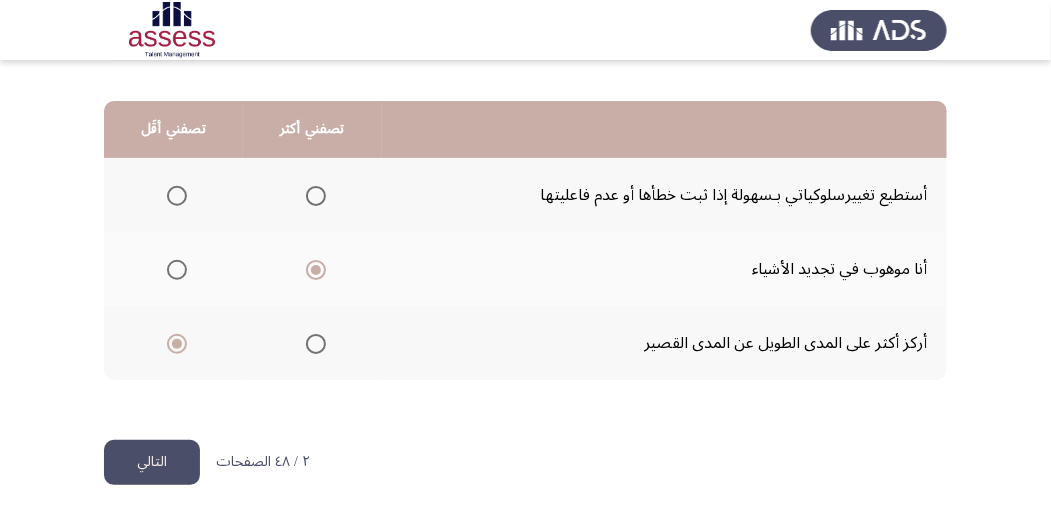 scroll, scrollTop: 494, scrollLeft: 0, axis: vertical 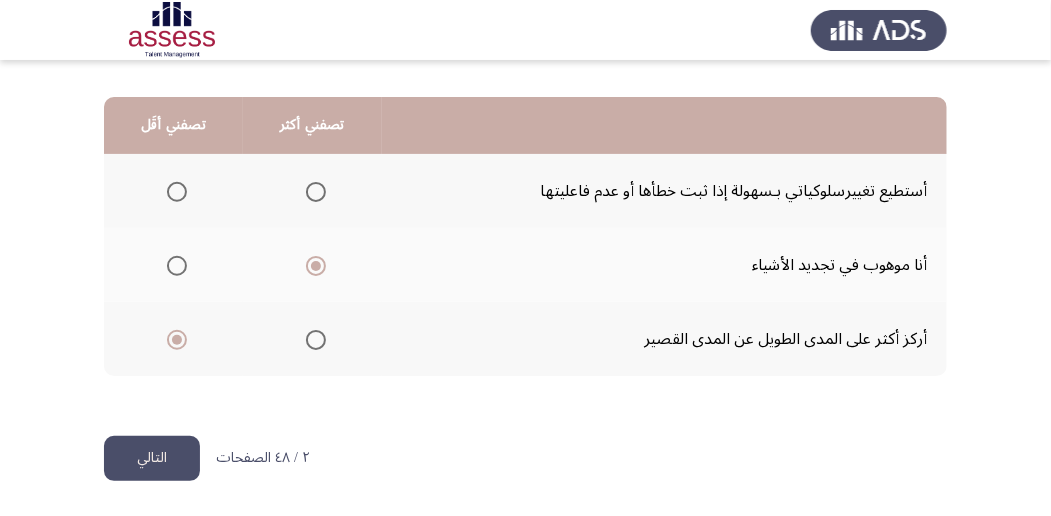 click on "التالي" 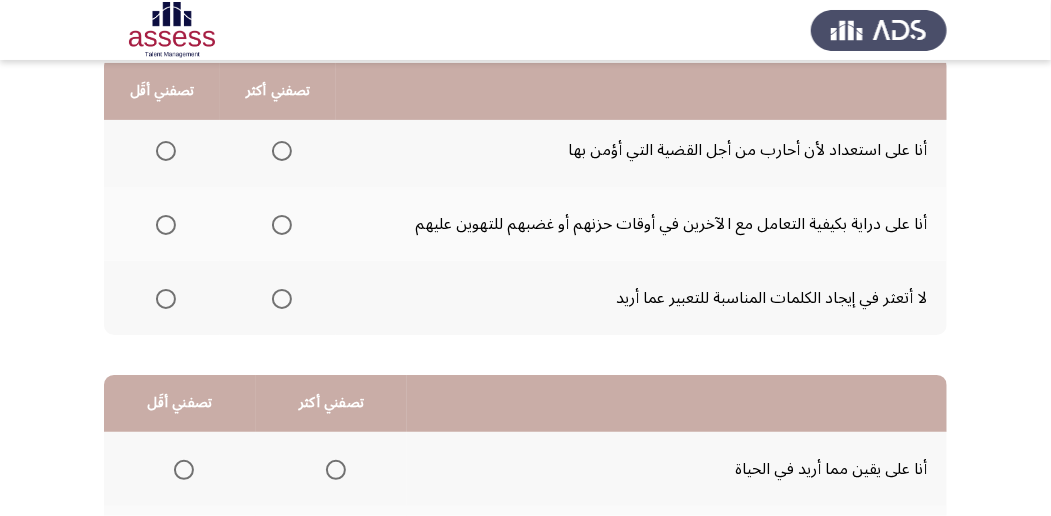 scroll, scrollTop: 218, scrollLeft: 0, axis: vertical 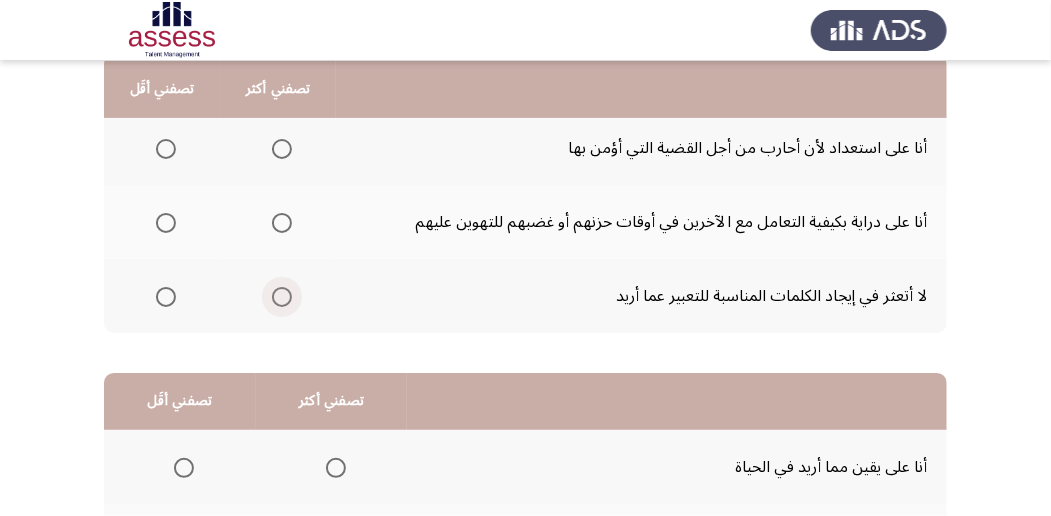 click at bounding box center (282, 297) 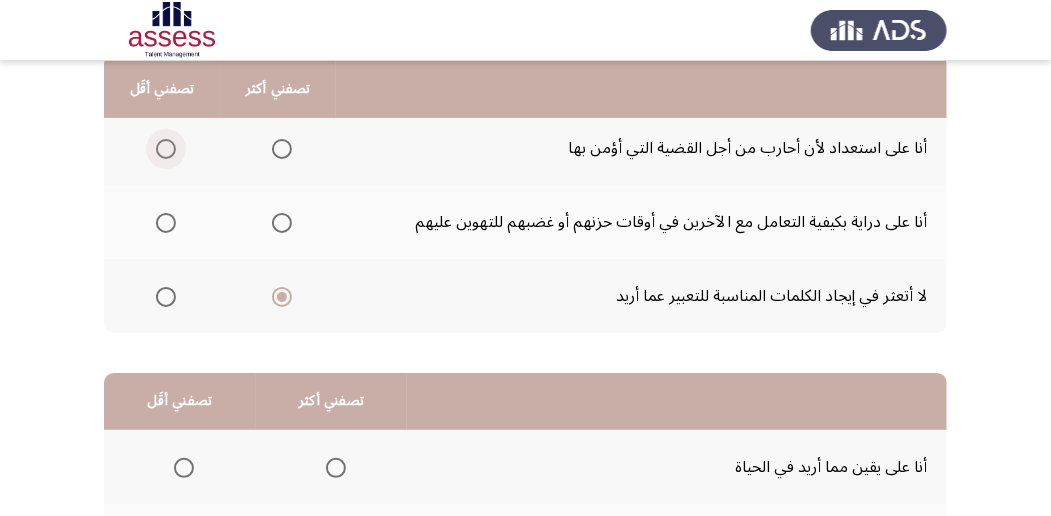 click at bounding box center (166, 149) 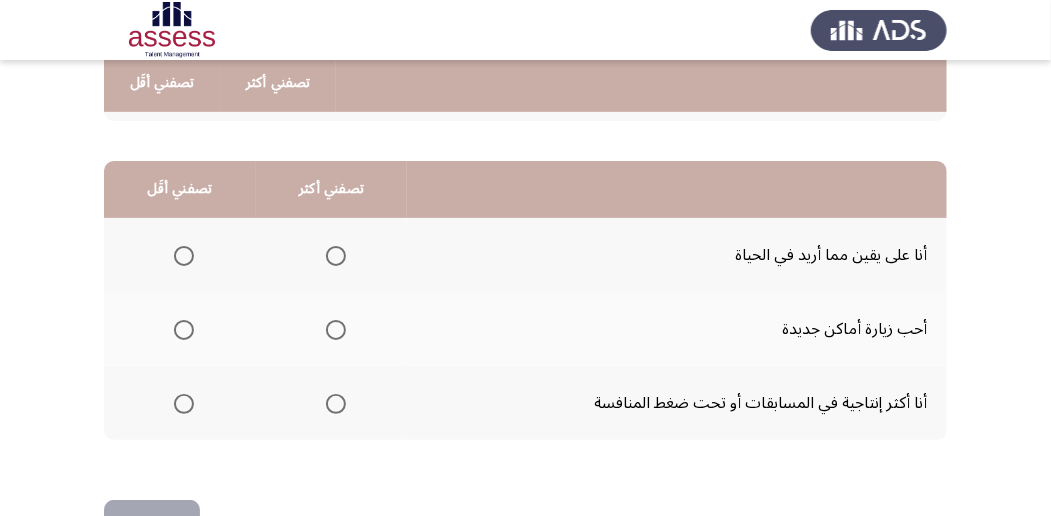 scroll, scrollTop: 439, scrollLeft: 0, axis: vertical 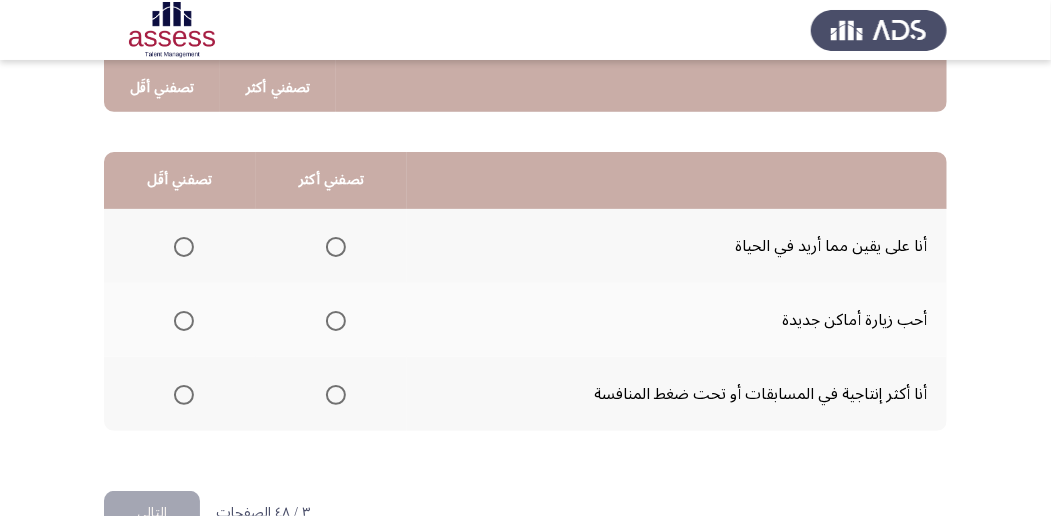 click at bounding box center (336, 247) 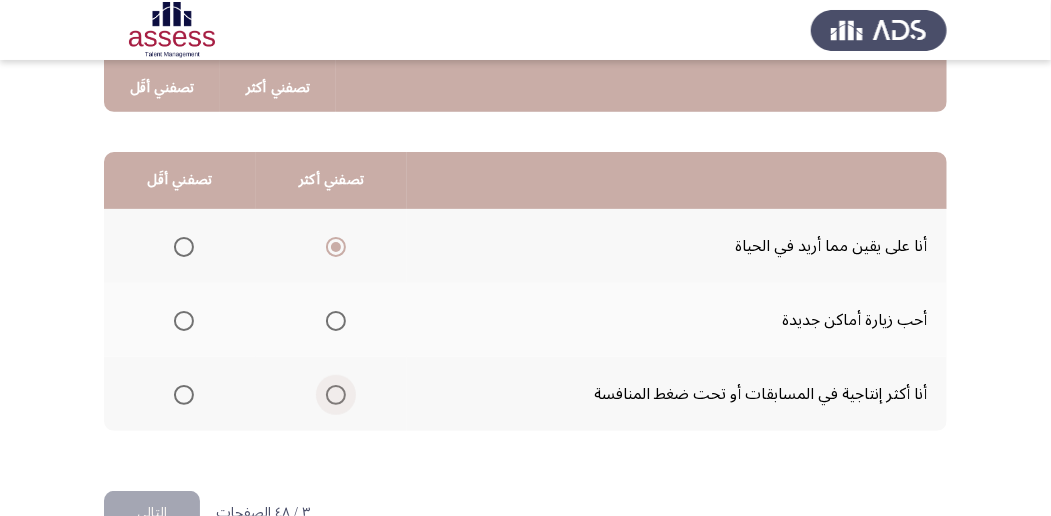 click at bounding box center [336, 395] 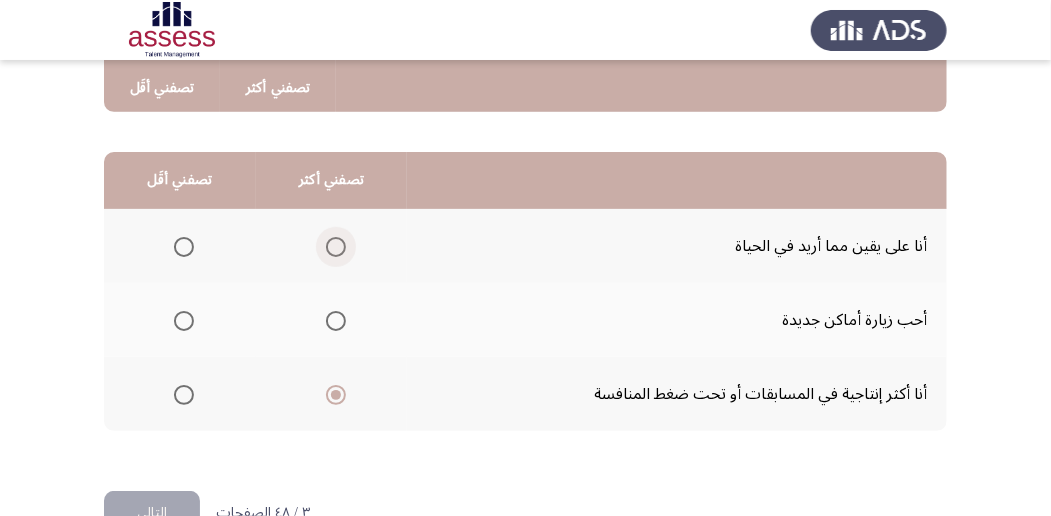 click at bounding box center [336, 247] 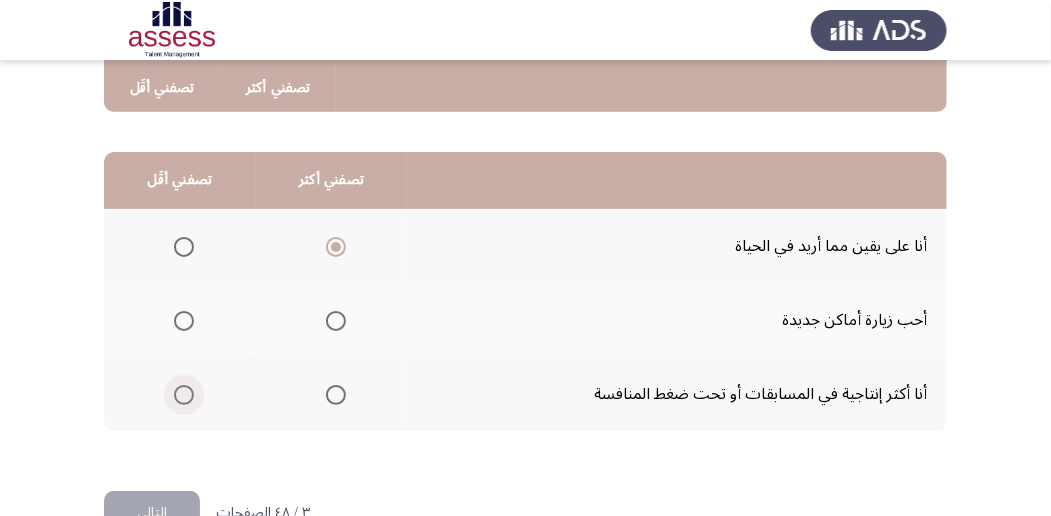 click at bounding box center [184, 395] 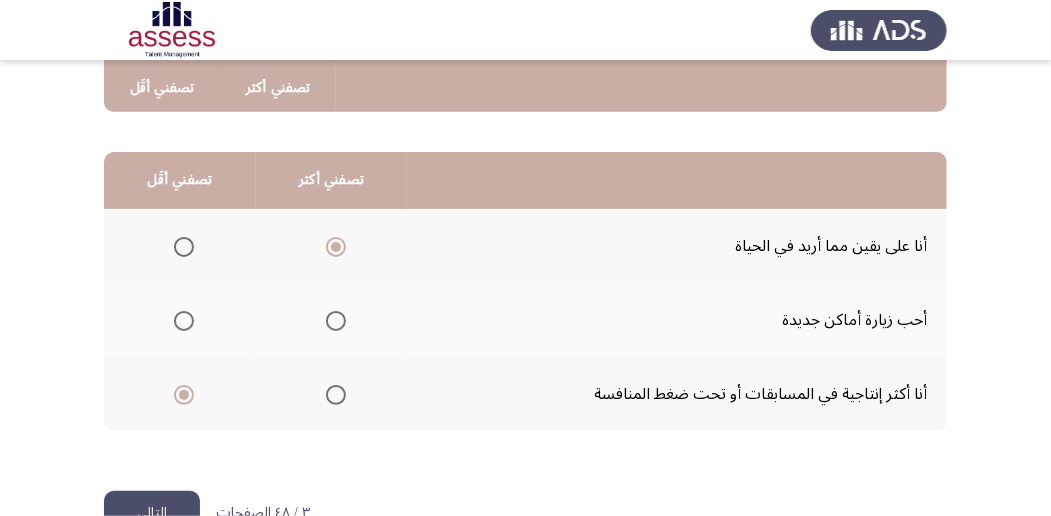 scroll, scrollTop: 494, scrollLeft: 0, axis: vertical 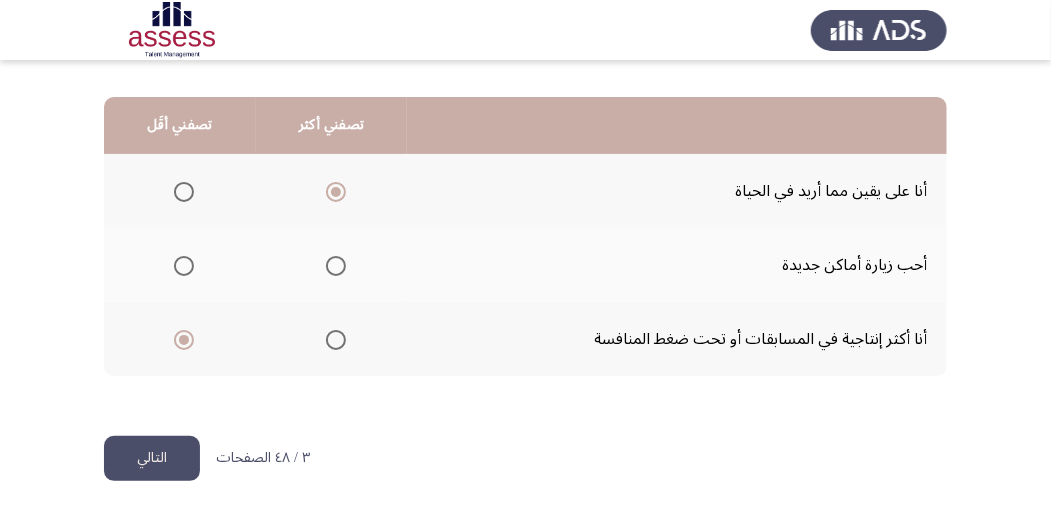 click on "التالي" 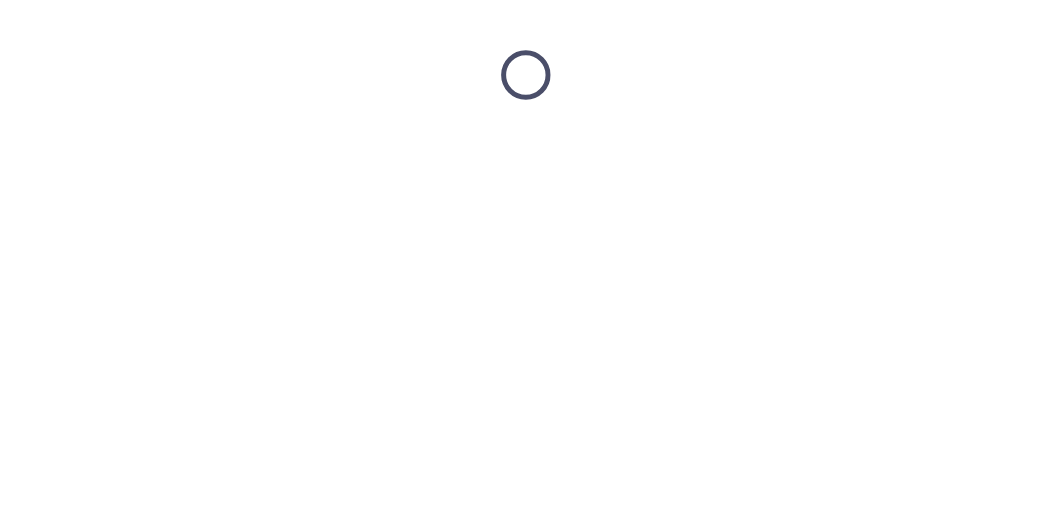 scroll, scrollTop: 0, scrollLeft: 0, axis: both 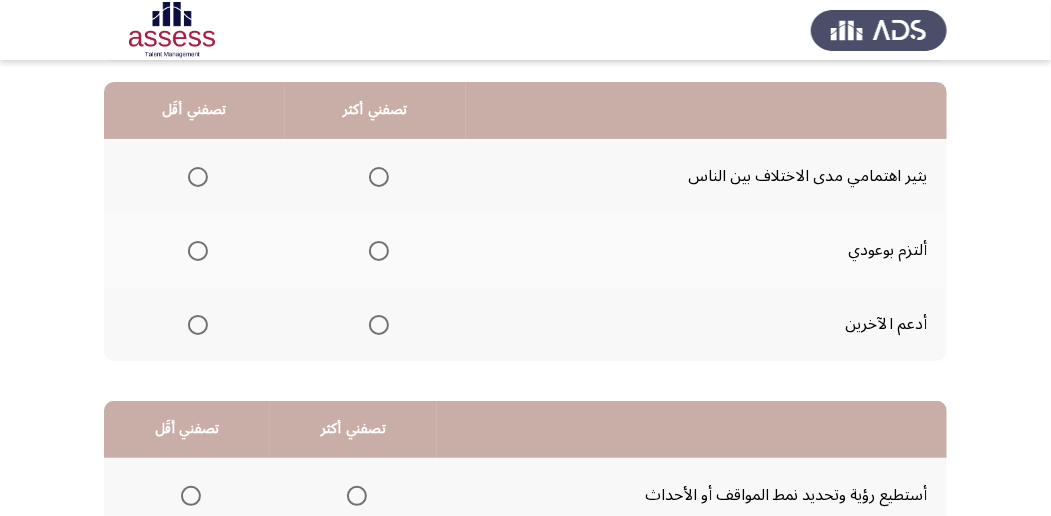 click at bounding box center (379, 251) 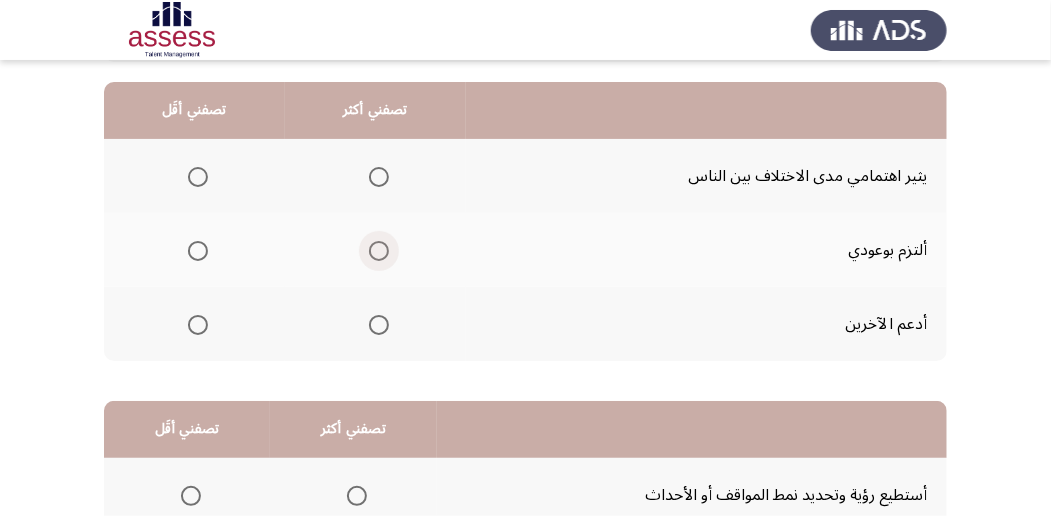 click at bounding box center [379, 251] 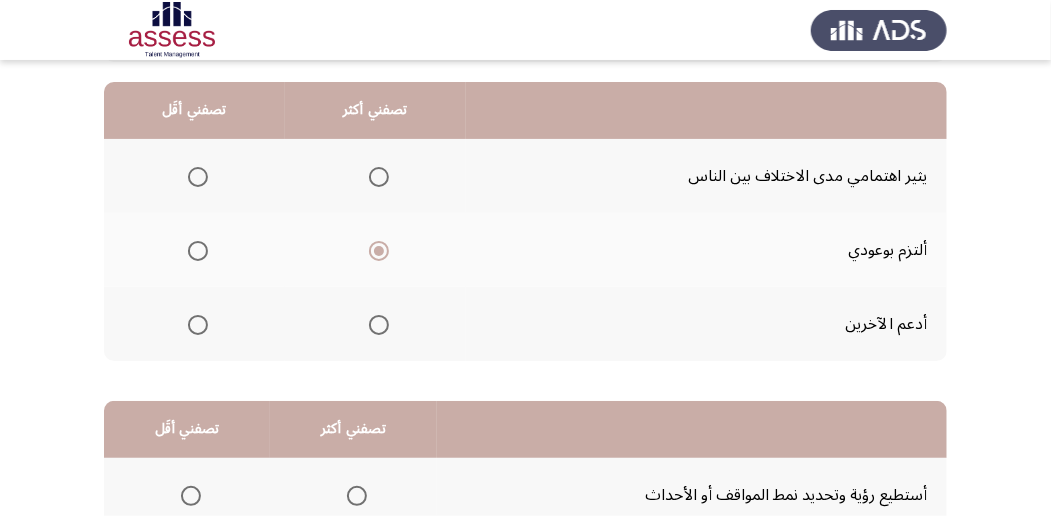 click at bounding box center [198, 325] 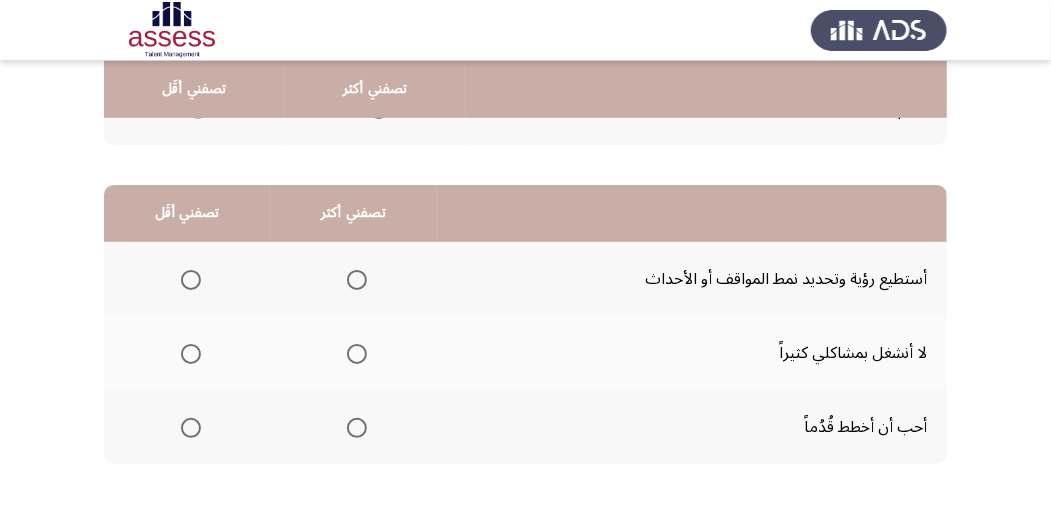 scroll, scrollTop: 408, scrollLeft: 0, axis: vertical 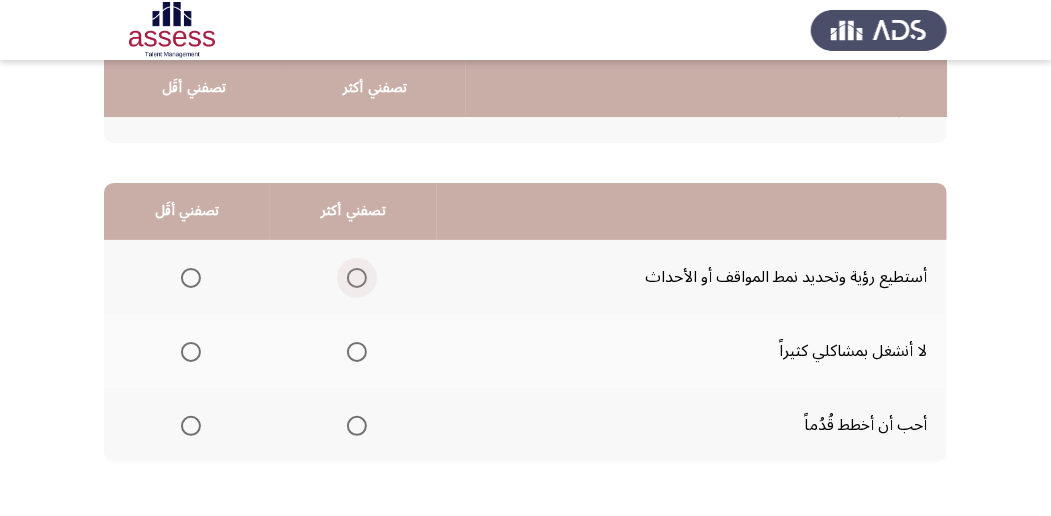 click at bounding box center [357, 278] 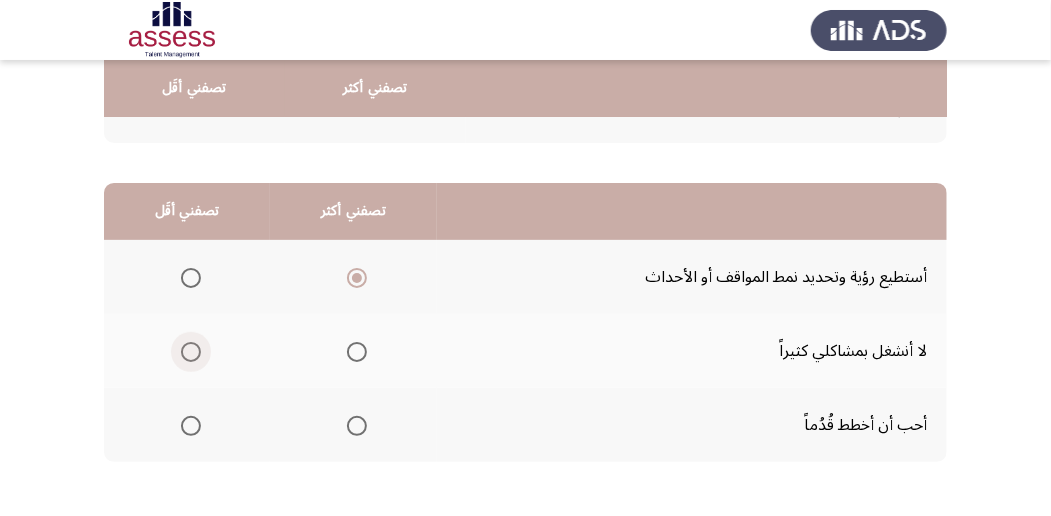 click at bounding box center (191, 352) 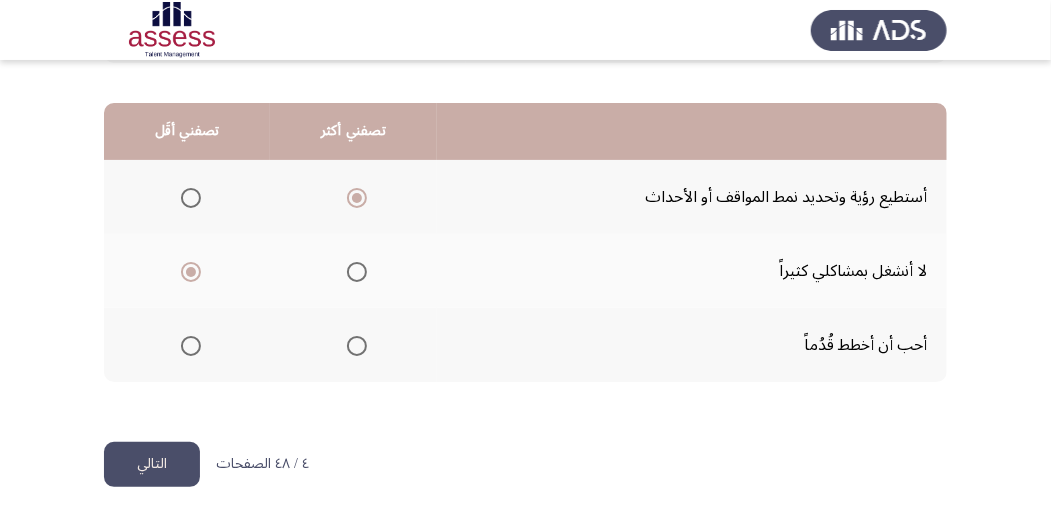 scroll, scrollTop: 494, scrollLeft: 0, axis: vertical 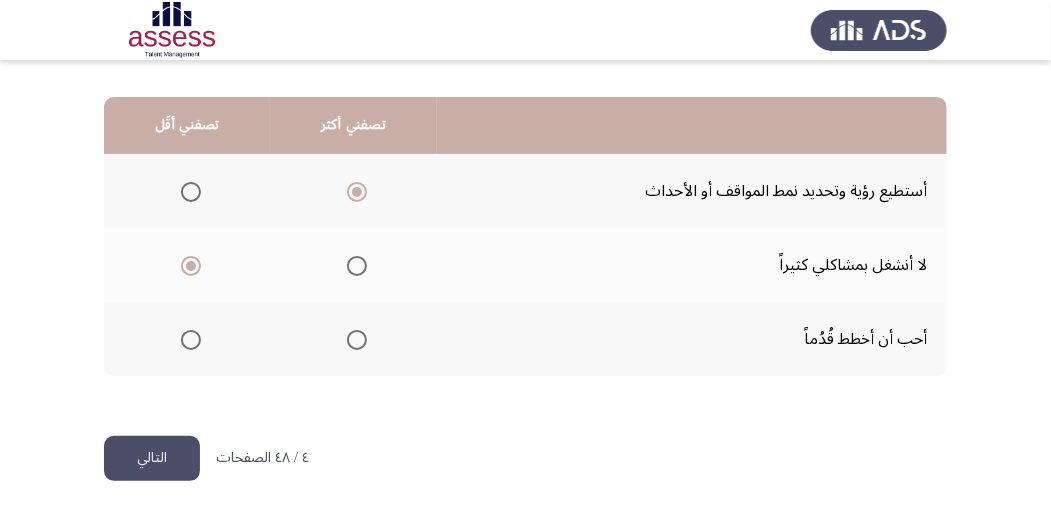 click on "التالي" 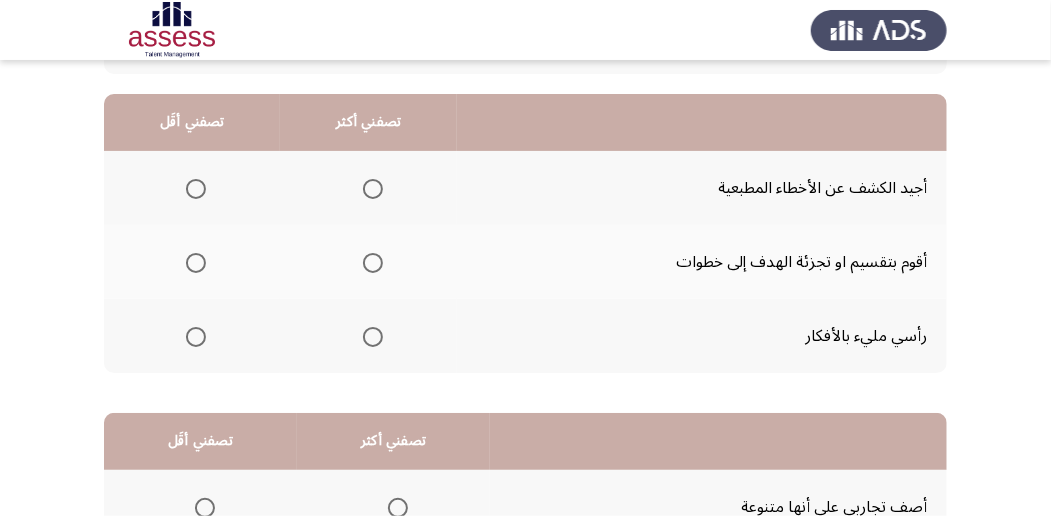 scroll, scrollTop: 180, scrollLeft: 0, axis: vertical 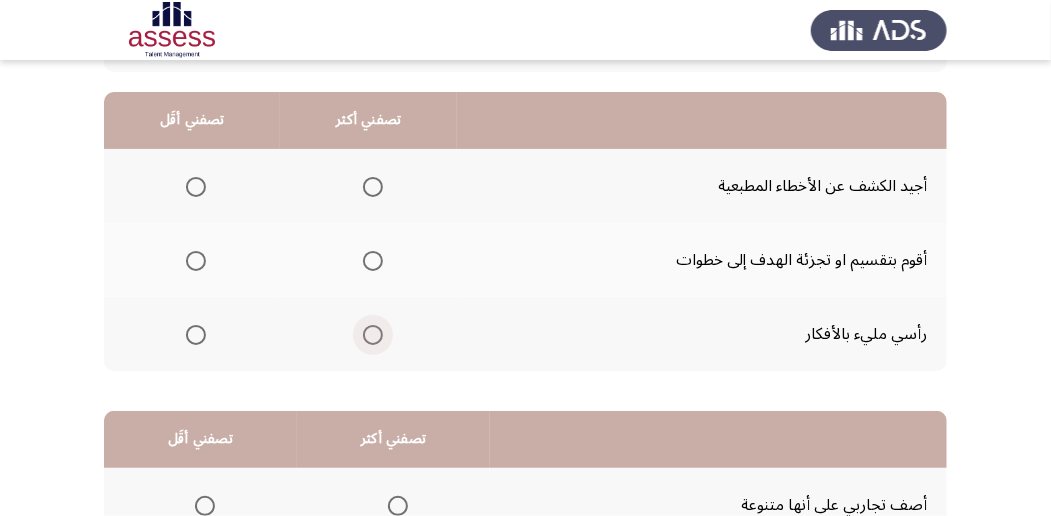 click at bounding box center [373, 335] 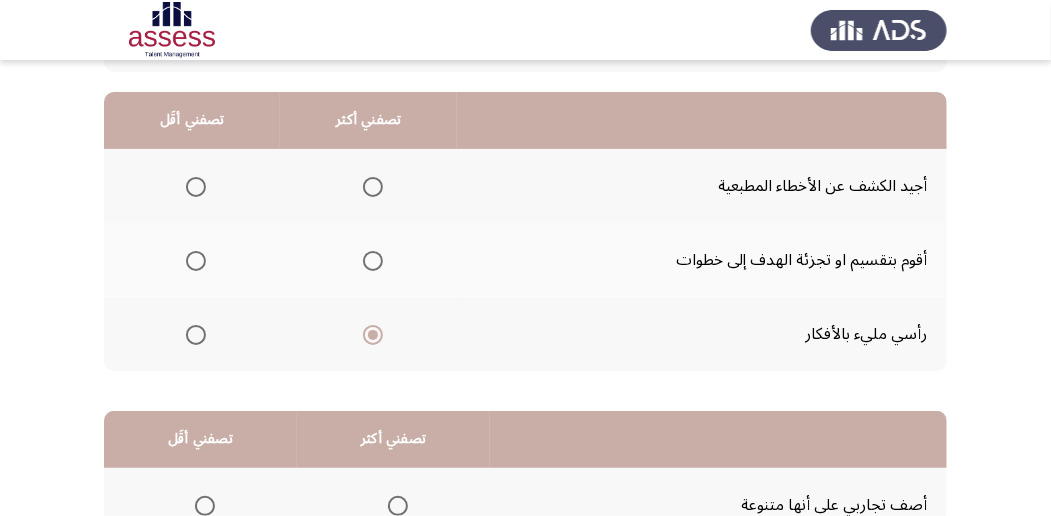 click at bounding box center (196, 261) 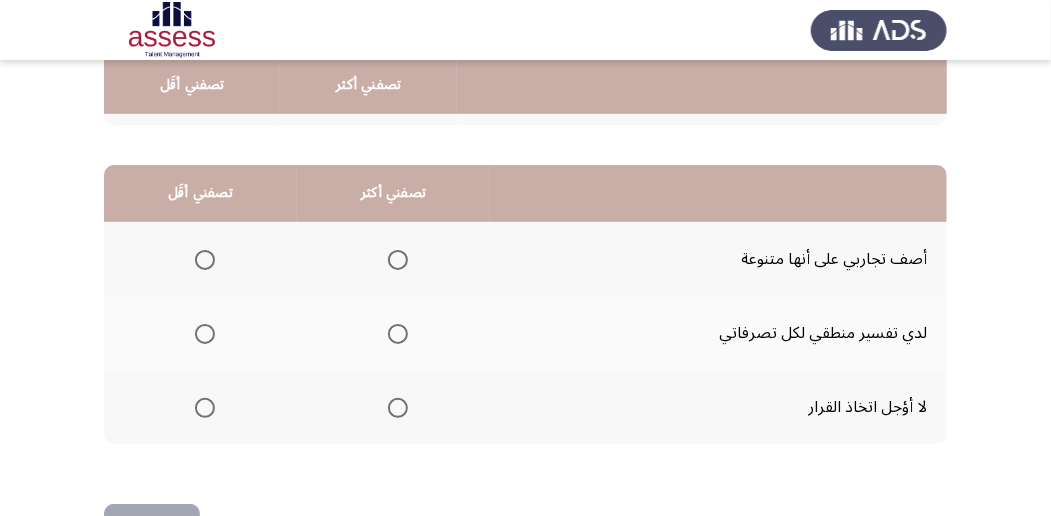scroll, scrollTop: 430, scrollLeft: 0, axis: vertical 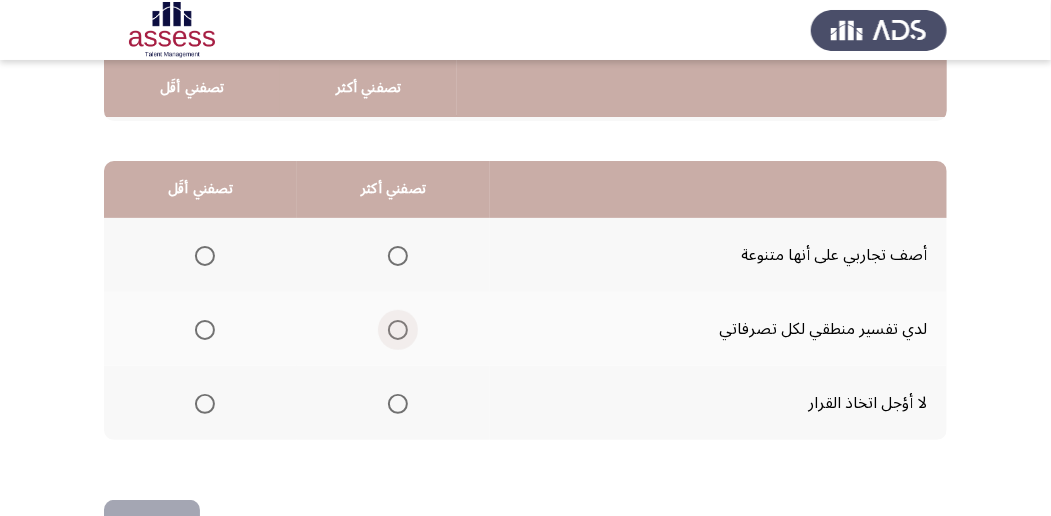 click at bounding box center [398, 330] 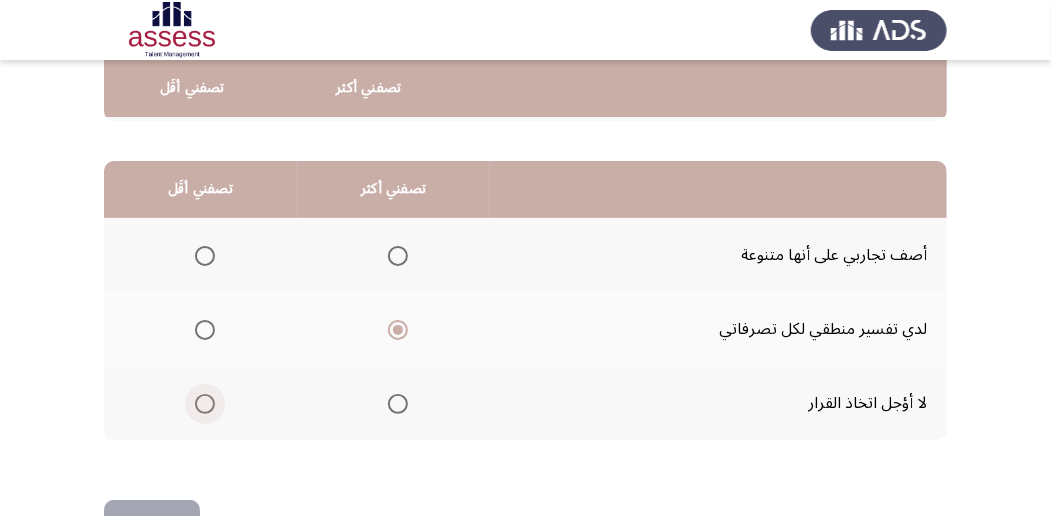click at bounding box center (205, 404) 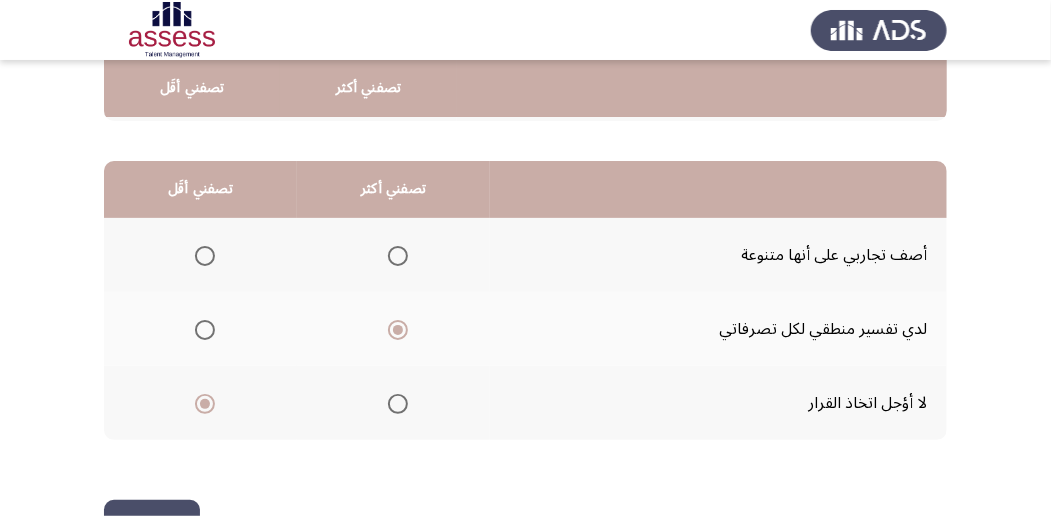 click at bounding box center (205, 256) 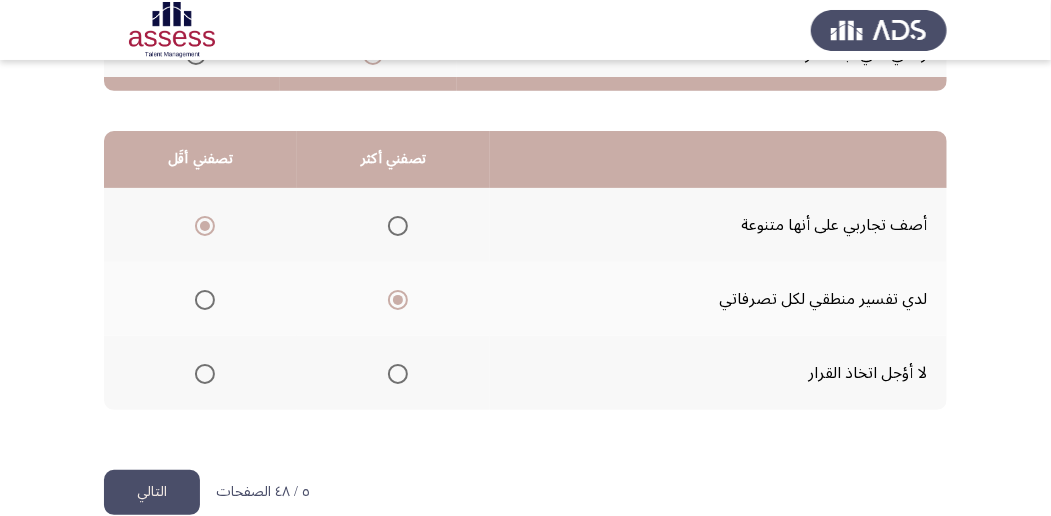 scroll, scrollTop: 494, scrollLeft: 0, axis: vertical 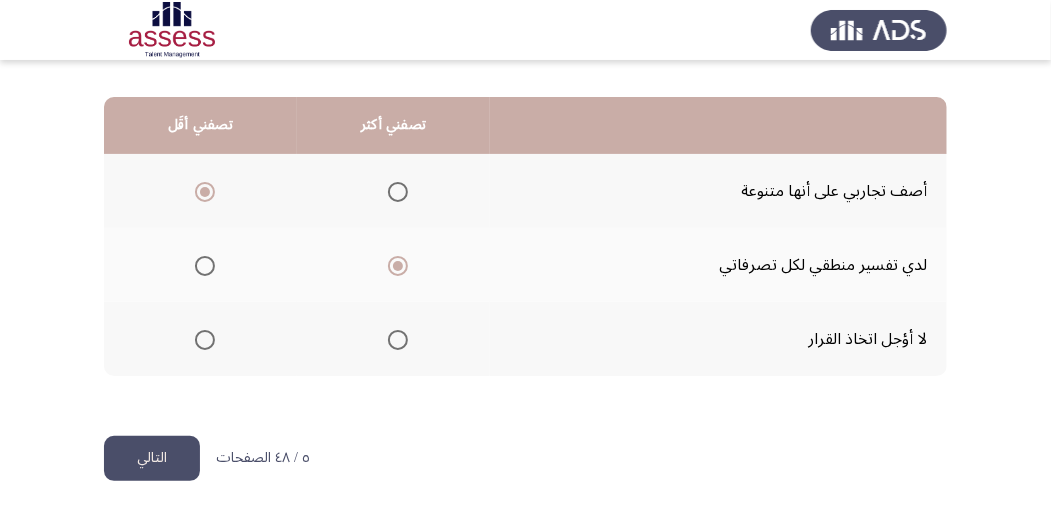 click on "التالي" 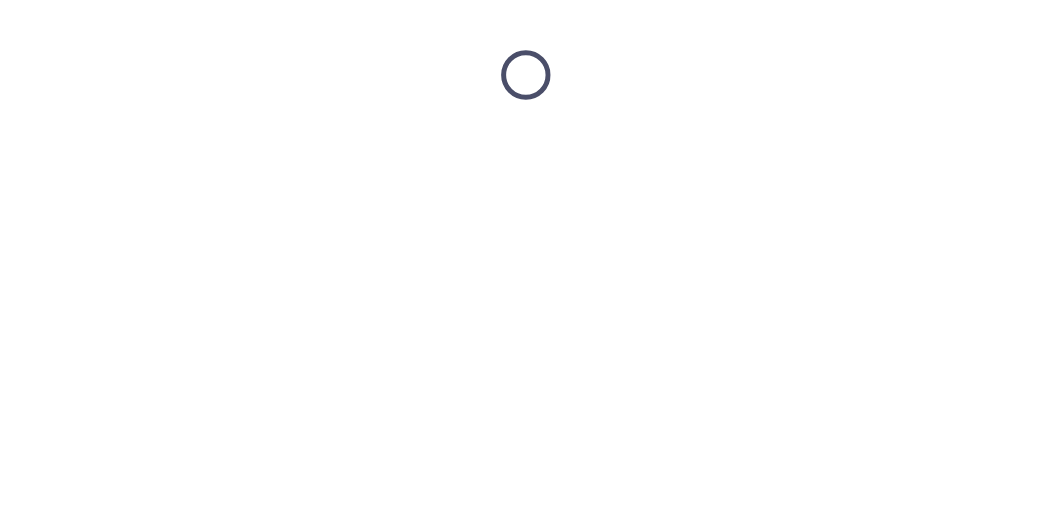 scroll, scrollTop: 0, scrollLeft: 0, axis: both 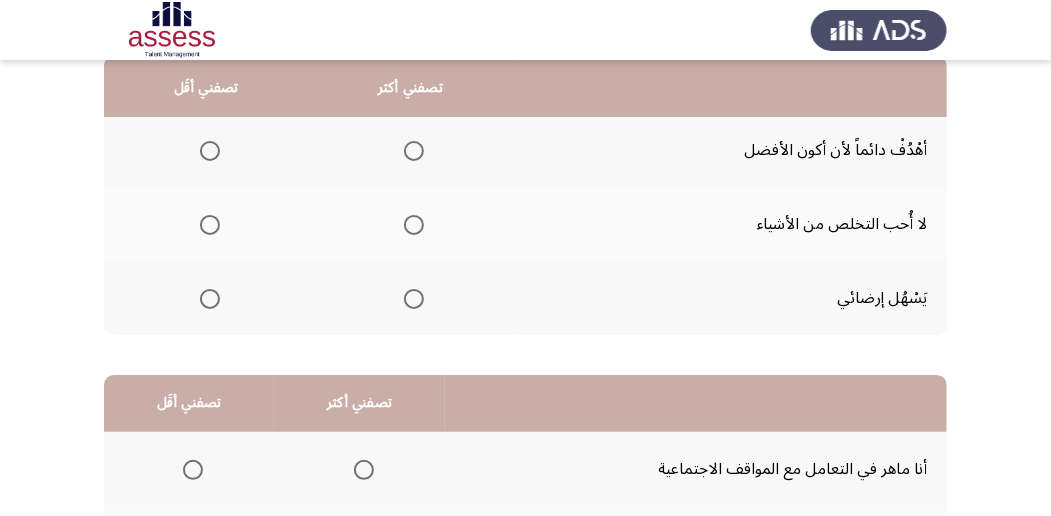 click at bounding box center (414, 151) 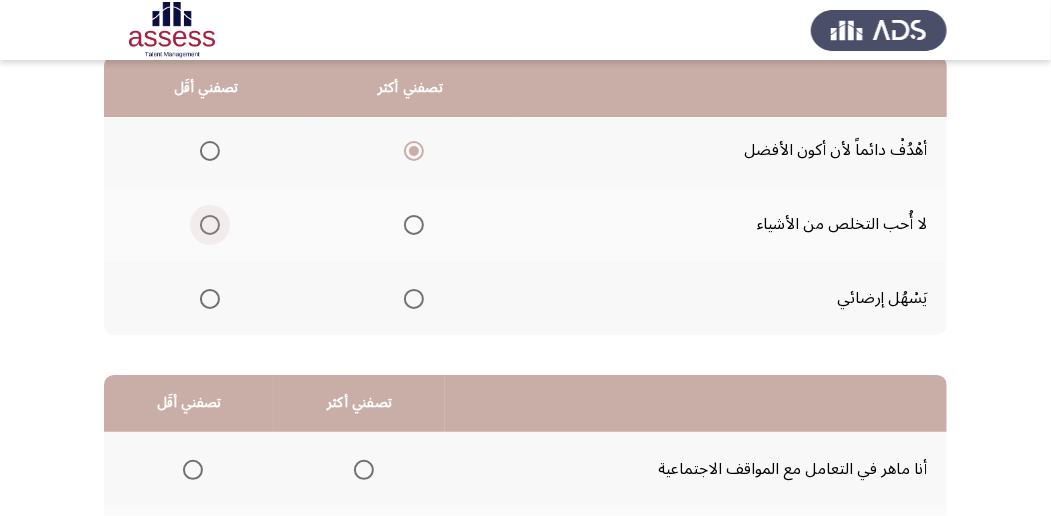 click at bounding box center [210, 225] 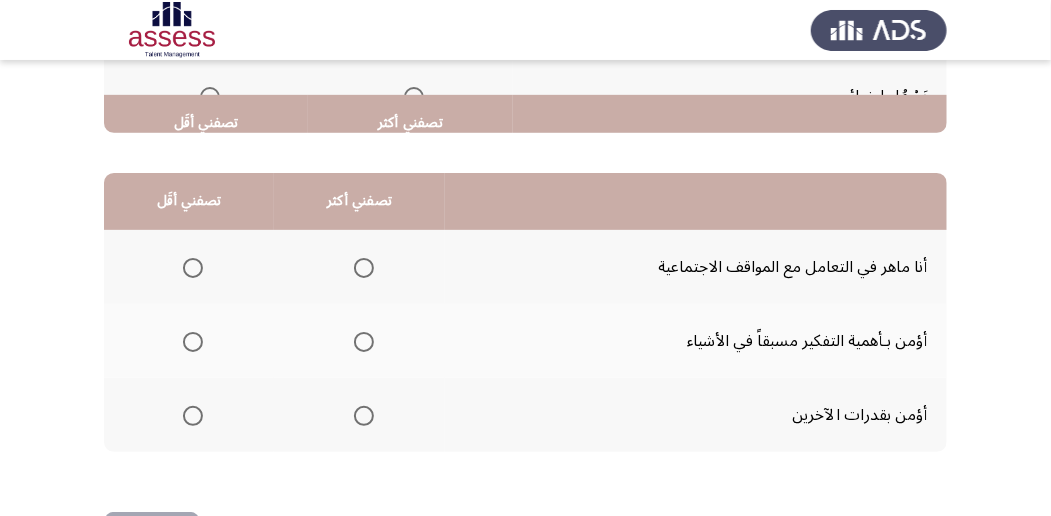 scroll, scrollTop: 452, scrollLeft: 0, axis: vertical 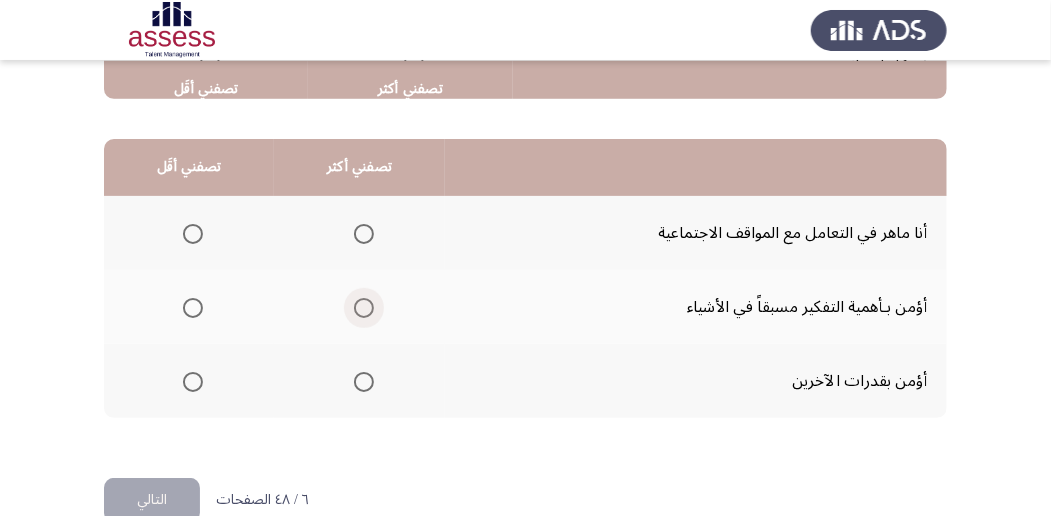 click at bounding box center (364, 308) 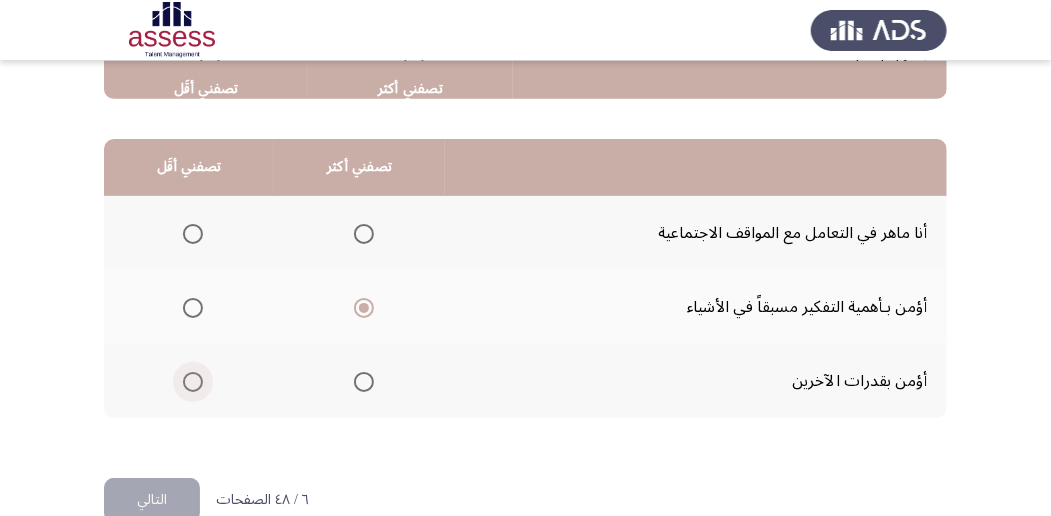 click at bounding box center (193, 382) 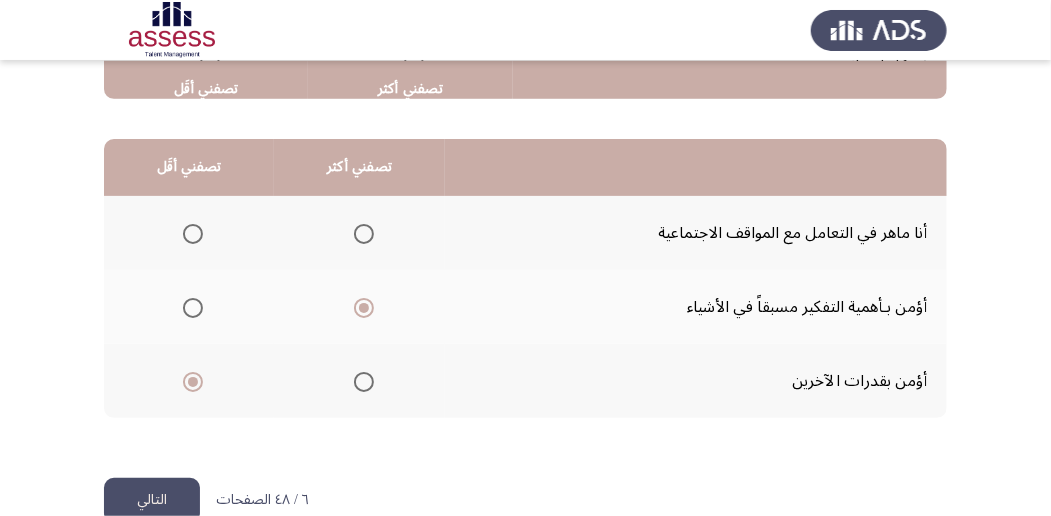 click on "التالي" 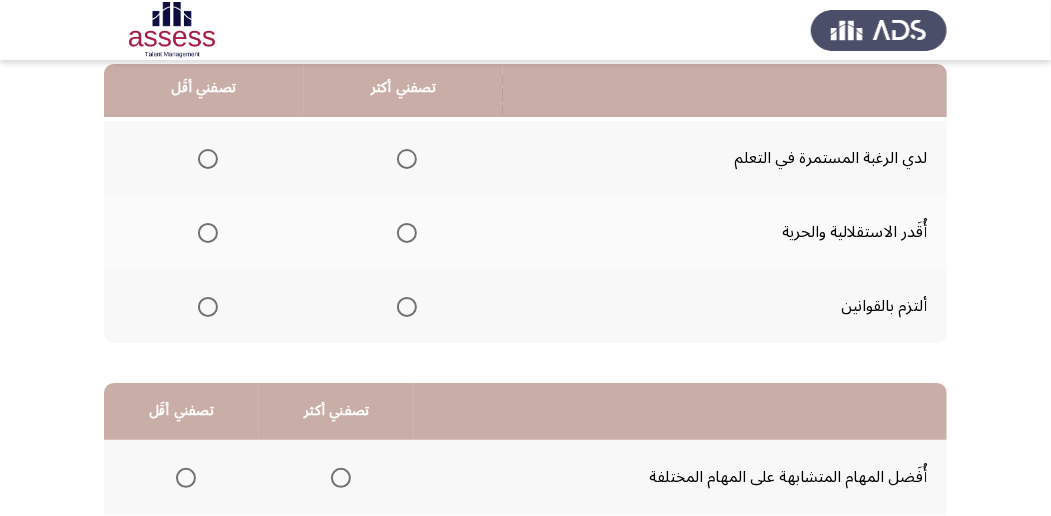 scroll, scrollTop: 213, scrollLeft: 0, axis: vertical 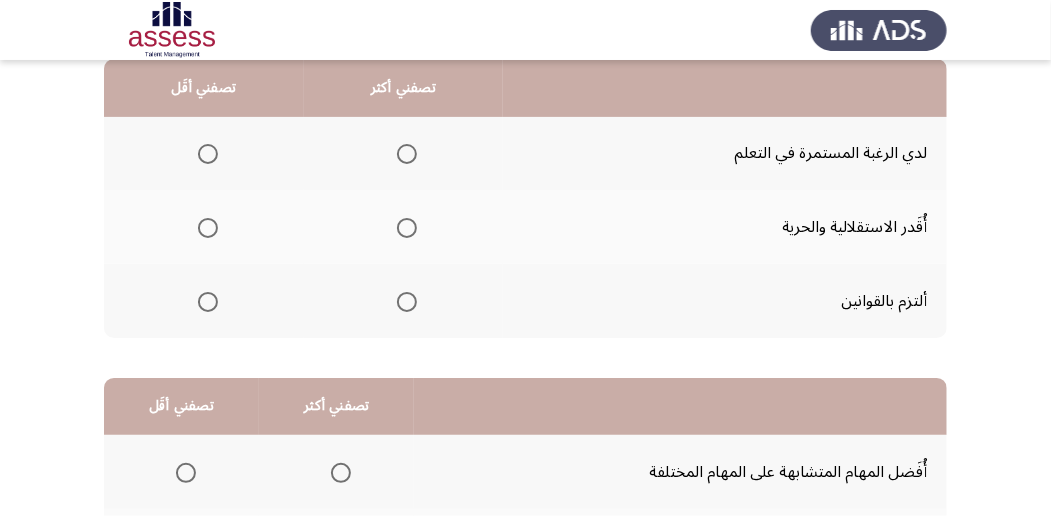 click at bounding box center [407, 154] 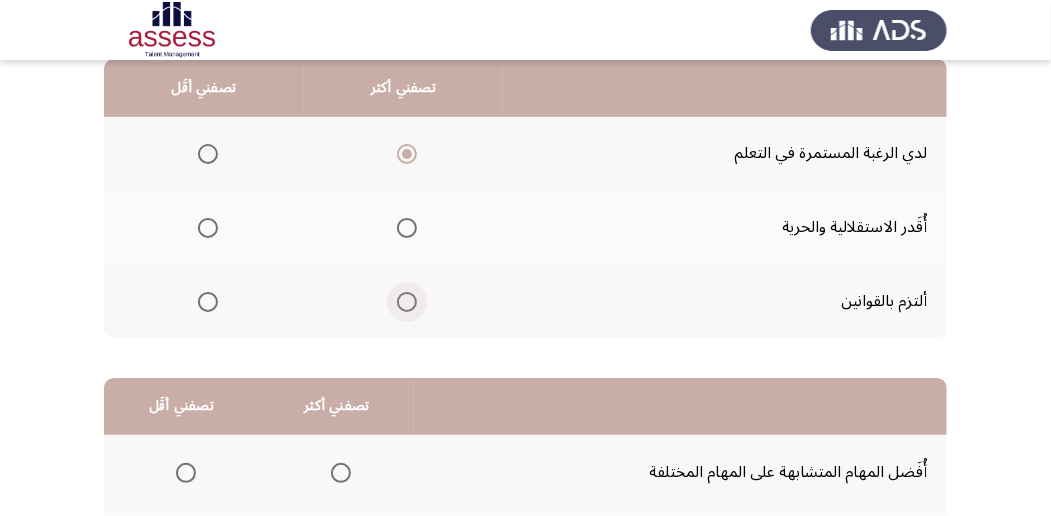 click at bounding box center [407, 302] 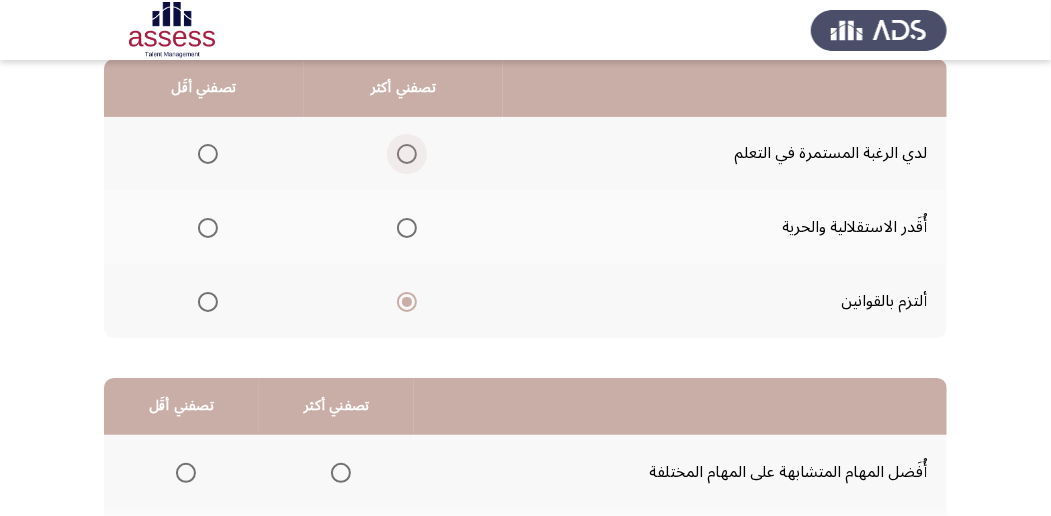 click at bounding box center (407, 154) 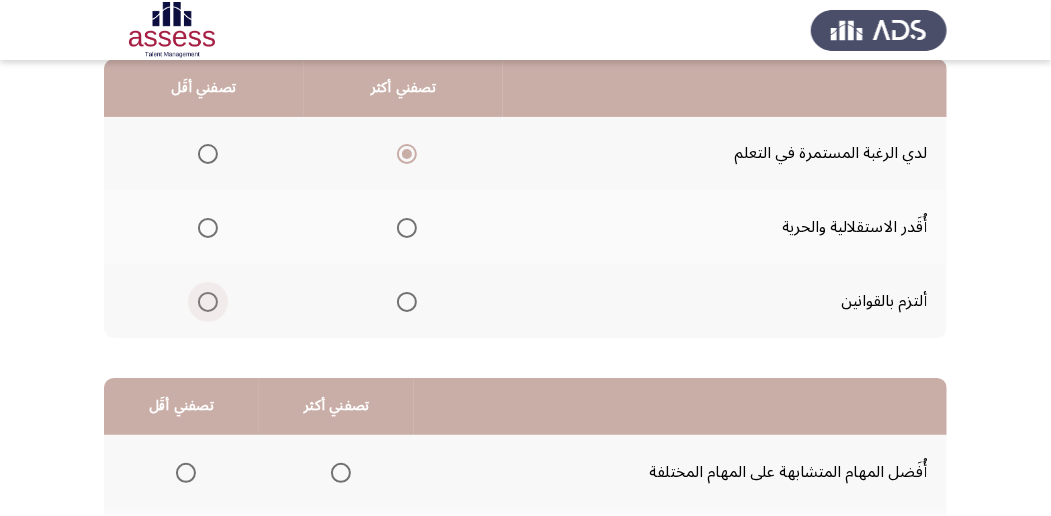 click at bounding box center [208, 302] 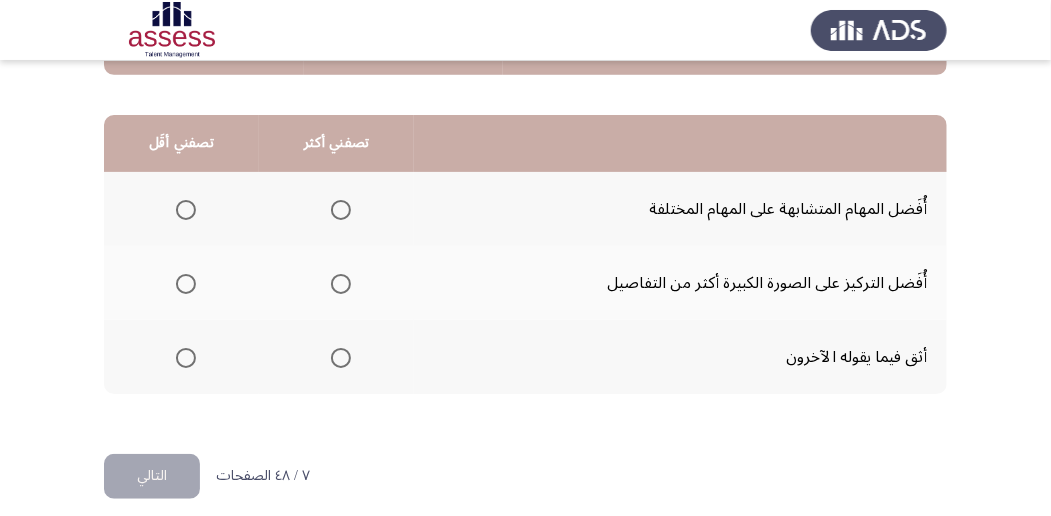 scroll, scrollTop: 477, scrollLeft: 0, axis: vertical 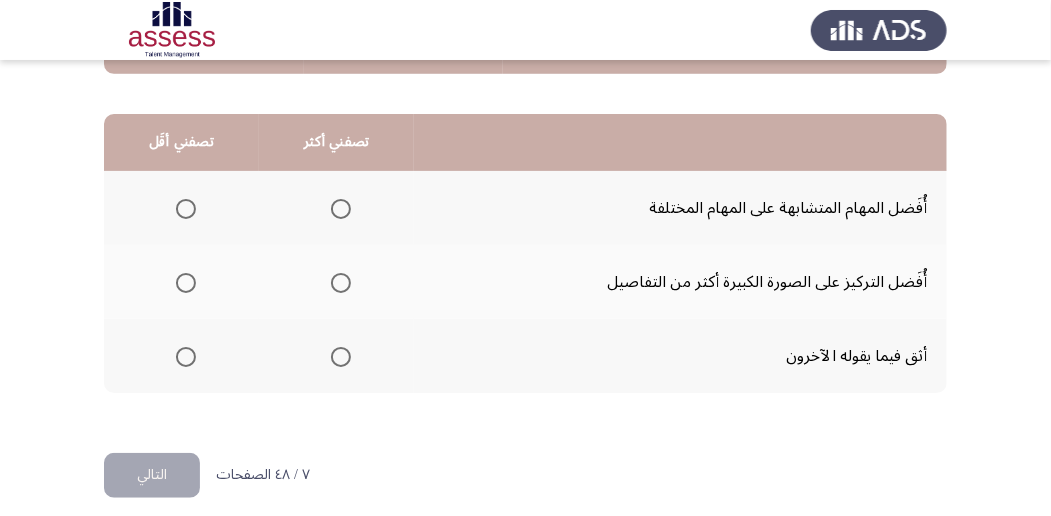 click at bounding box center (341, 283) 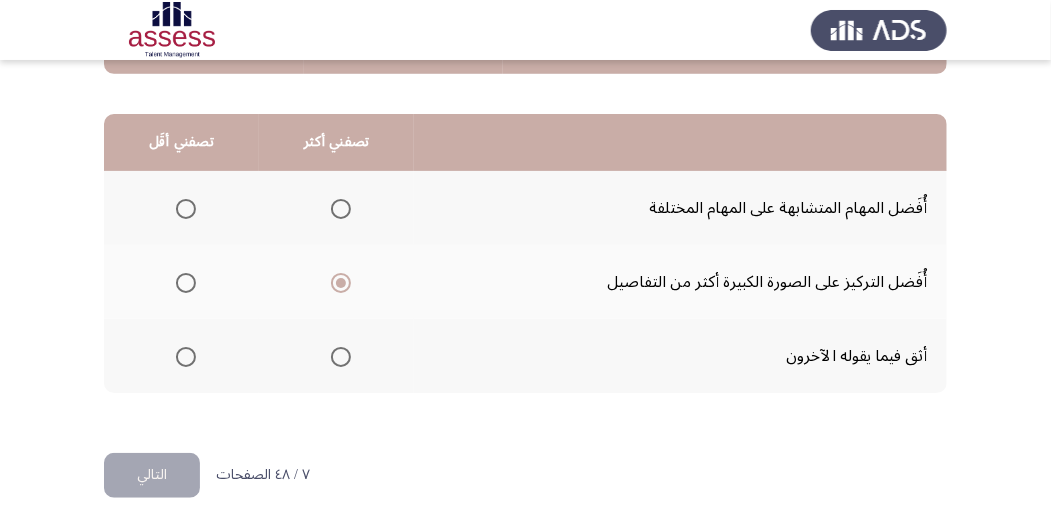click at bounding box center [341, 209] 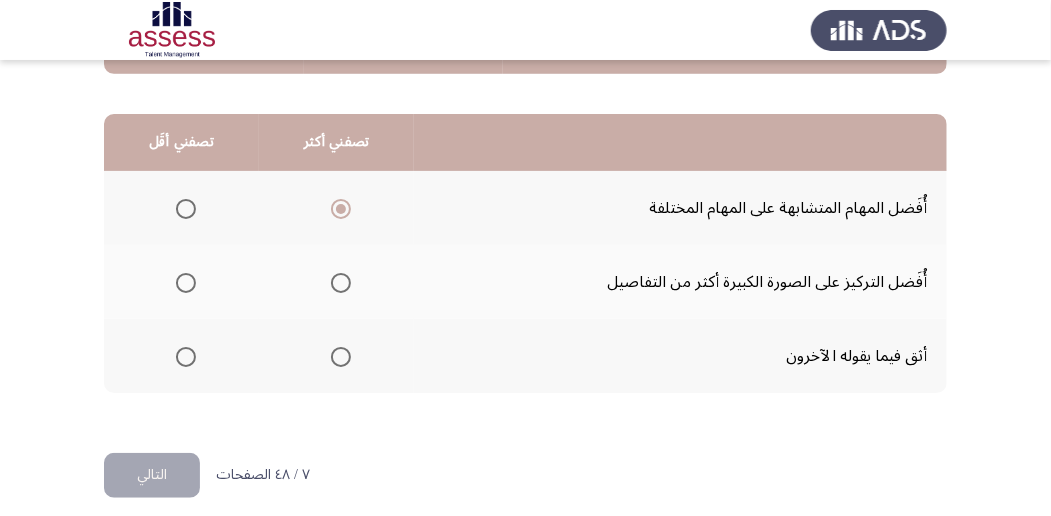 click at bounding box center (186, 283) 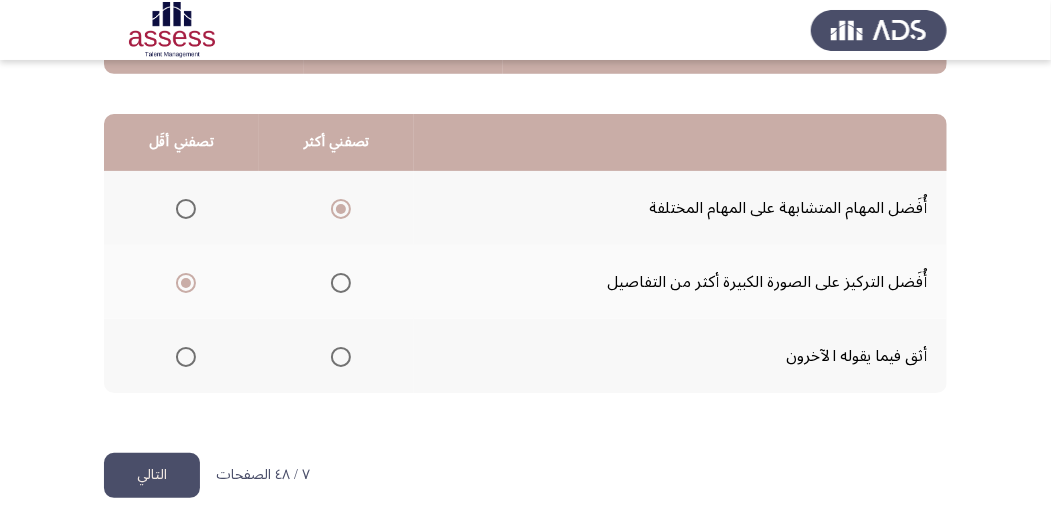 click on "التالي" 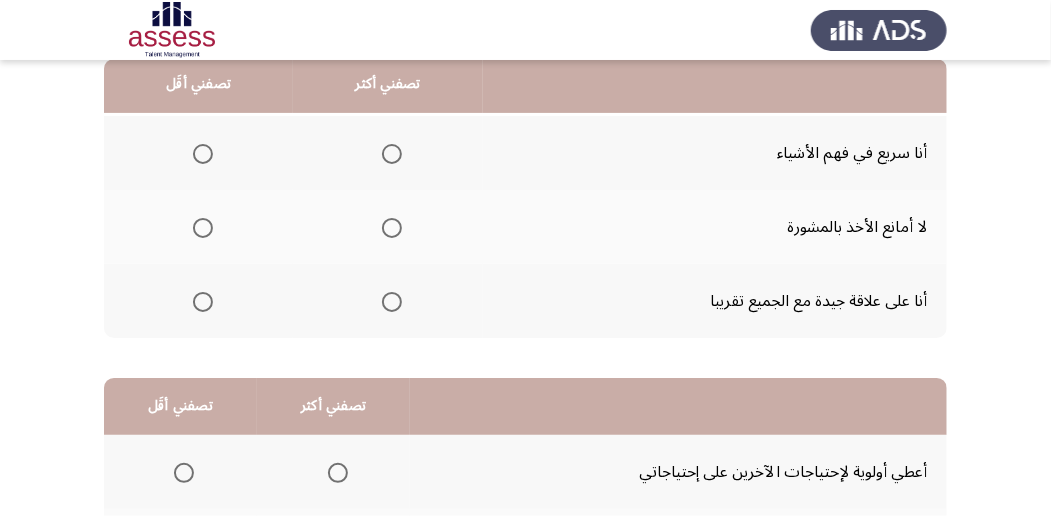 scroll, scrollTop: 216, scrollLeft: 0, axis: vertical 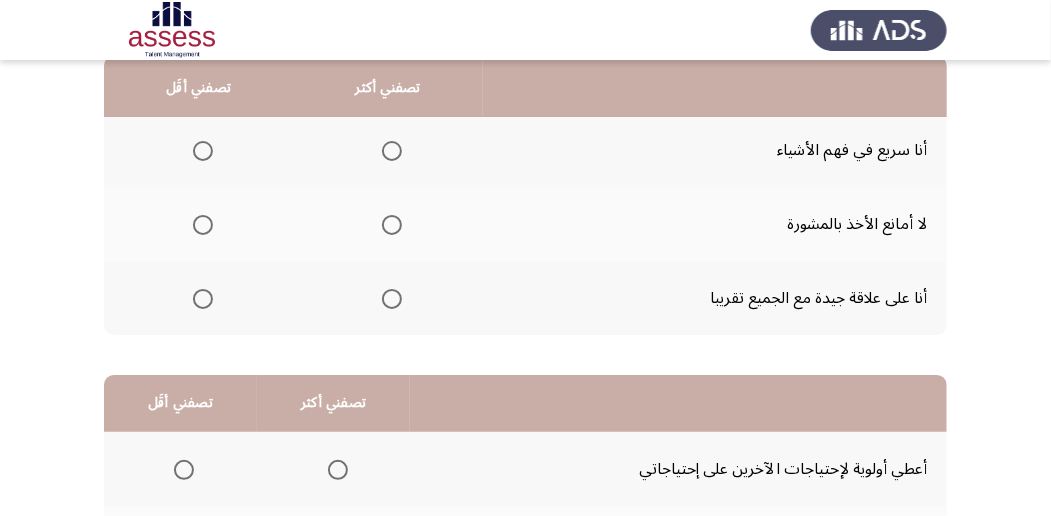 click at bounding box center [392, 299] 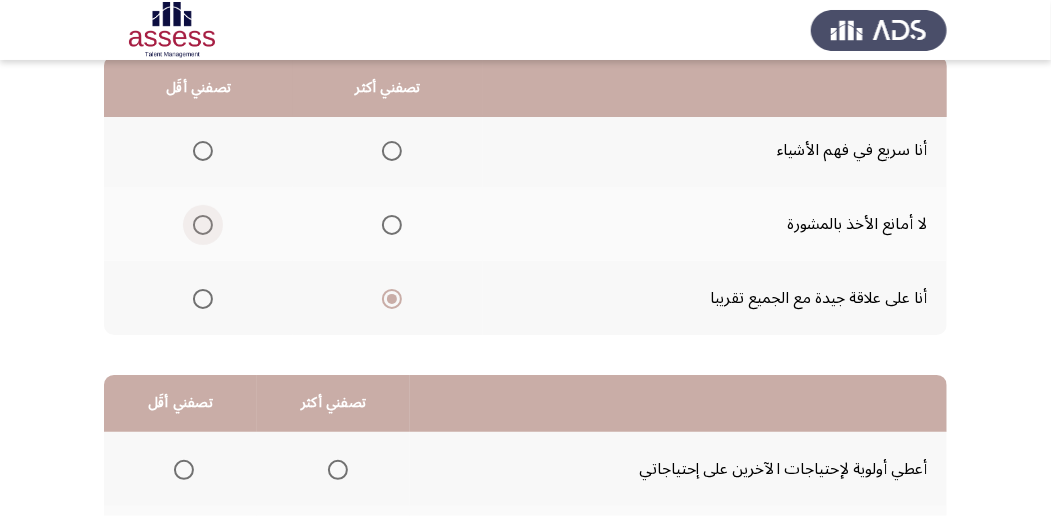 click at bounding box center (203, 225) 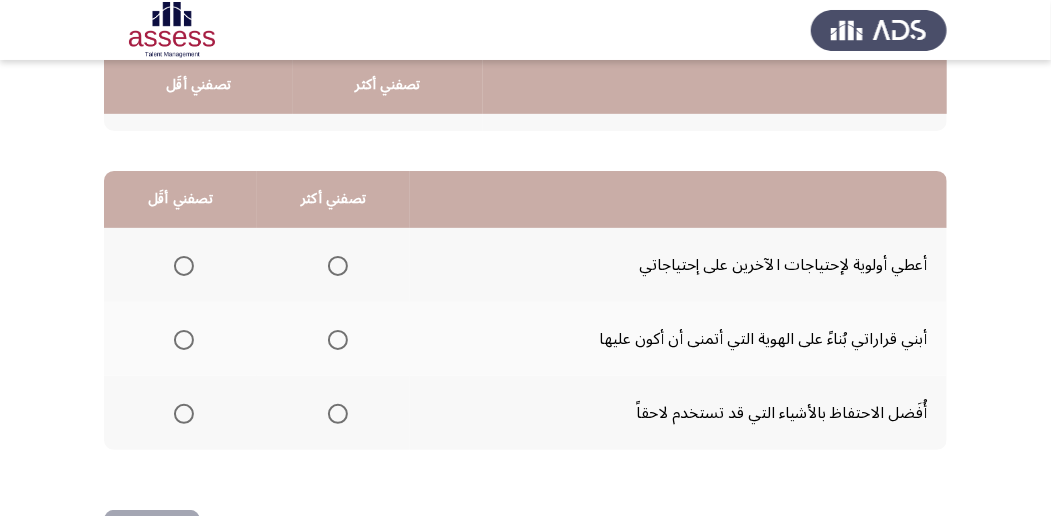 scroll, scrollTop: 446, scrollLeft: 0, axis: vertical 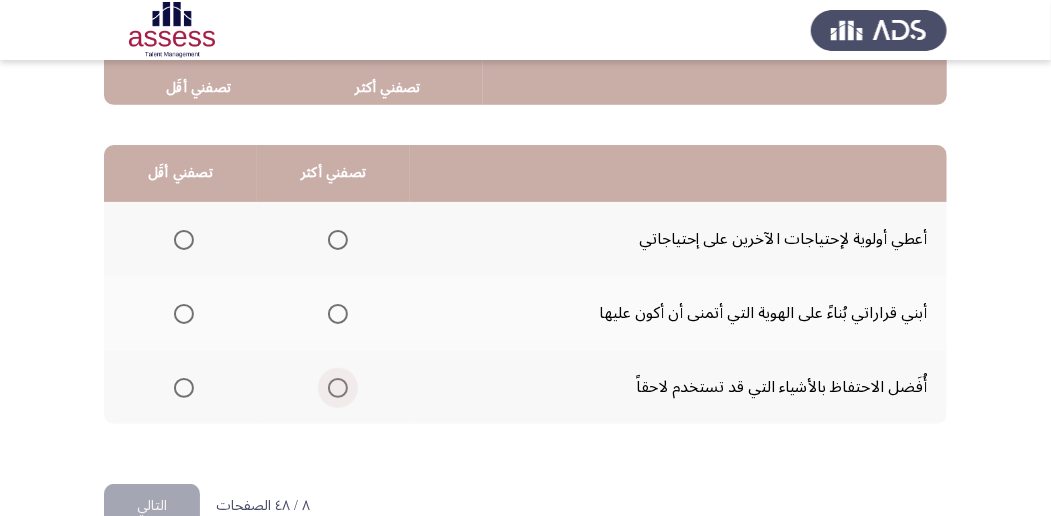 click at bounding box center (338, 388) 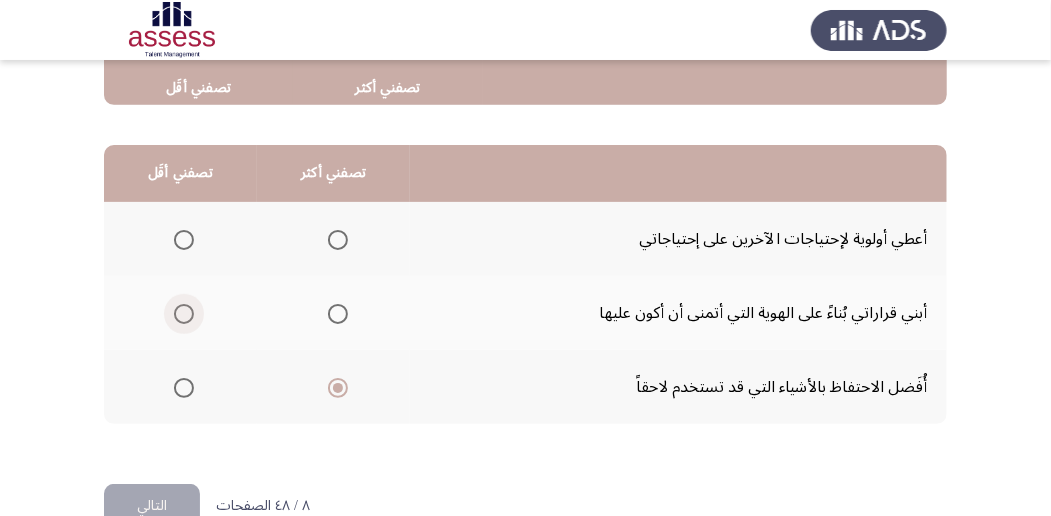 click at bounding box center [184, 314] 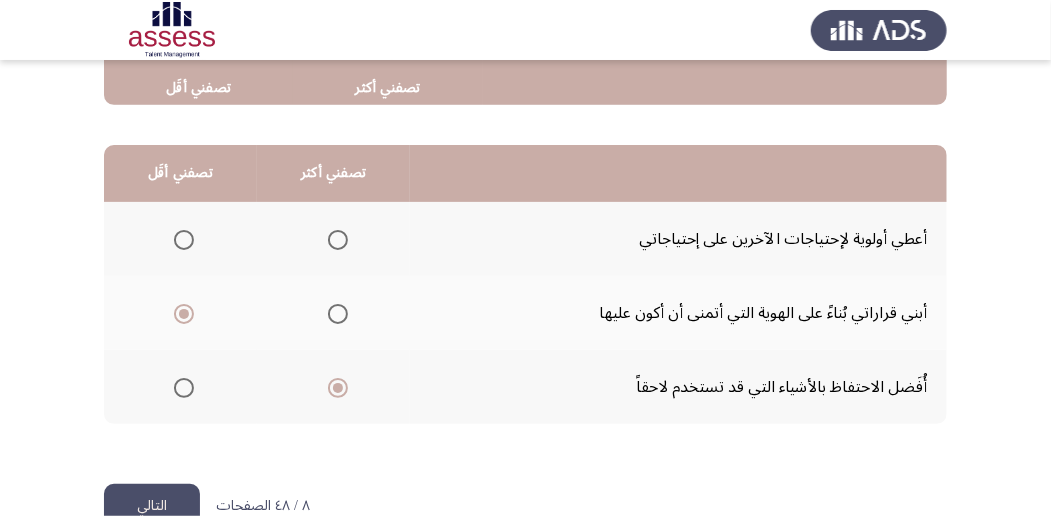 click on "التالي" 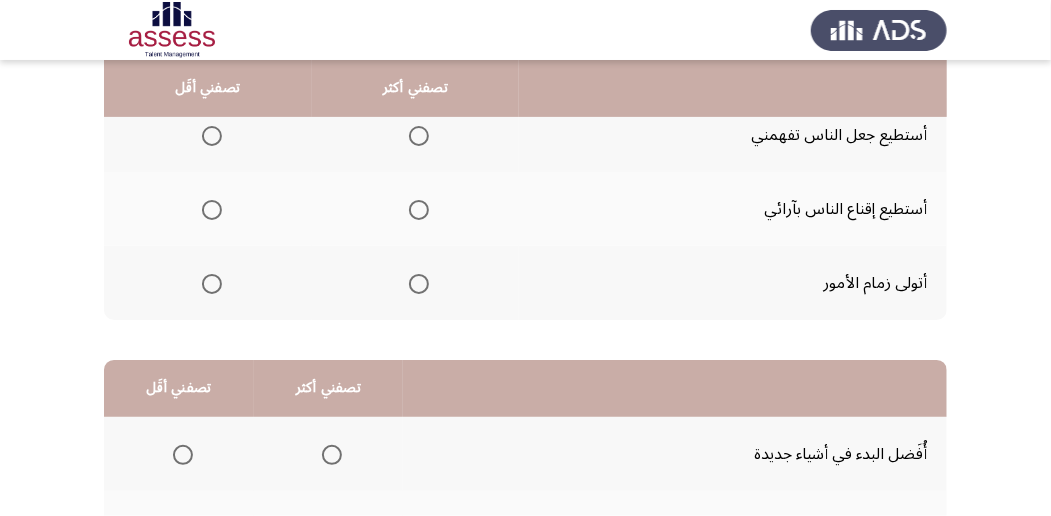 scroll, scrollTop: 234, scrollLeft: 0, axis: vertical 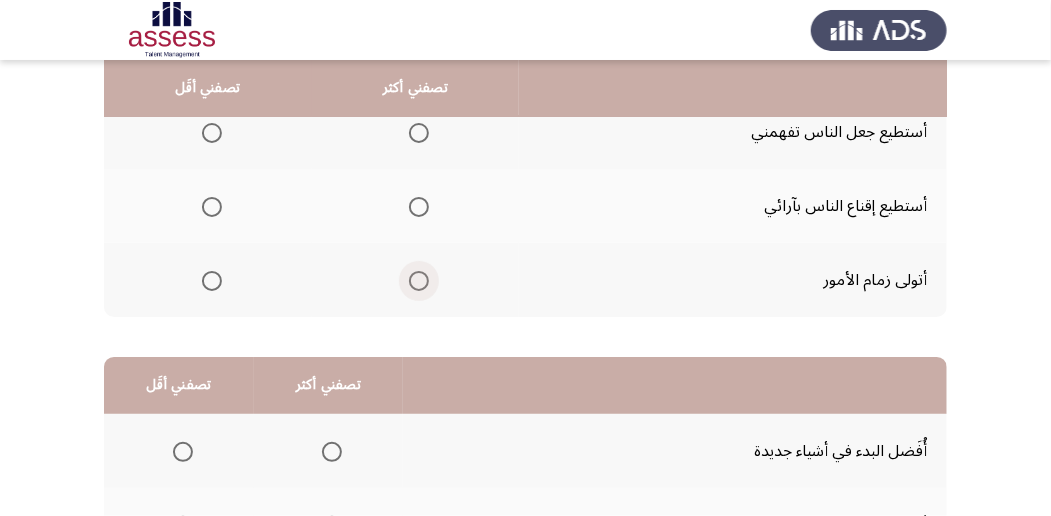 click at bounding box center (419, 281) 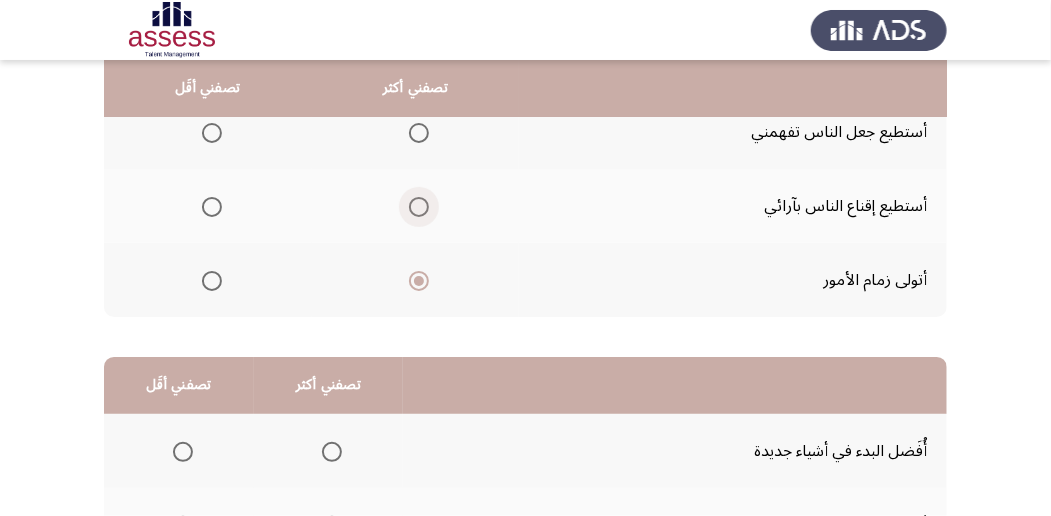click at bounding box center [419, 207] 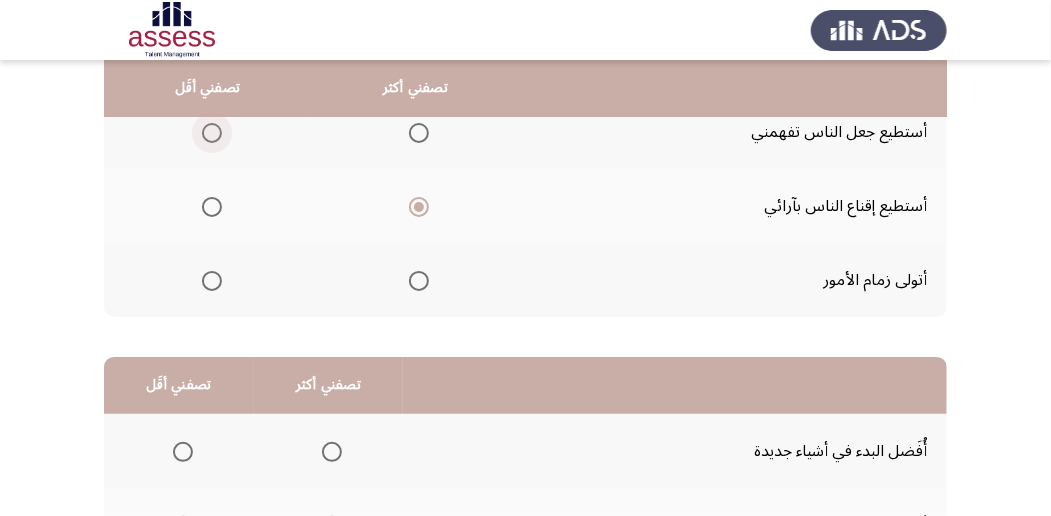 click at bounding box center [212, 133] 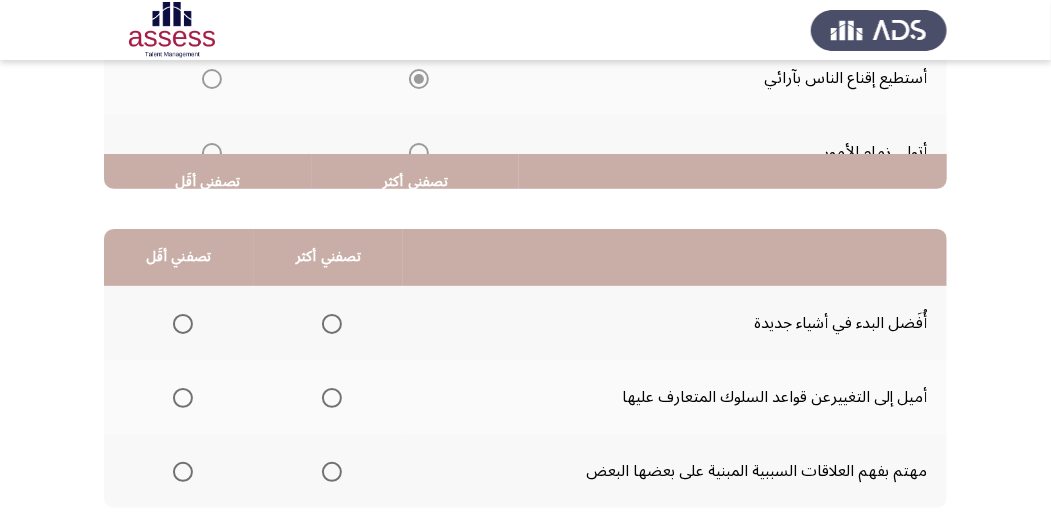 scroll, scrollTop: 494, scrollLeft: 0, axis: vertical 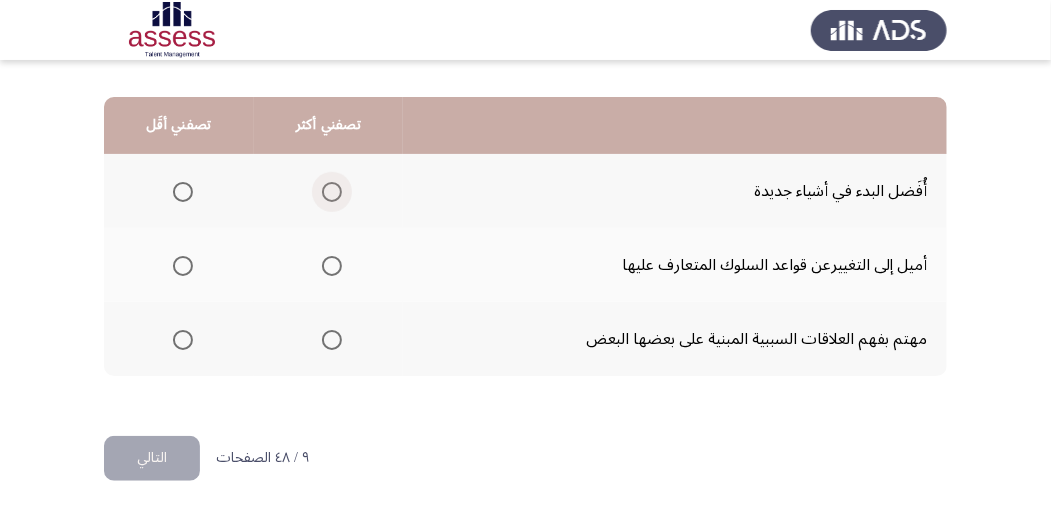 click at bounding box center (332, 192) 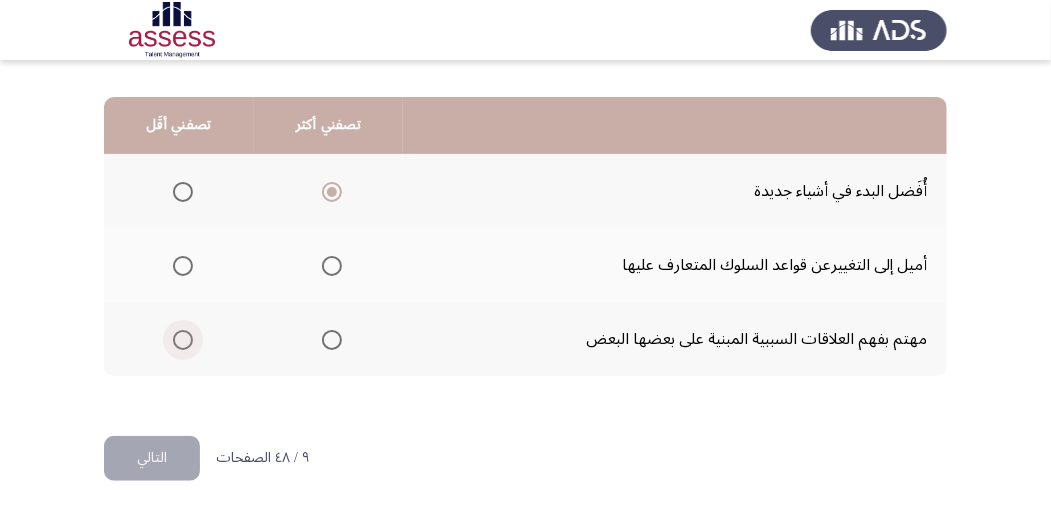 click at bounding box center [183, 340] 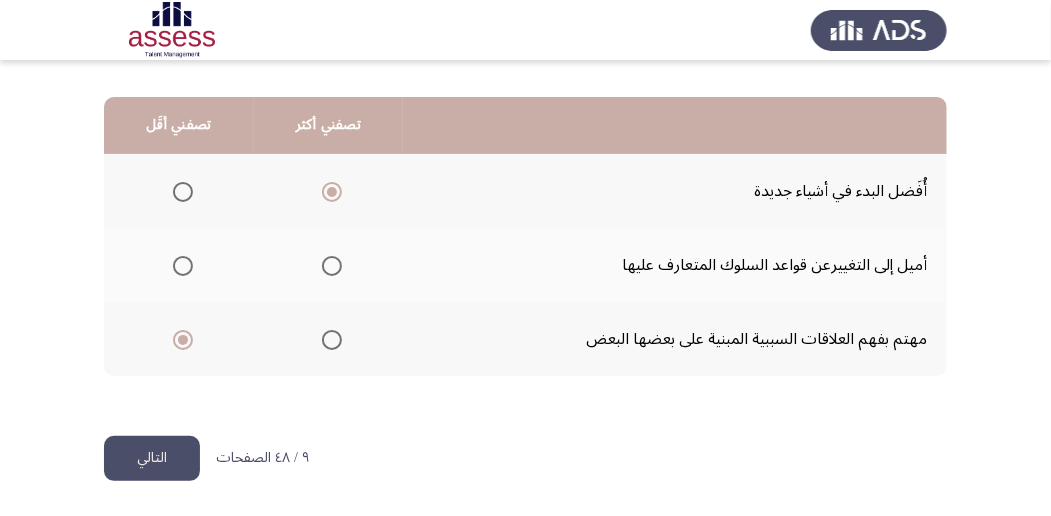 click on "التالي" 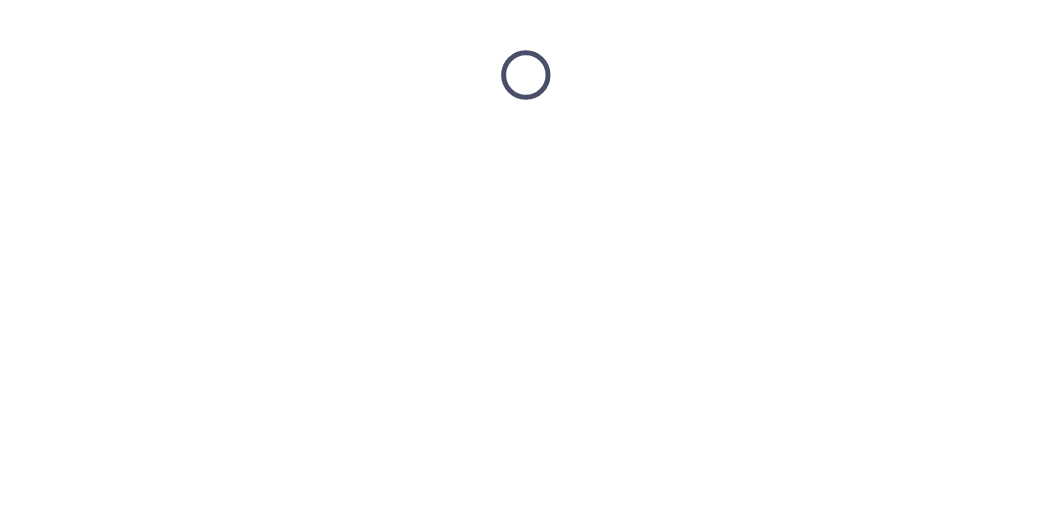 scroll, scrollTop: 0, scrollLeft: 0, axis: both 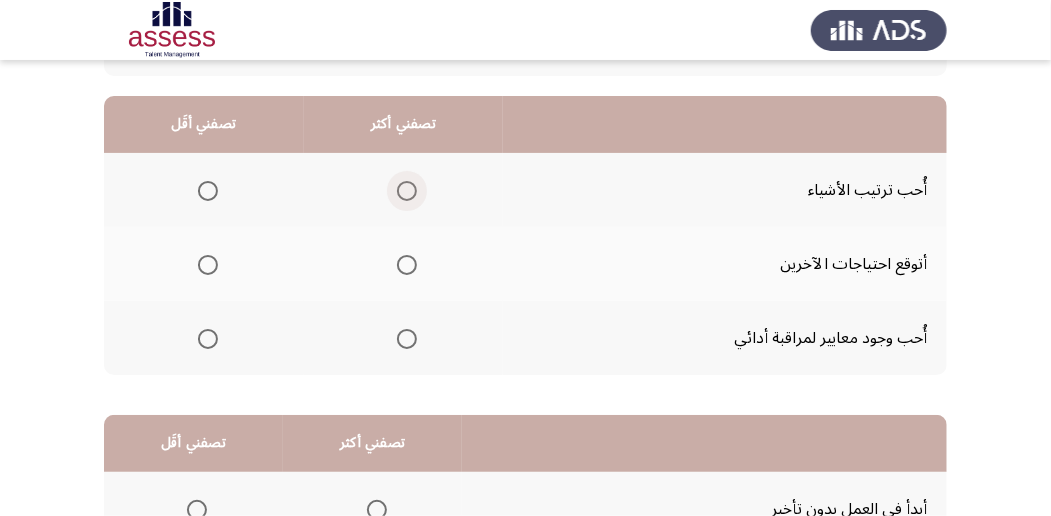 click at bounding box center [407, 191] 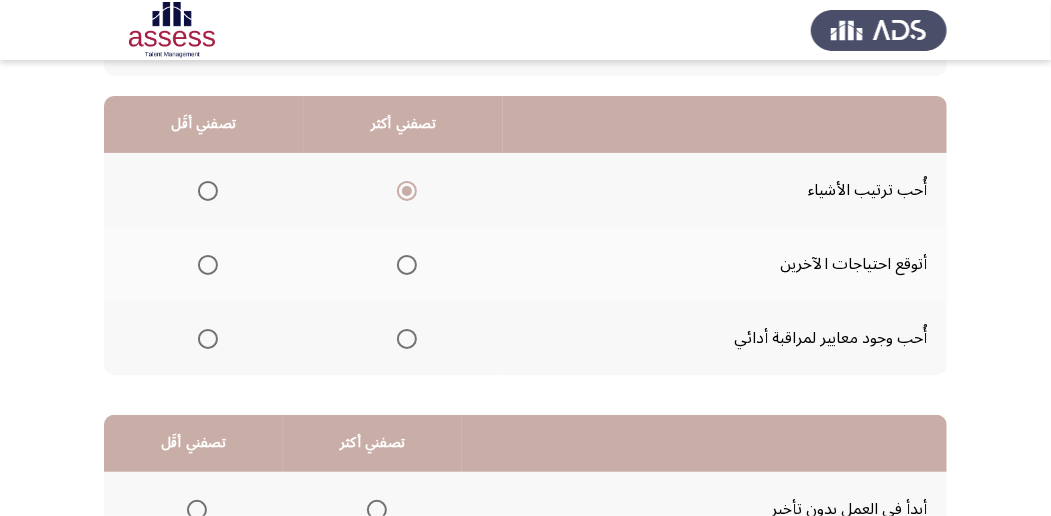 click at bounding box center [208, 339] 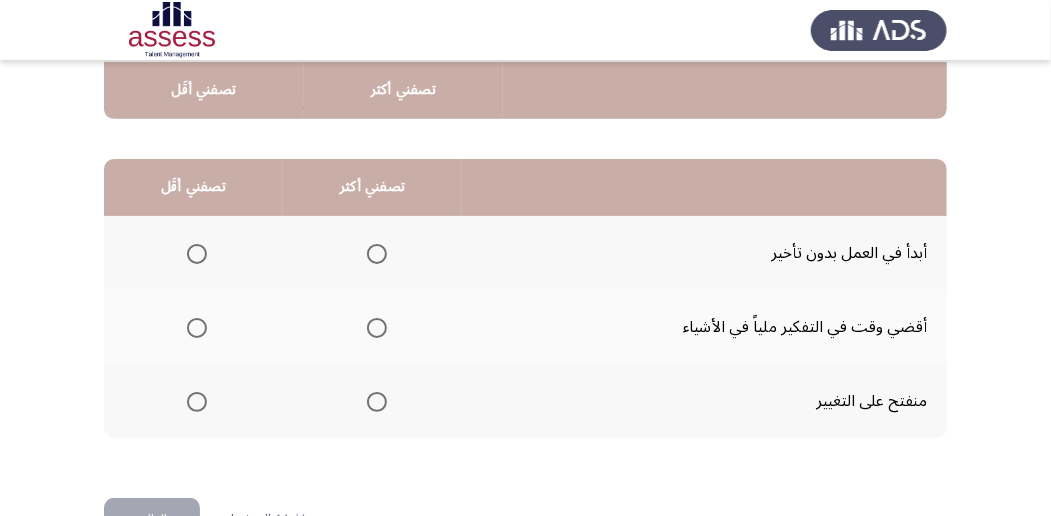 scroll, scrollTop: 434, scrollLeft: 0, axis: vertical 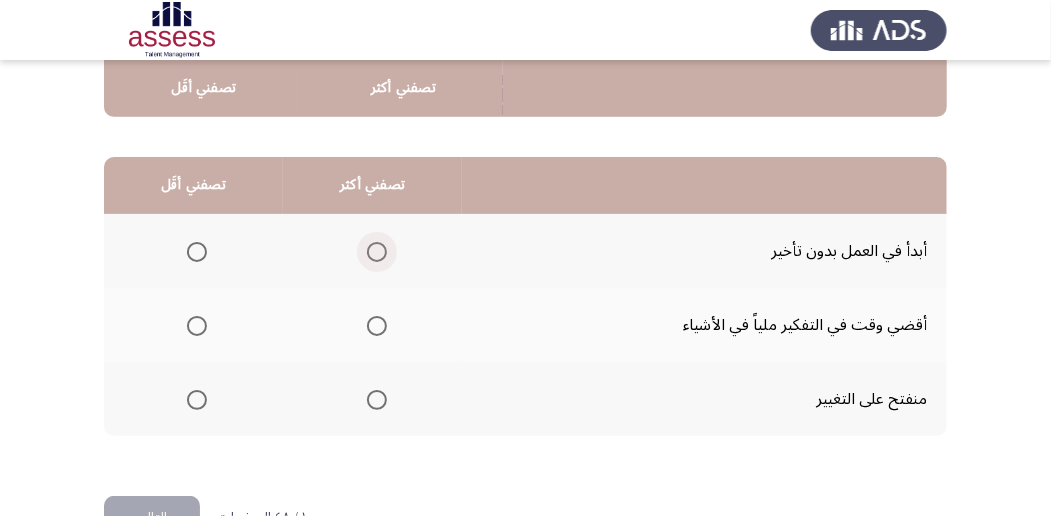 click at bounding box center [377, 252] 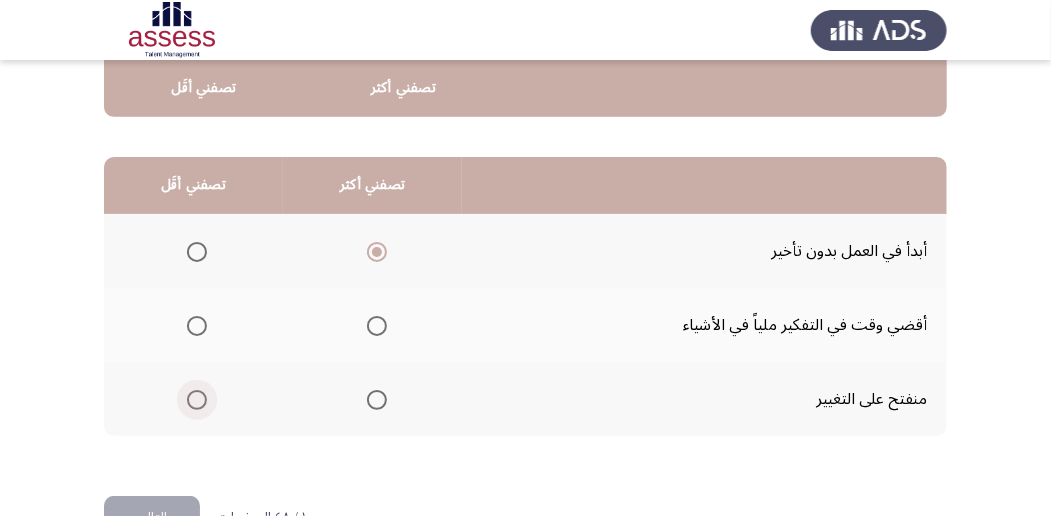 click at bounding box center [197, 400] 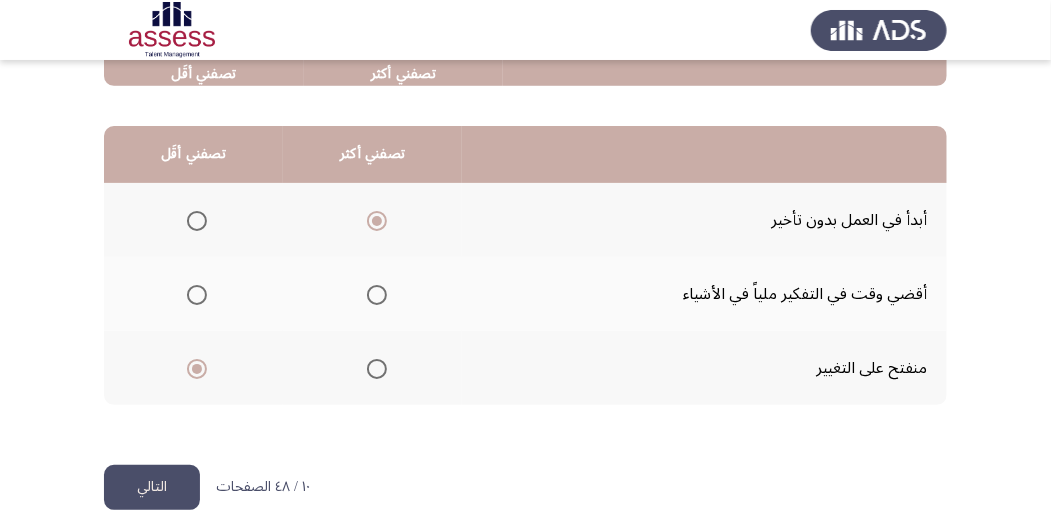 scroll, scrollTop: 474, scrollLeft: 0, axis: vertical 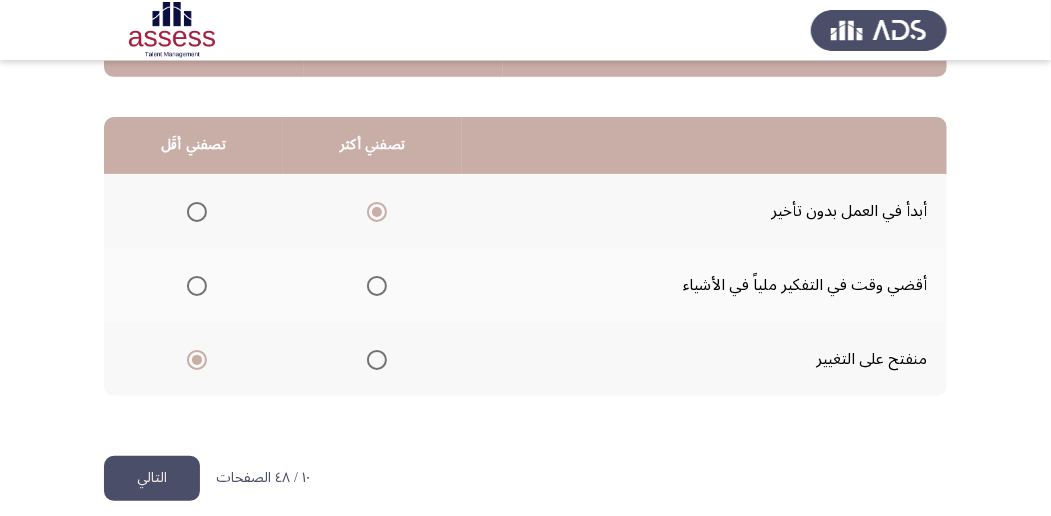 click on "التالي" 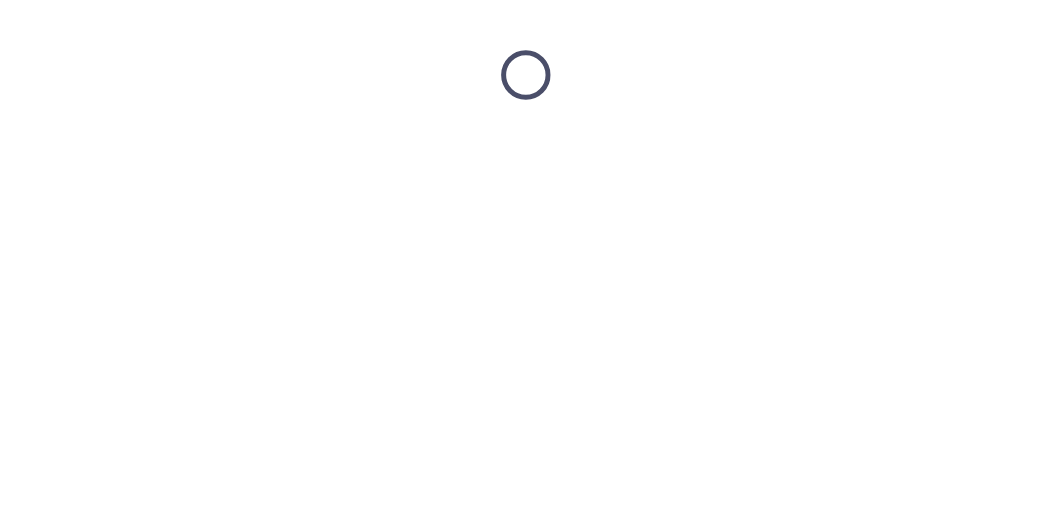 scroll, scrollTop: 0, scrollLeft: 0, axis: both 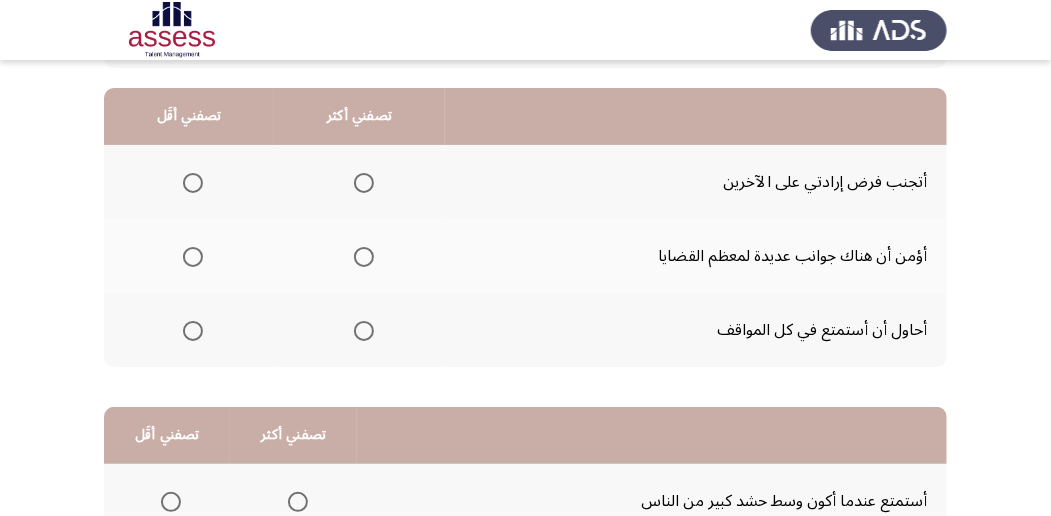 click at bounding box center (364, 331) 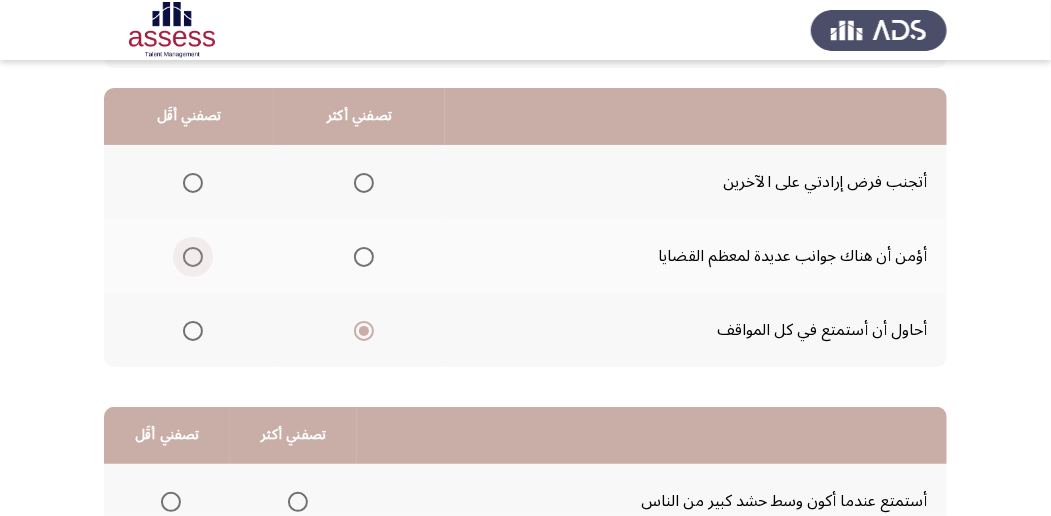 click at bounding box center (193, 257) 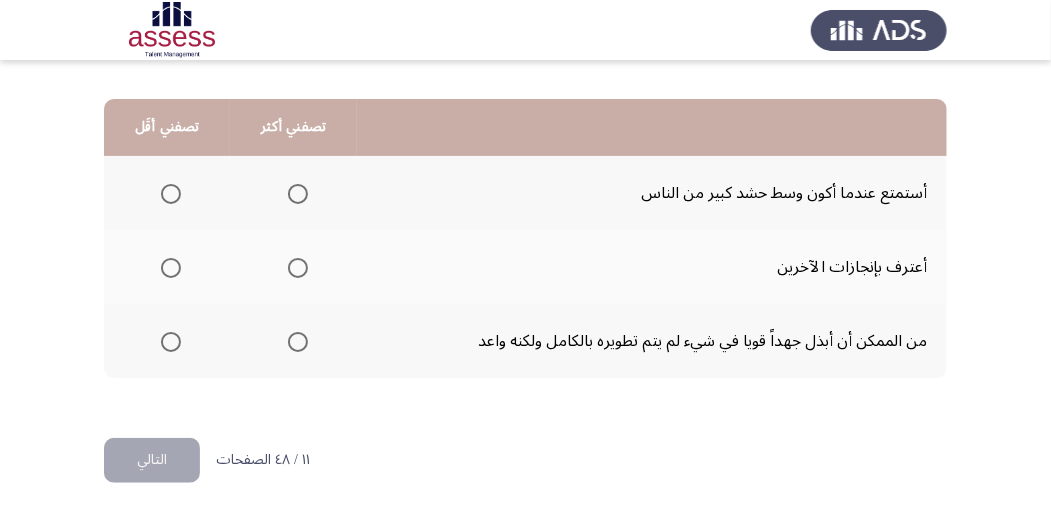 scroll, scrollTop: 494, scrollLeft: 0, axis: vertical 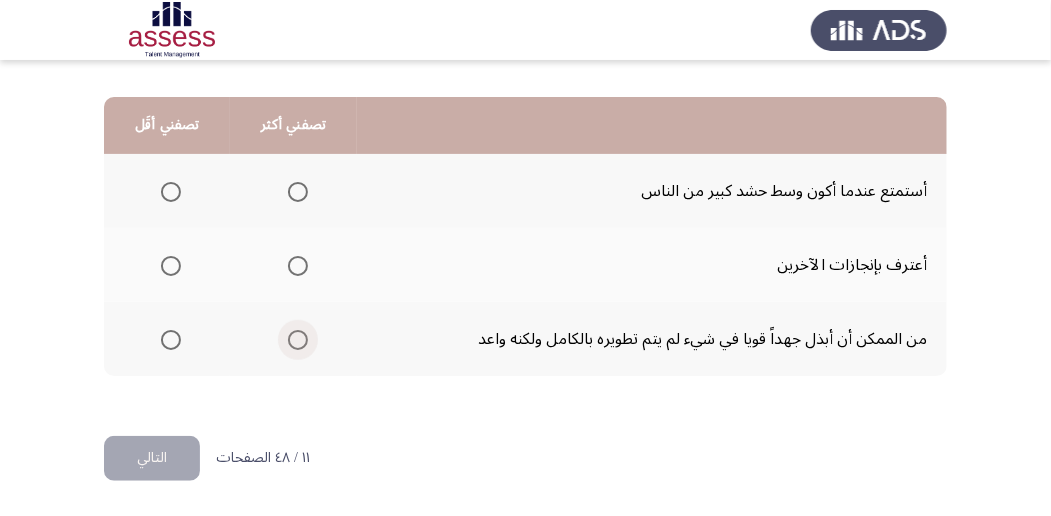 click at bounding box center (298, 340) 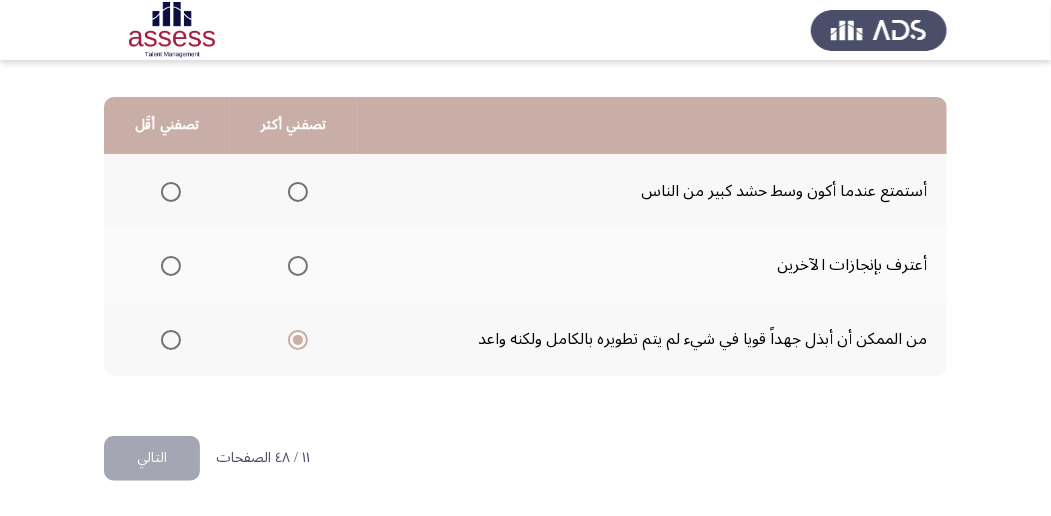 click at bounding box center (171, 266) 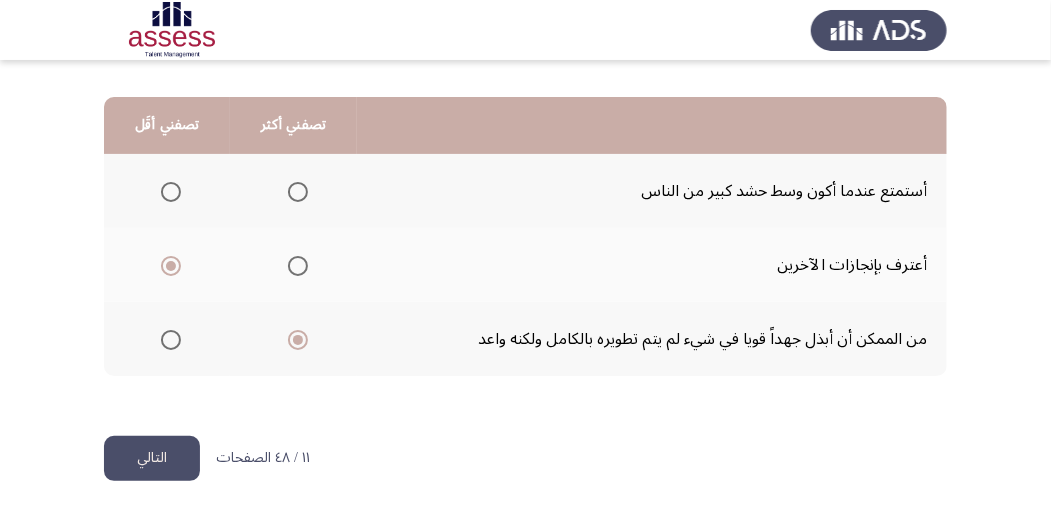 click on "التالي" 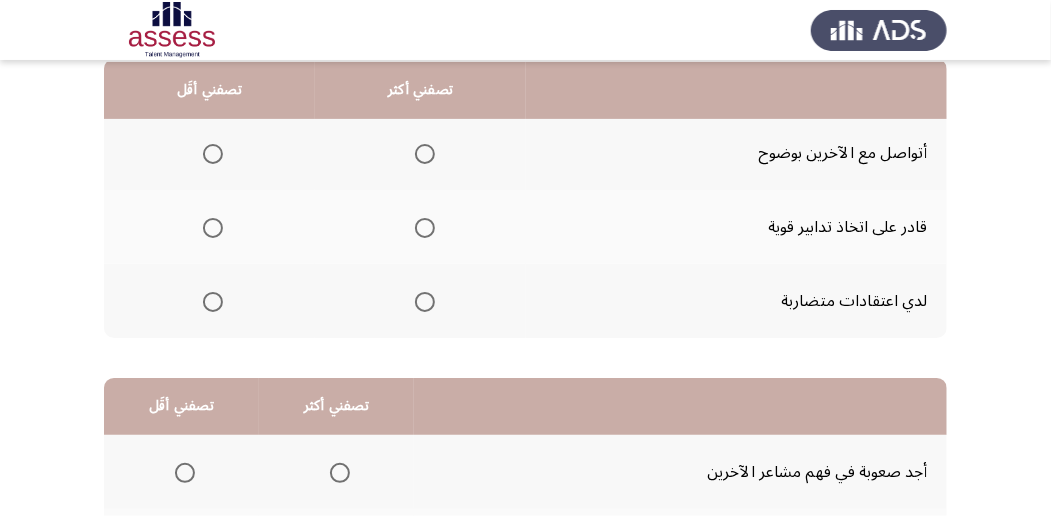 scroll, scrollTop: 214, scrollLeft: 0, axis: vertical 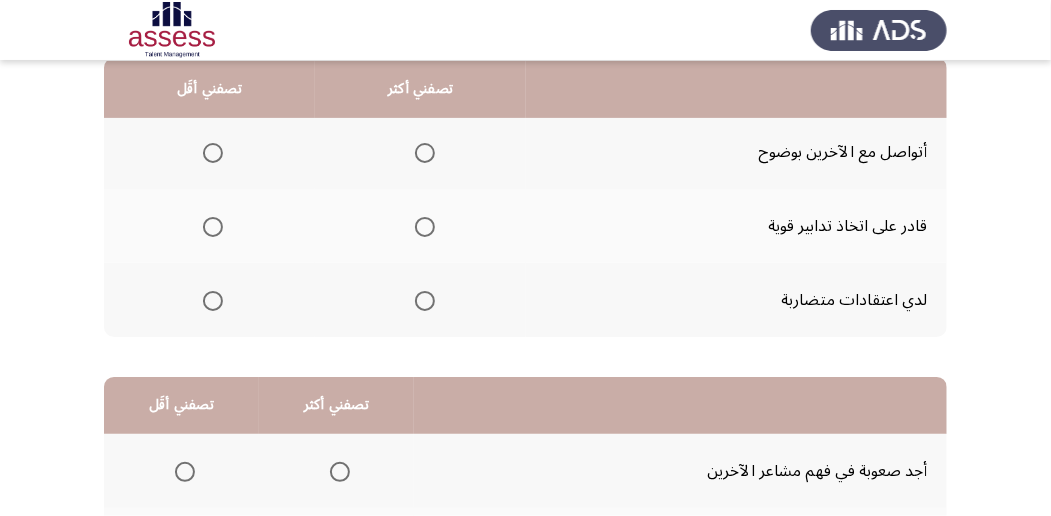 click at bounding box center [425, 227] 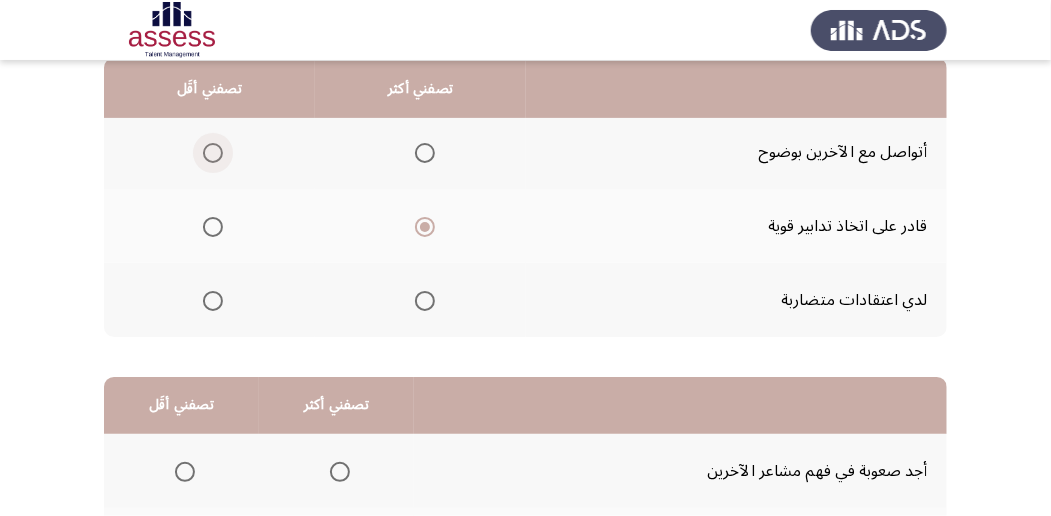 click at bounding box center (213, 153) 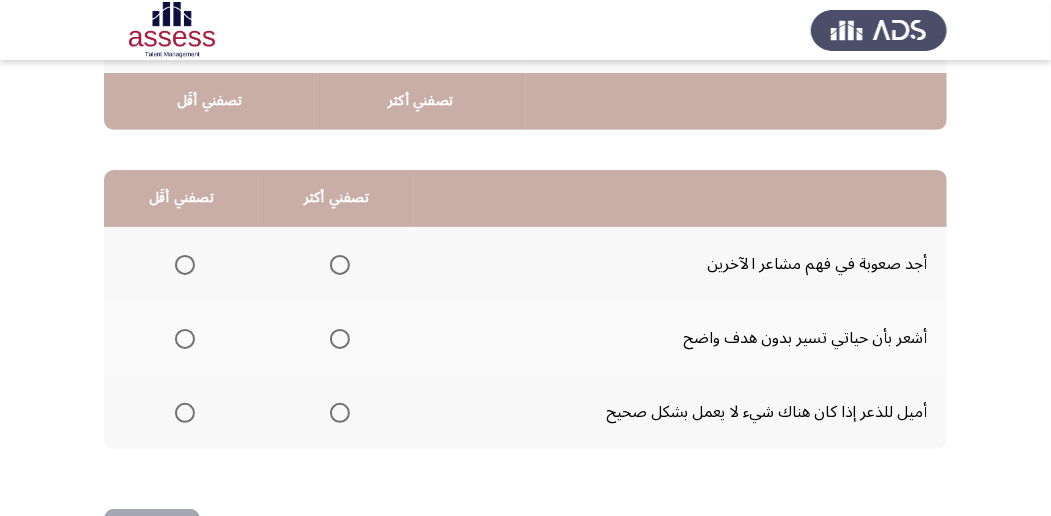 scroll, scrollTop: 442, scrollLeft: 0, axis: vertical 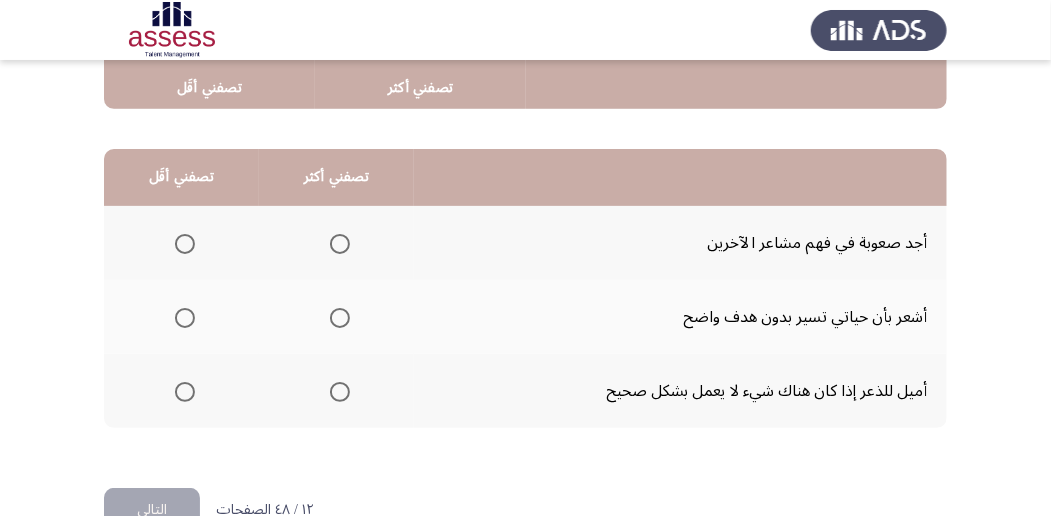 click at bounding box center [340, 244] 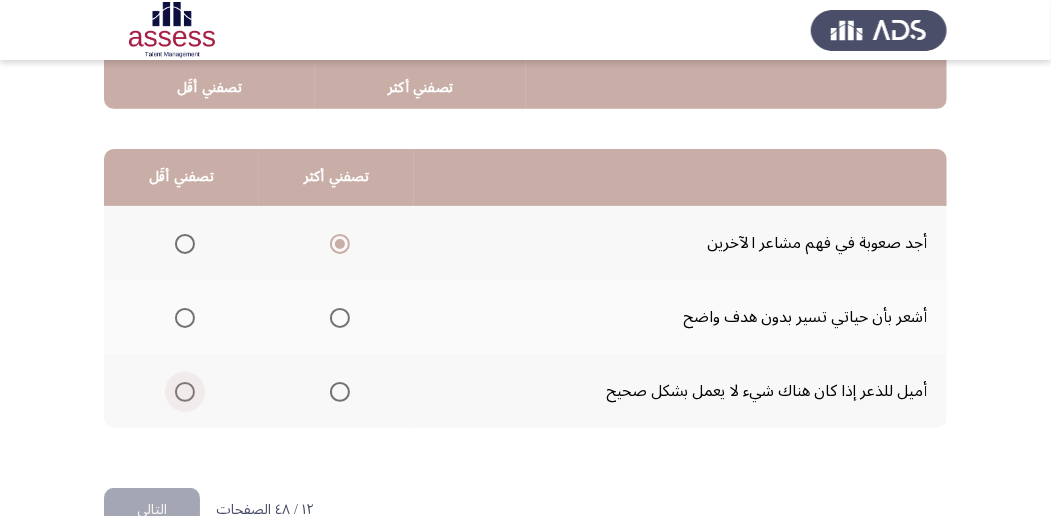click at bounding box center (185, 392) 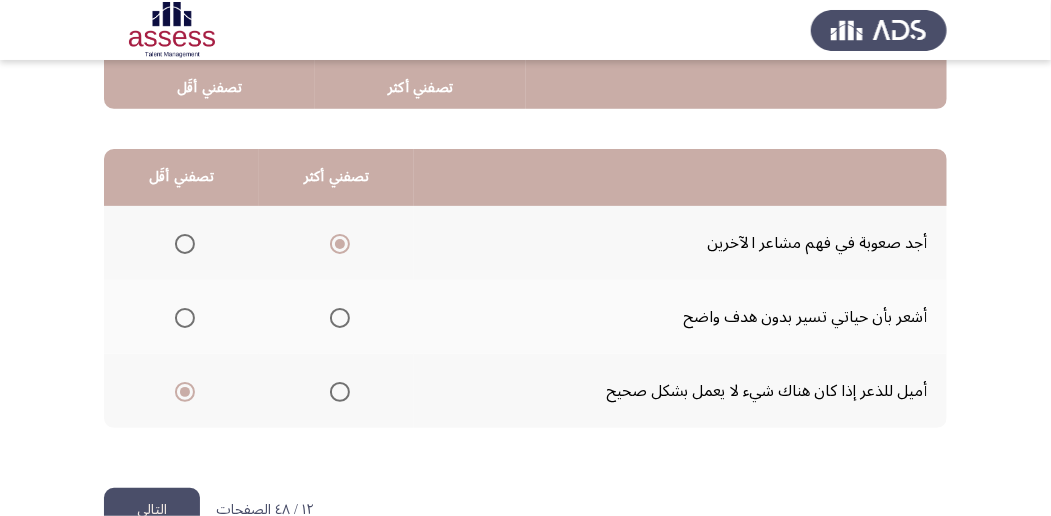click on "التالي" 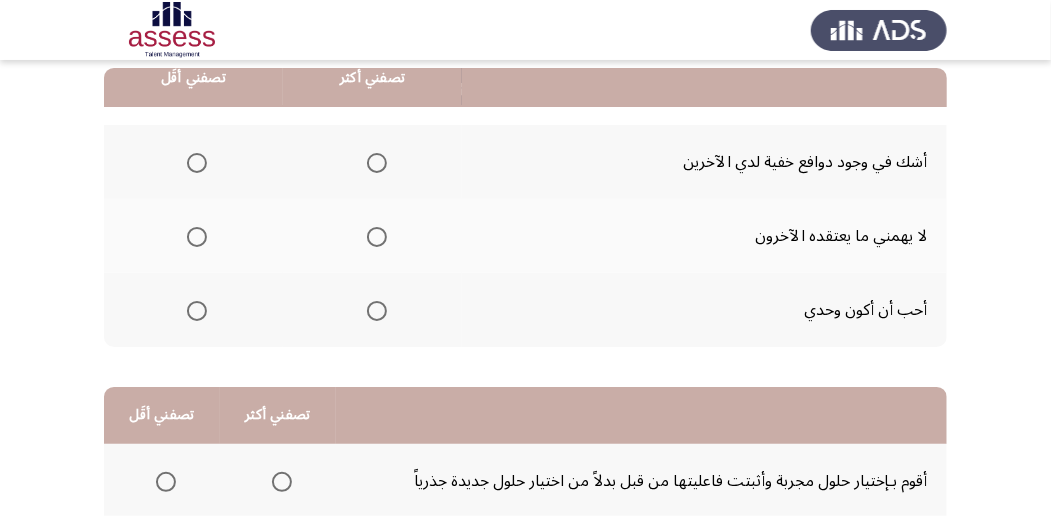scroll, scrollTop: 194, scrollLeft: 0, axis: vertical 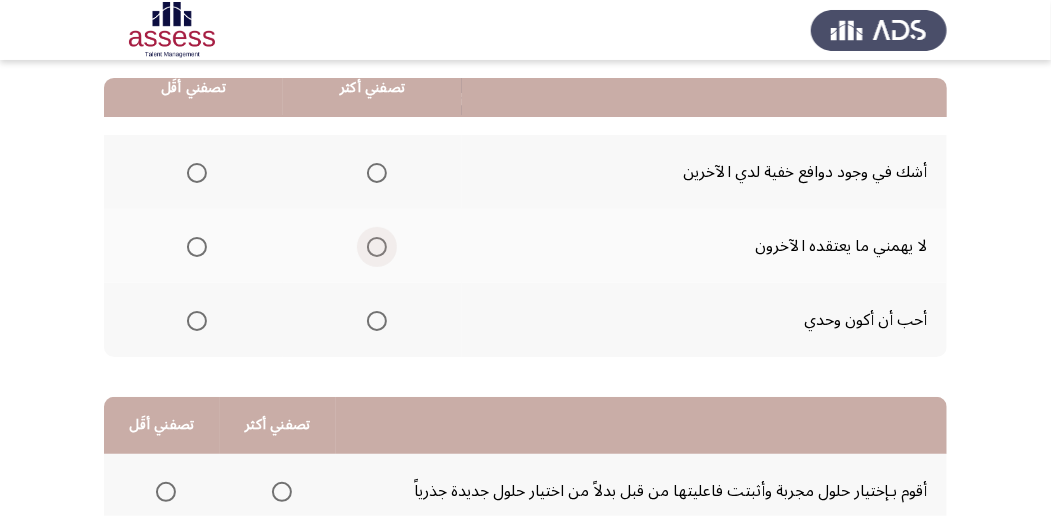 click at bounding box center [377, 247] 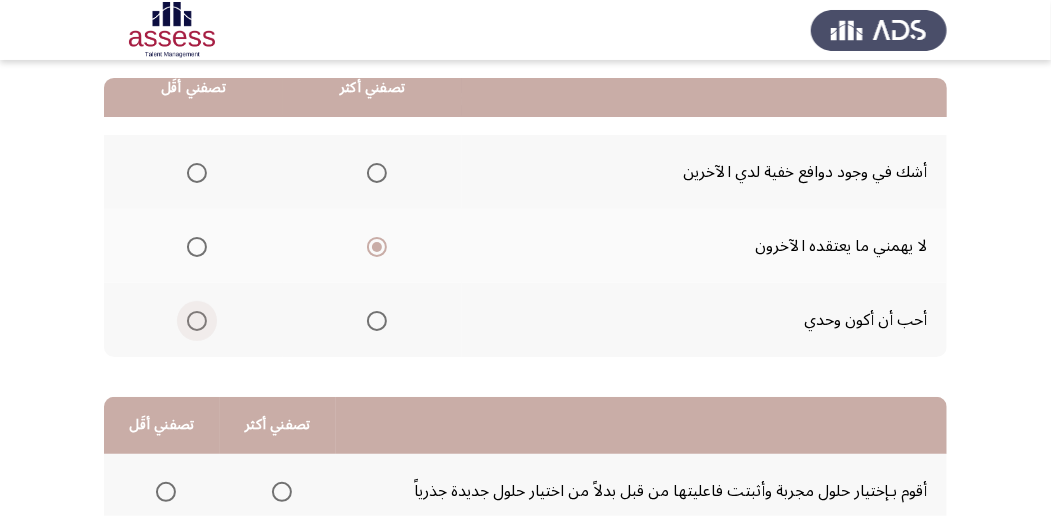 click at bounding box center [197, 321] 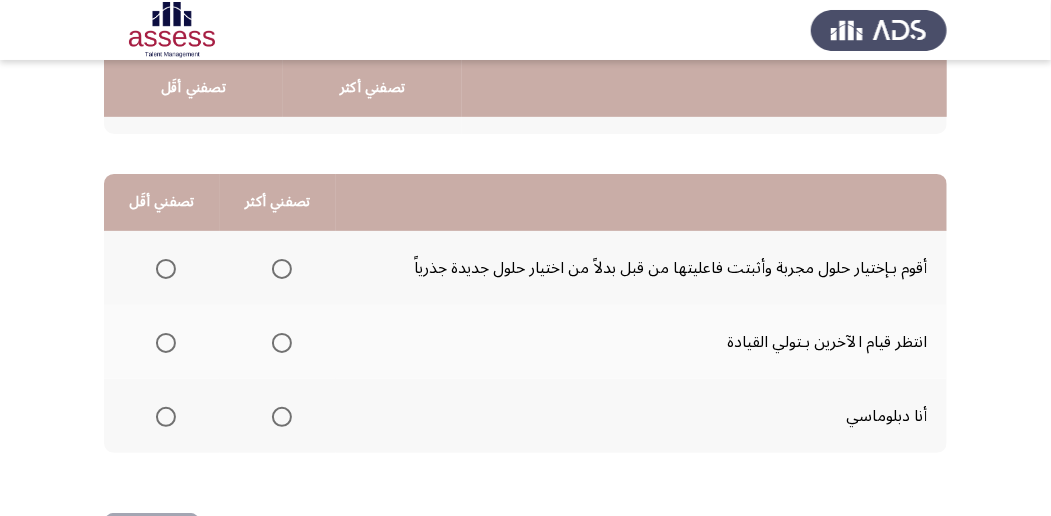 scroll, scrollTop: 443, scrollLeft: 0, axis: vertical 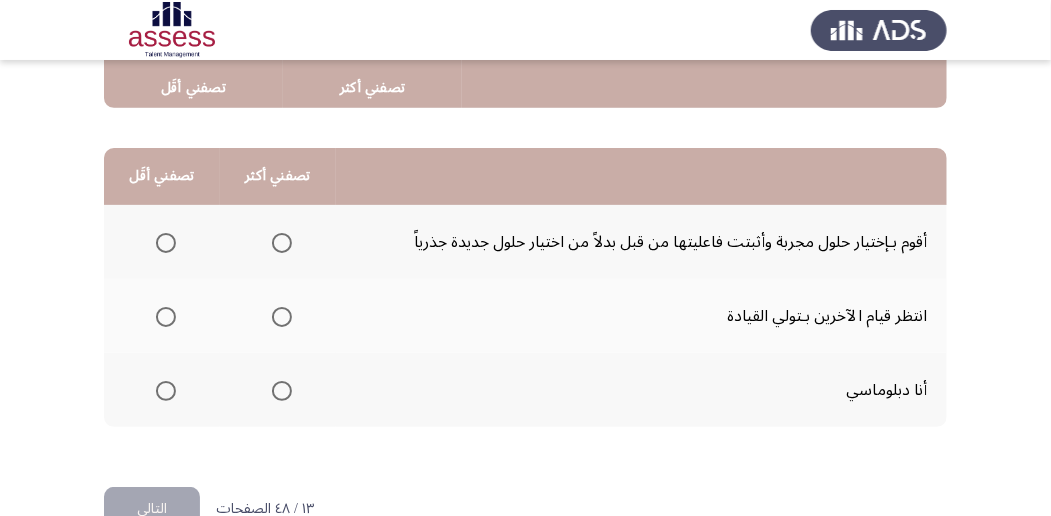click at bounding box center (282, 243) 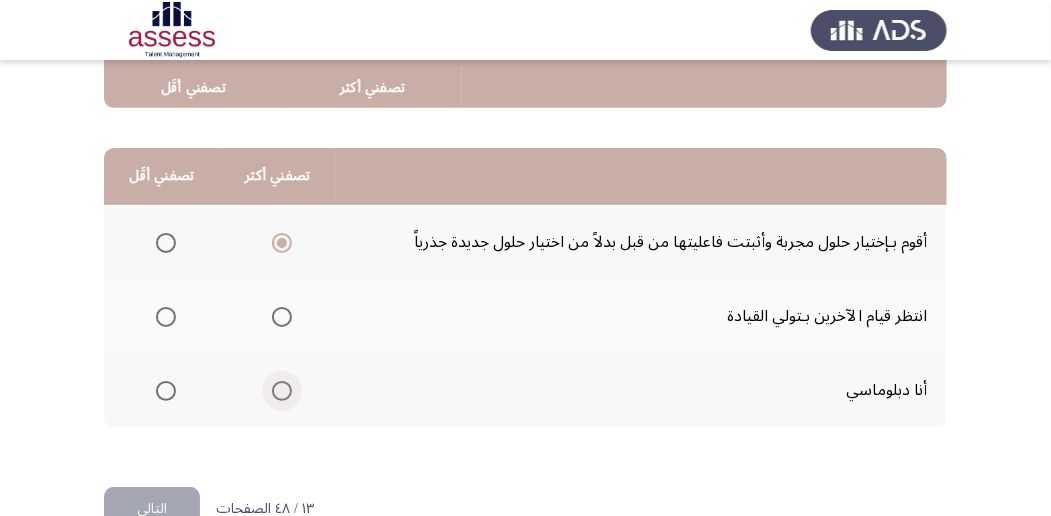 click at bounding box center [282, 391] 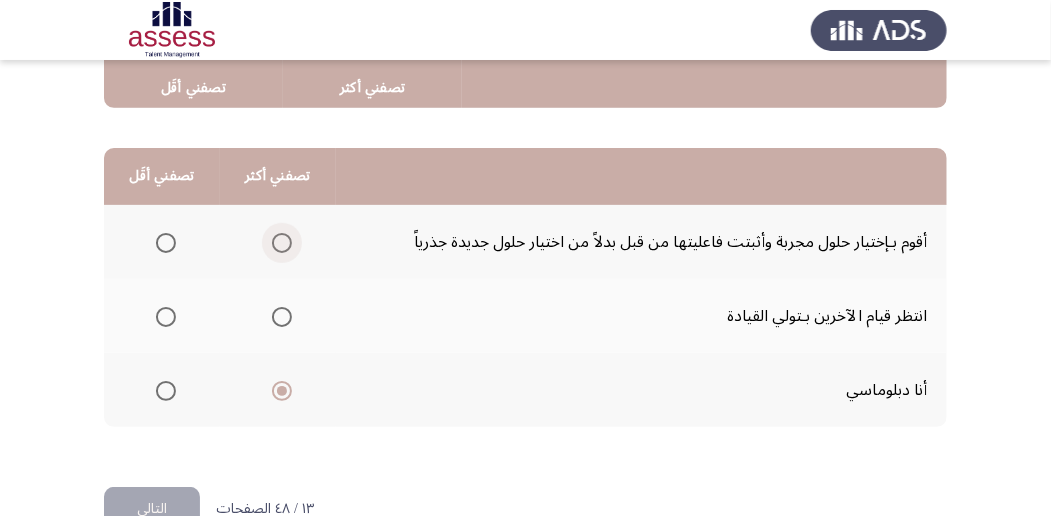click at bounding box center [282, 243] 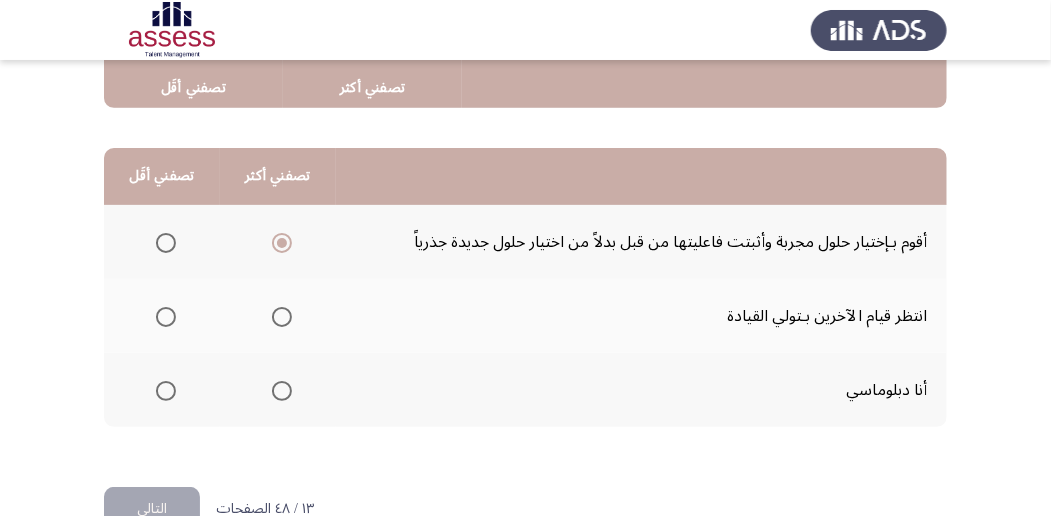 click at bounding box center (282, 391) 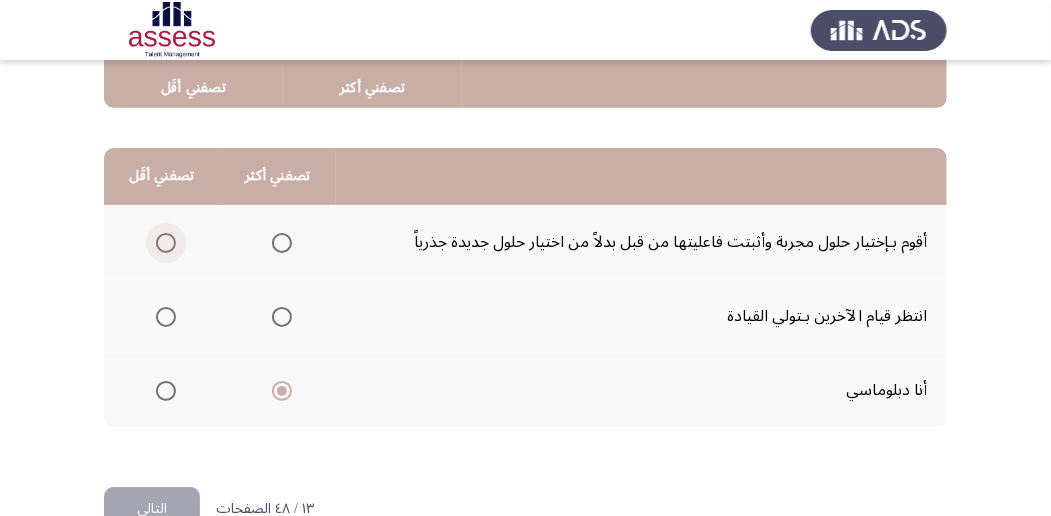 click at bounding box center (166, 243) 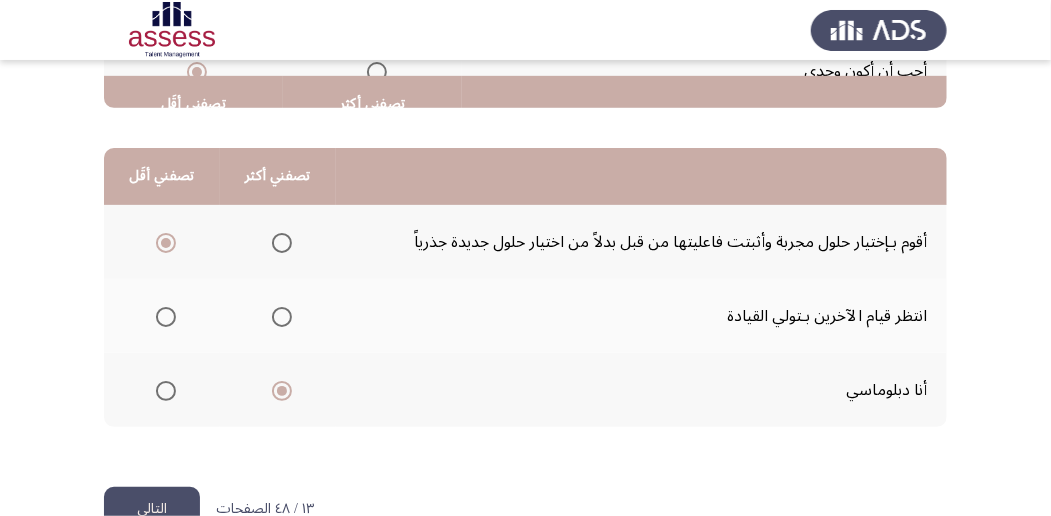 scroll, scrollTop: 473, scrollLeft: 0, axis: vertical 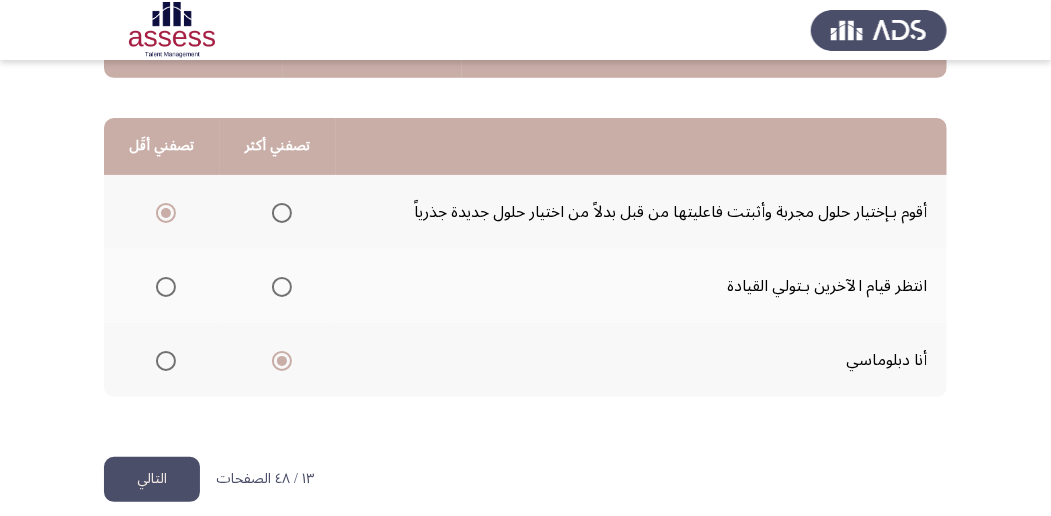 click on "التالي" 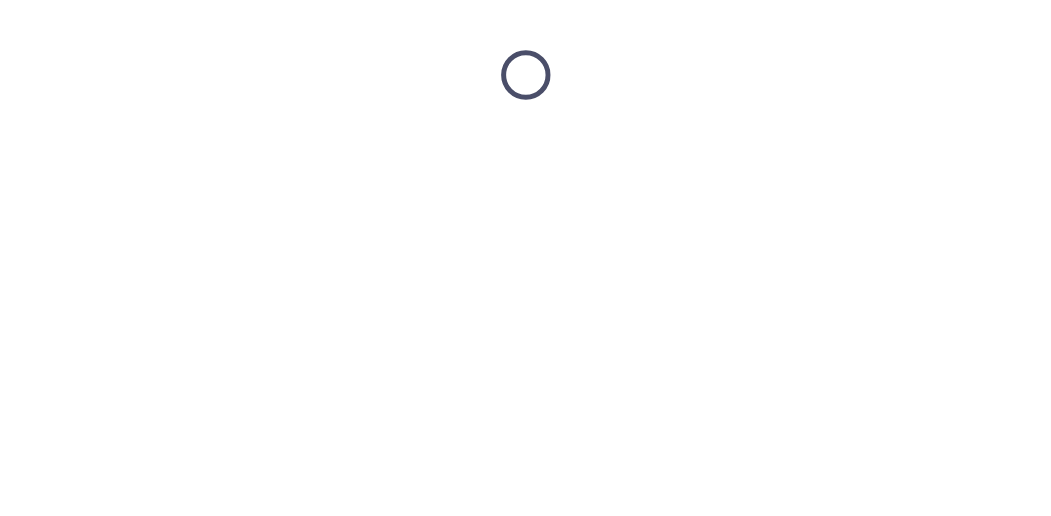 scroll, scrollTop: 0, scrollLeft: 0, axis: both 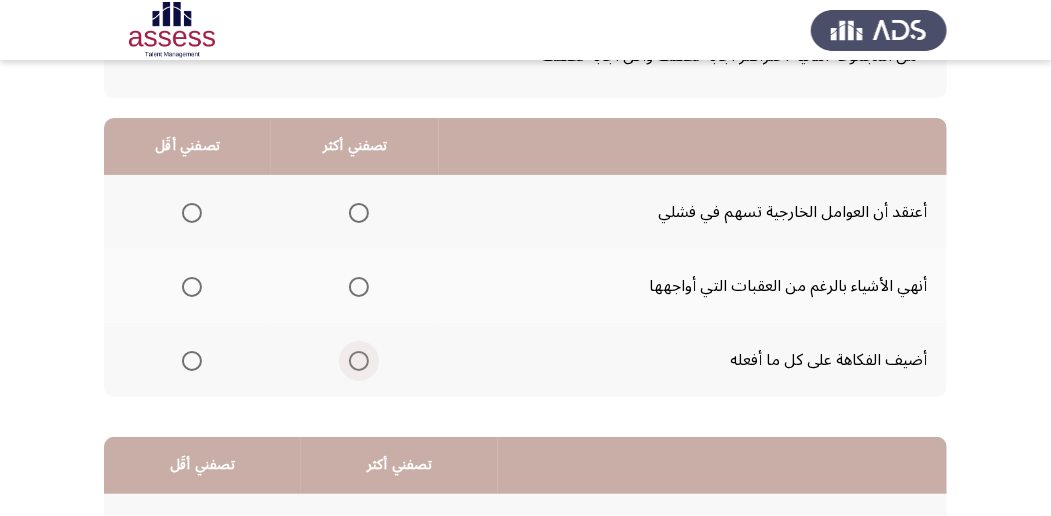 click at bounding box center [359, 361] 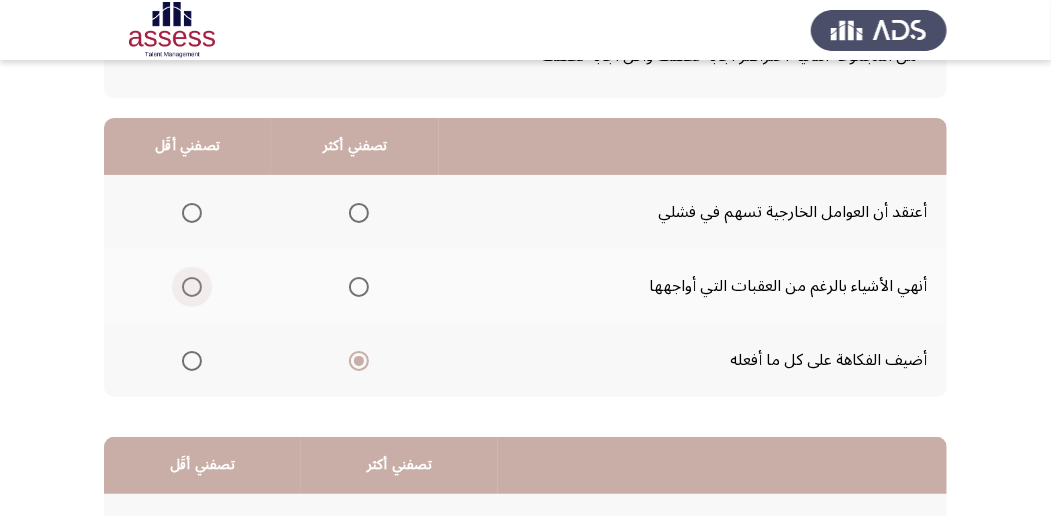 click at bounding box center [192, 287] 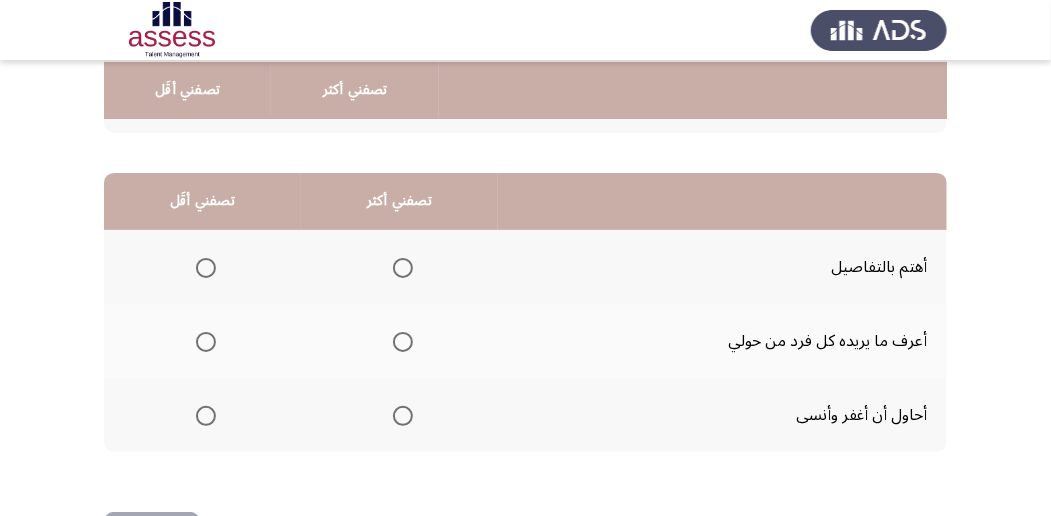 scroll, scrollTop: 420, scrollLeft: 0, axis: vertical 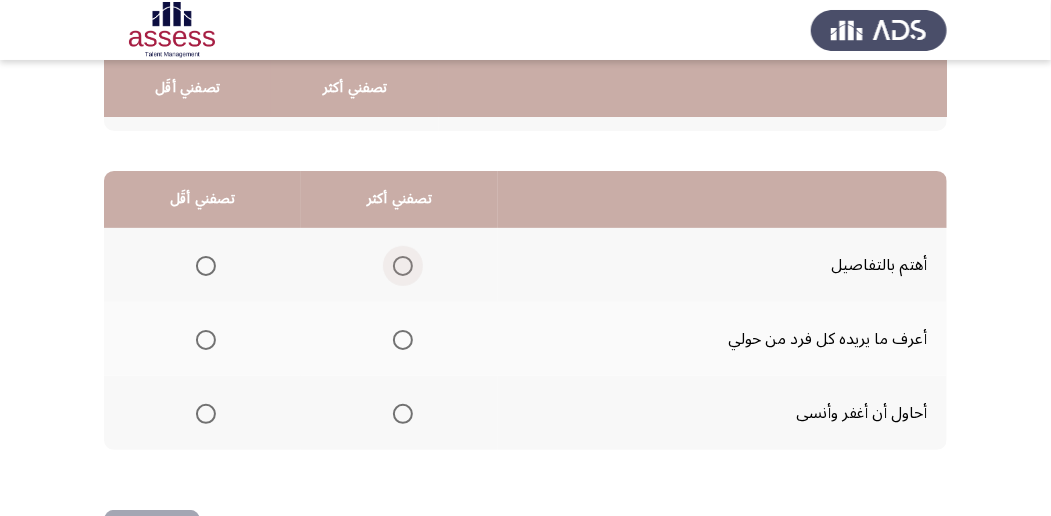 click at bounding box center (403, 266) 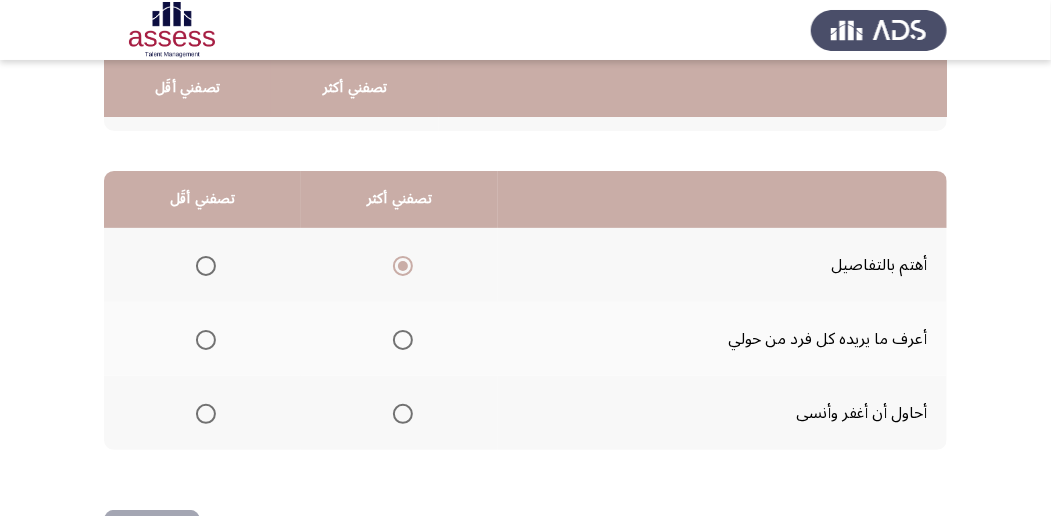 click at bounding box center (206, 340) 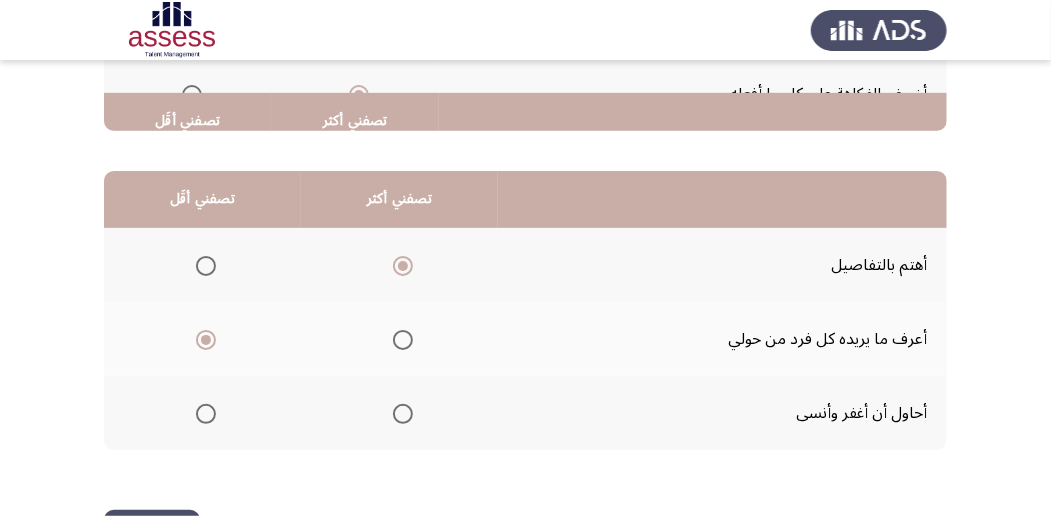 scroll, scrollTop: 494, scrollLeft: 0, axis: vertical 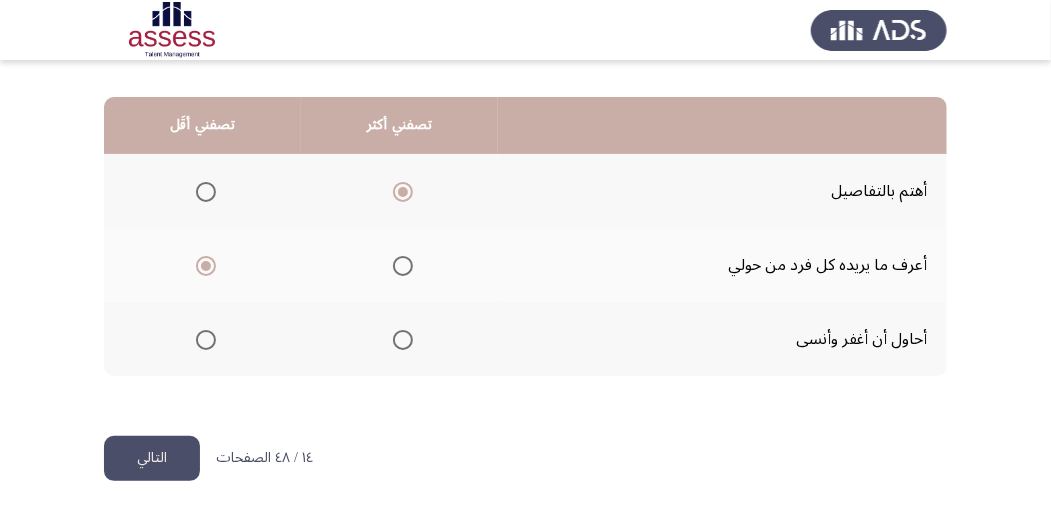 click on "التالي" 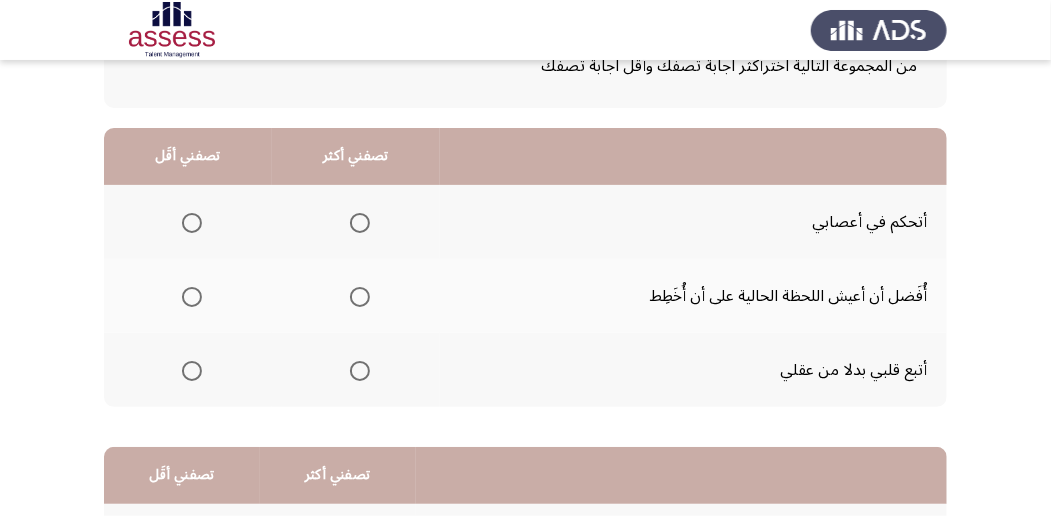 scroll, scrollTop: 145, scrollLeft: 0, axis: vertical 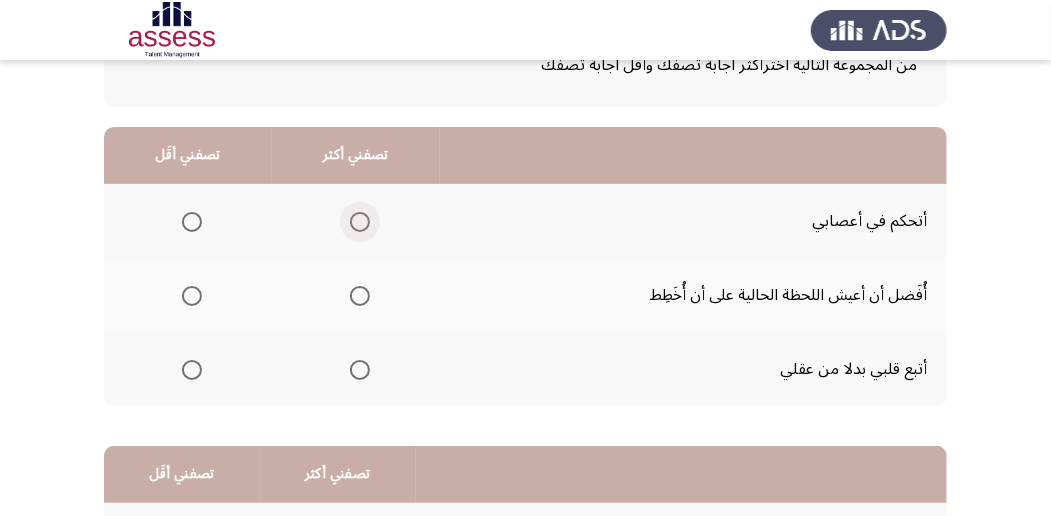 click at bounding box center [360, 222] 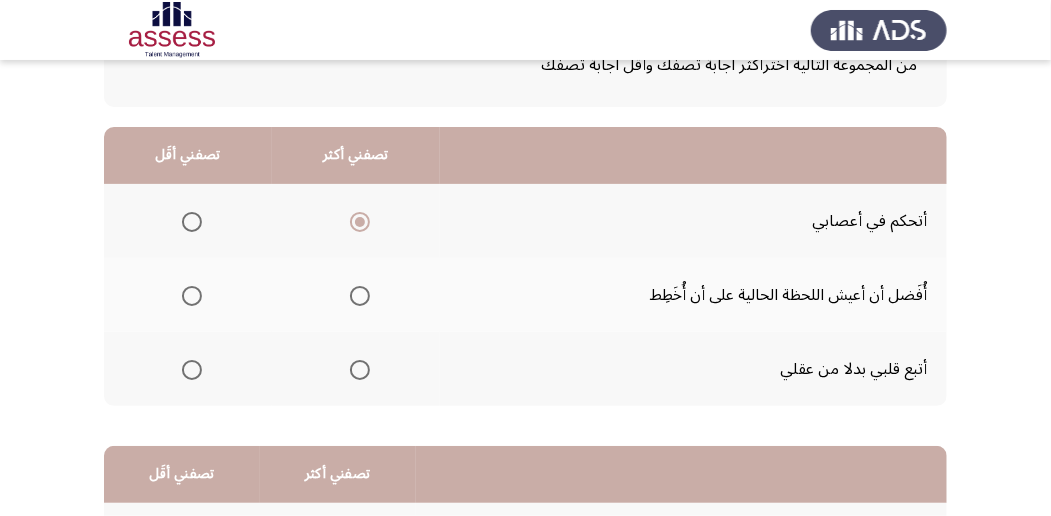 click at bounding box center [192, 296] 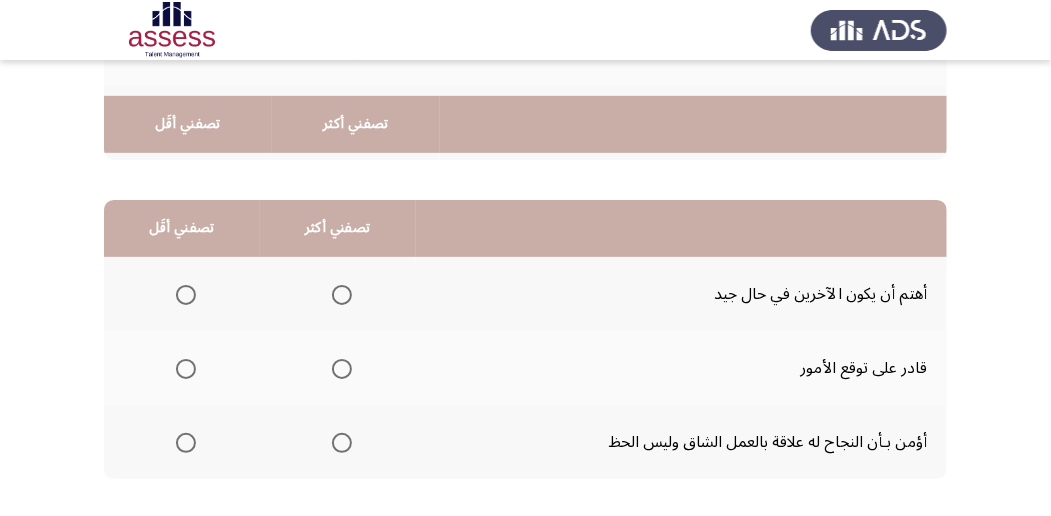 scroll, scrollTop: 426, scrollLeft: 0, axis: vertical 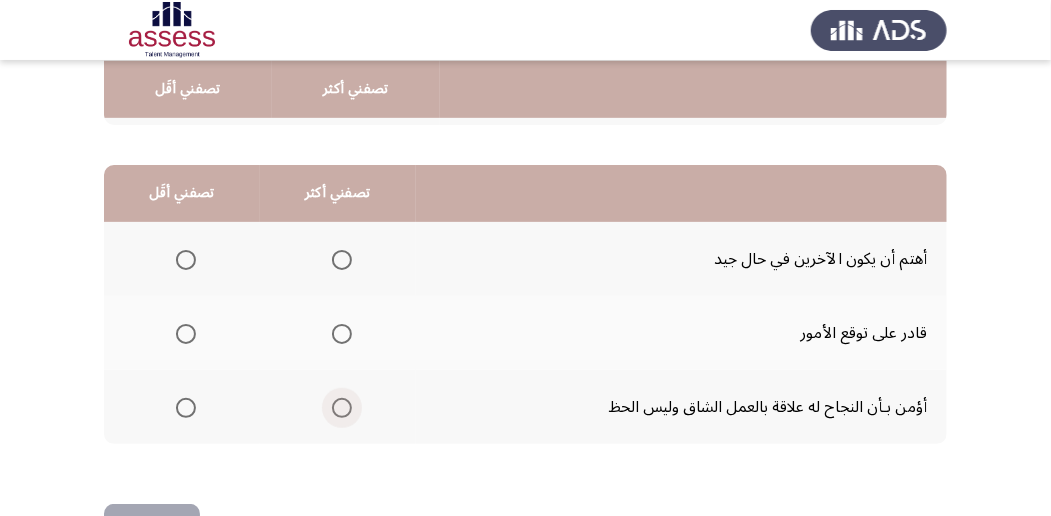 click at bounding box center [342, 408] 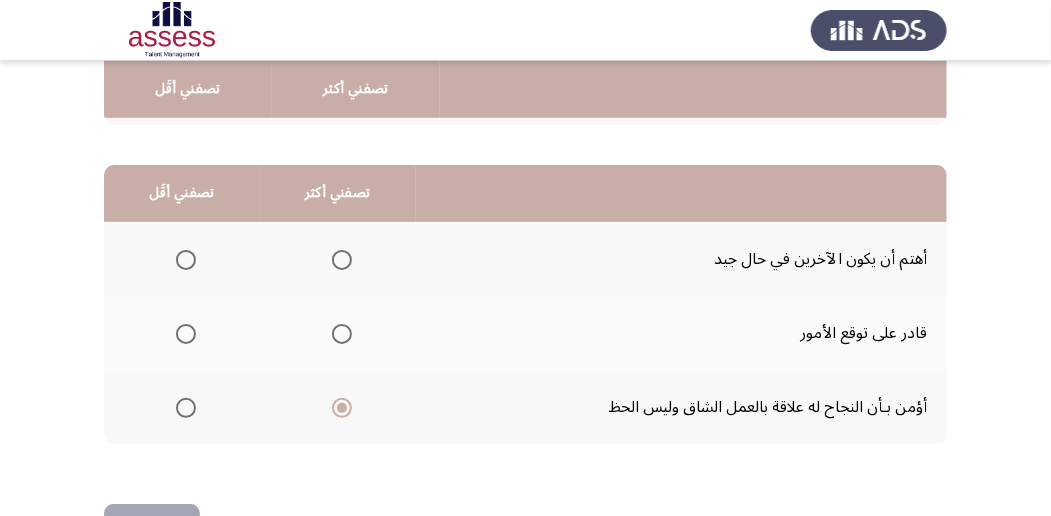 click at bounding box center [186, 334] 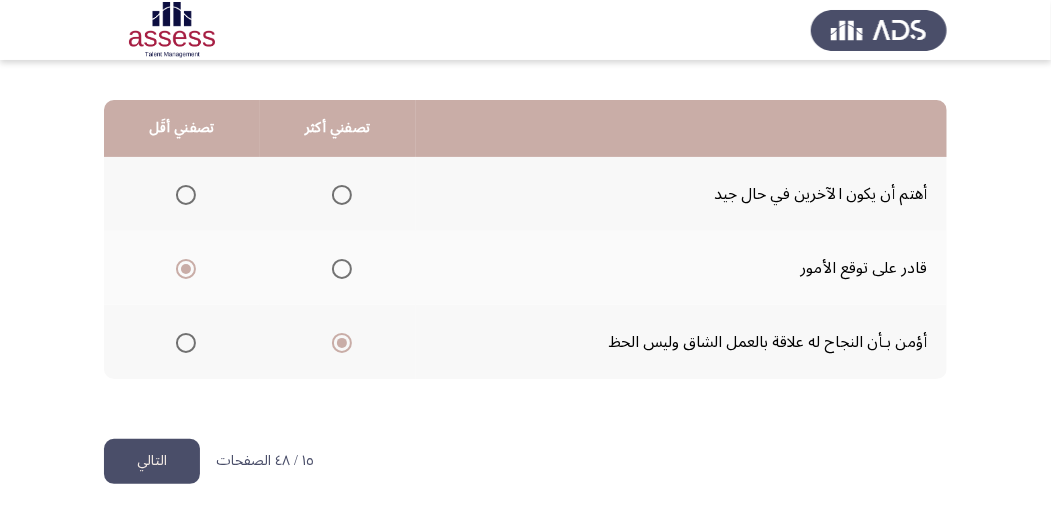 scroll, scrollTop: 494, scrollLeft: 0, axis: vertical 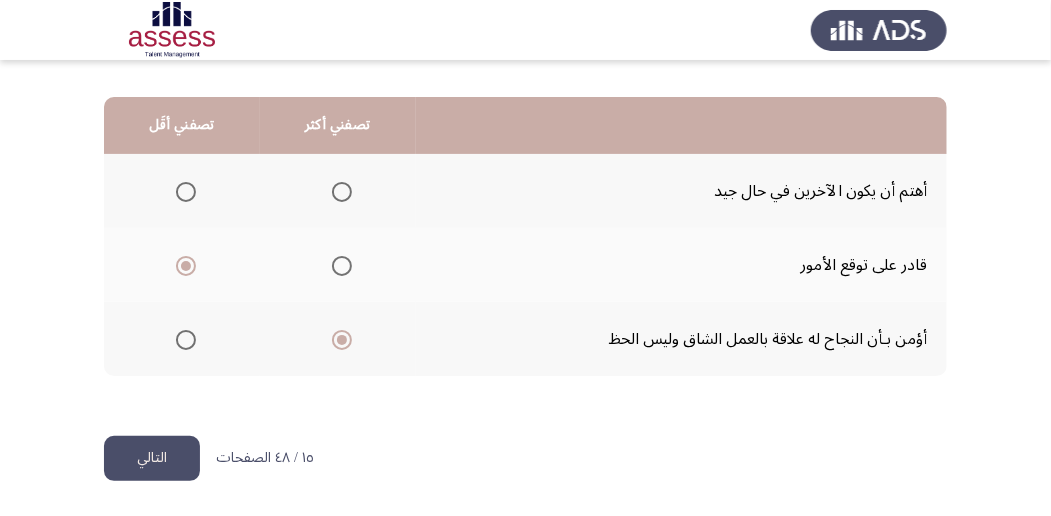 click on "التالي" 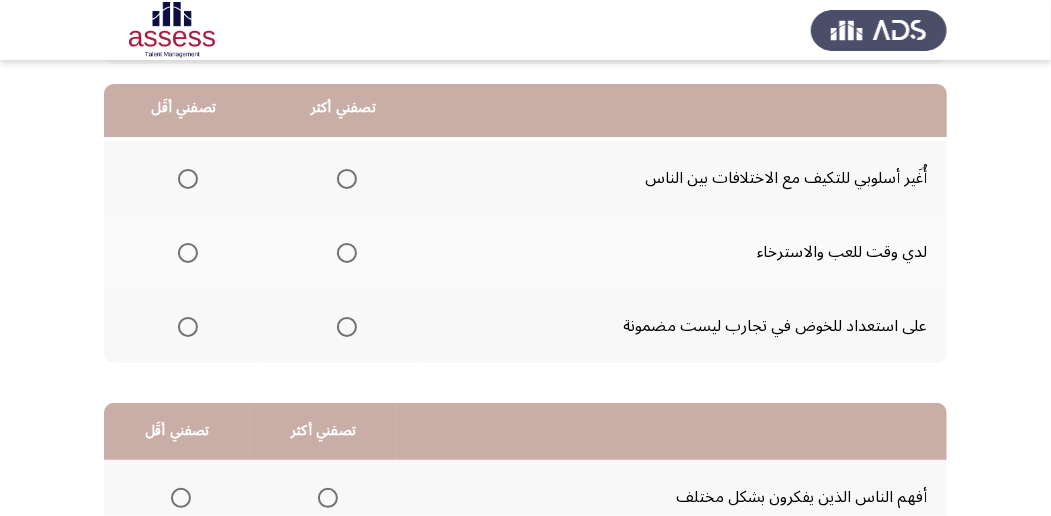 scroll, scrollTop: 186, scrollLeft: 0, axis: vertical 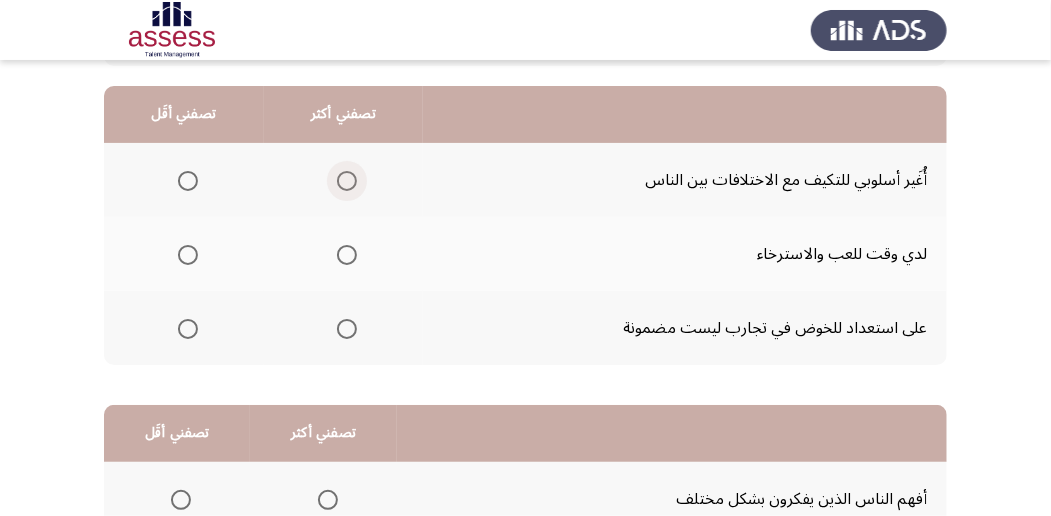 click at bounding box center [347, 181] 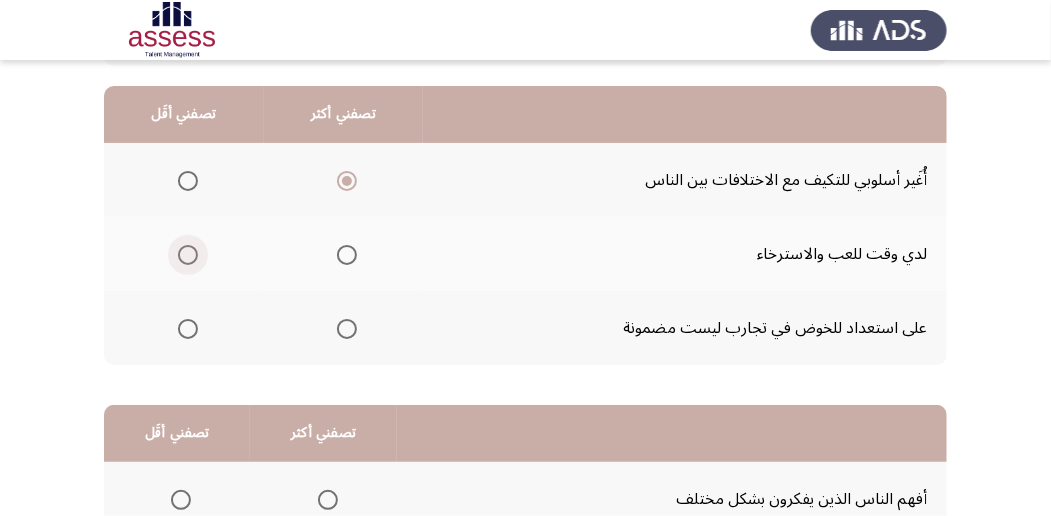 click at bounding box center [188, 255] 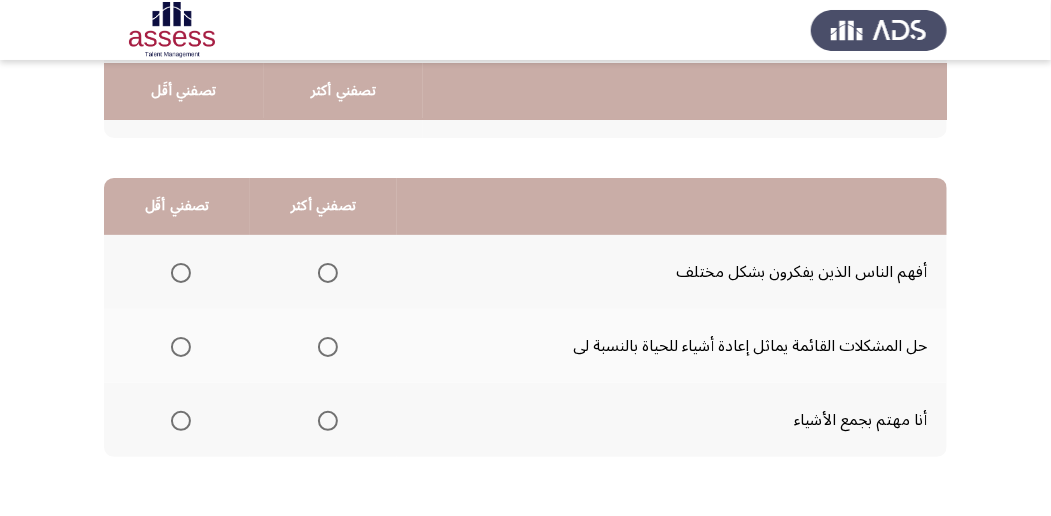 scroll, scrollTop: 416, scrollLeft: 0, axis: vertical 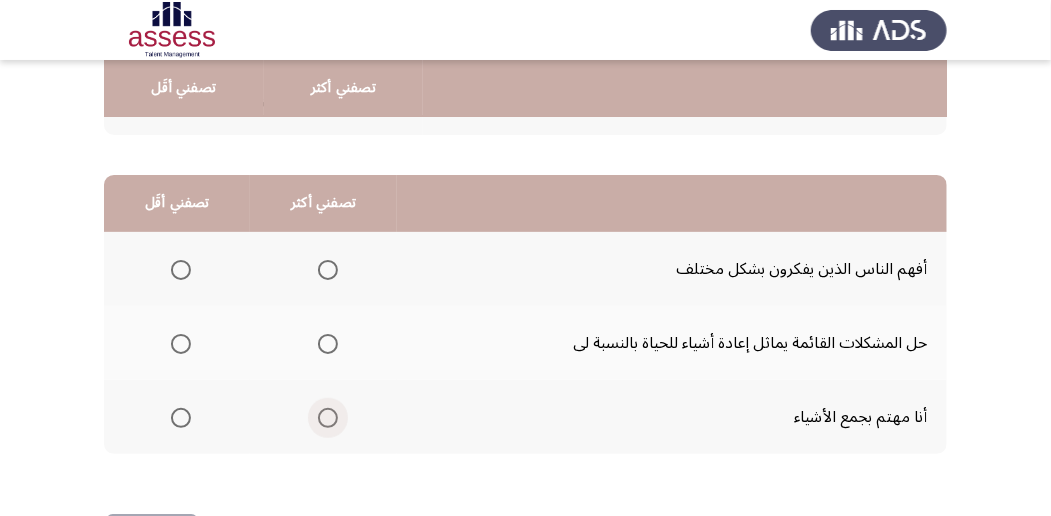 click at bounding box center [328, 418] 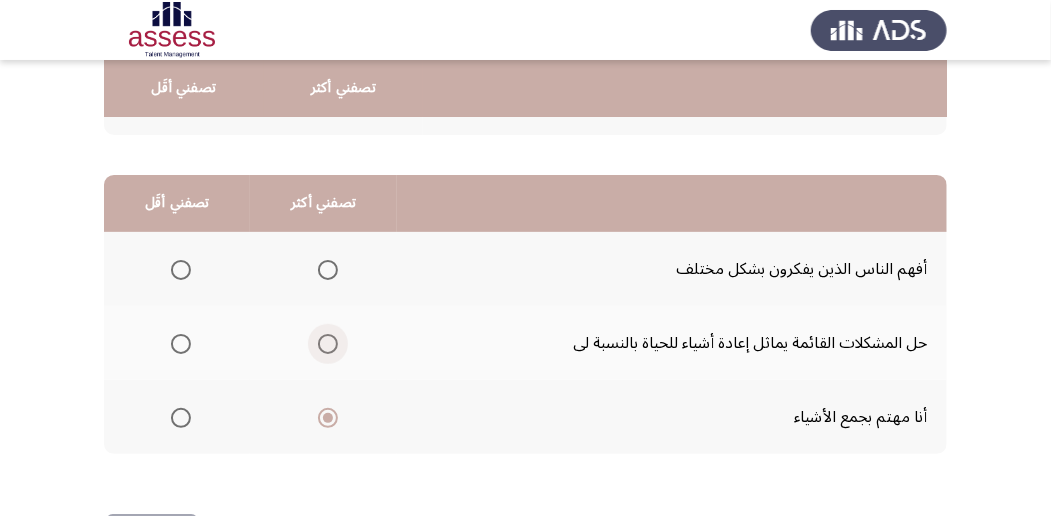 click at bounding box center (328, 344) 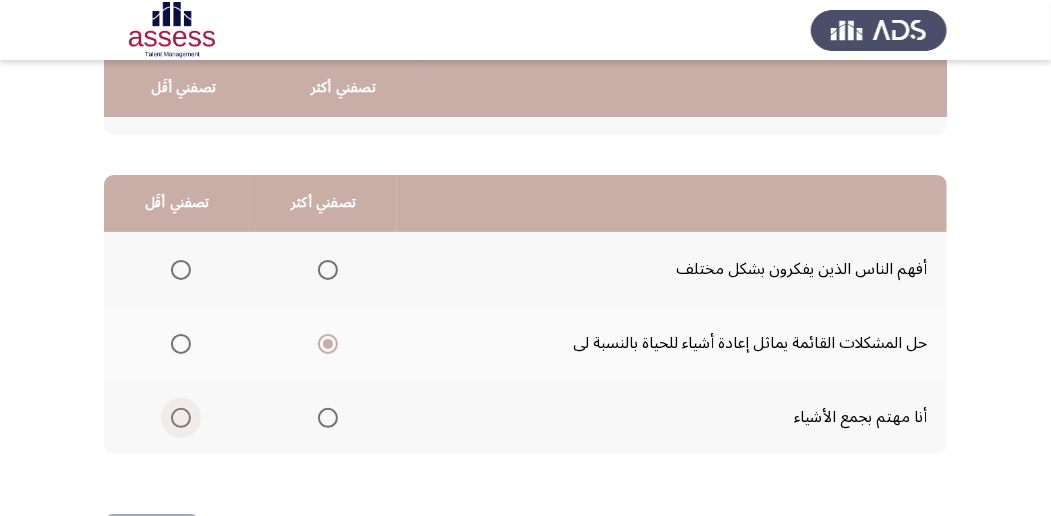 click at bounding box center [181, 418] 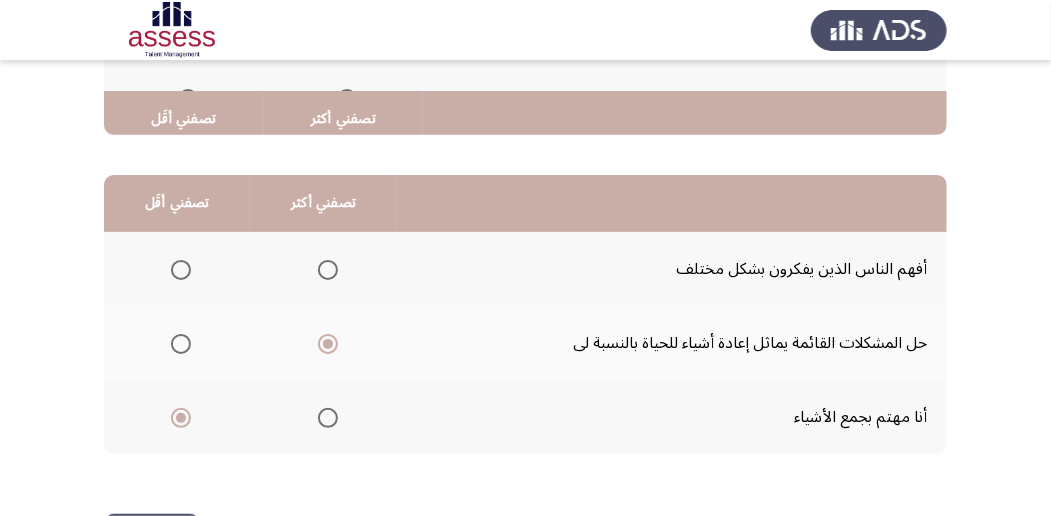 scroll, scrollTop: 494, scrollLeft: 0, axis: vertical 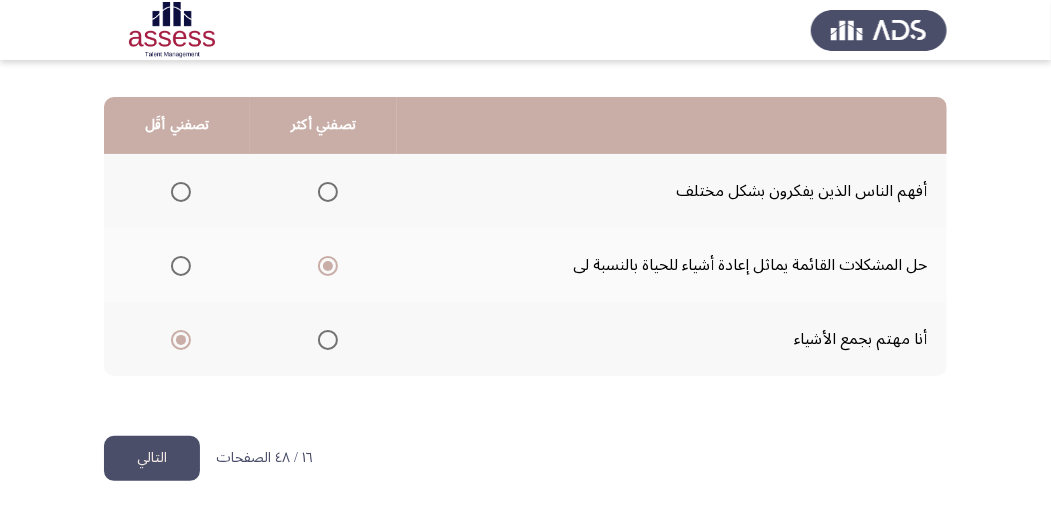 click on "التالي" 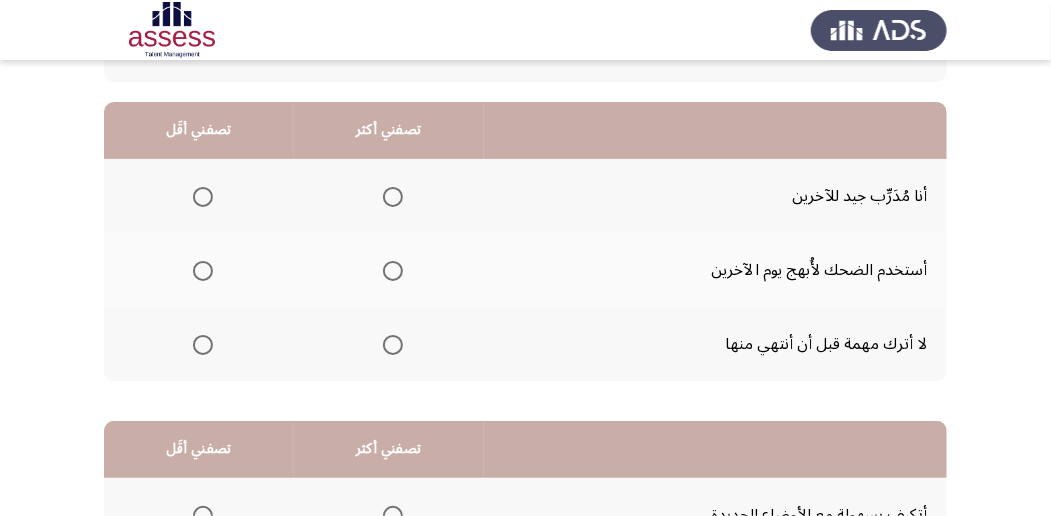 scroll, scrollTop: 176, scrollLeft: 0, axis: vertical 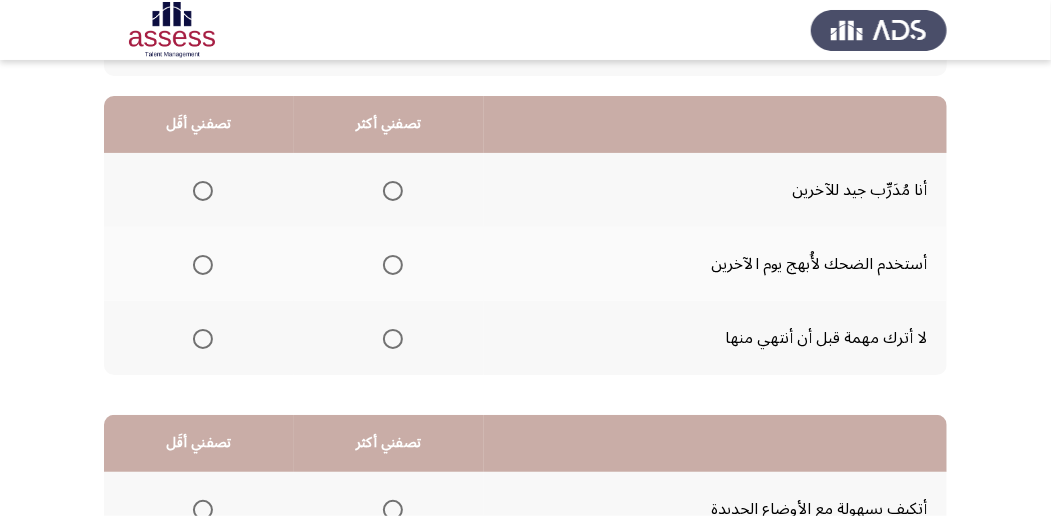 click at bounding box center (393, 339) 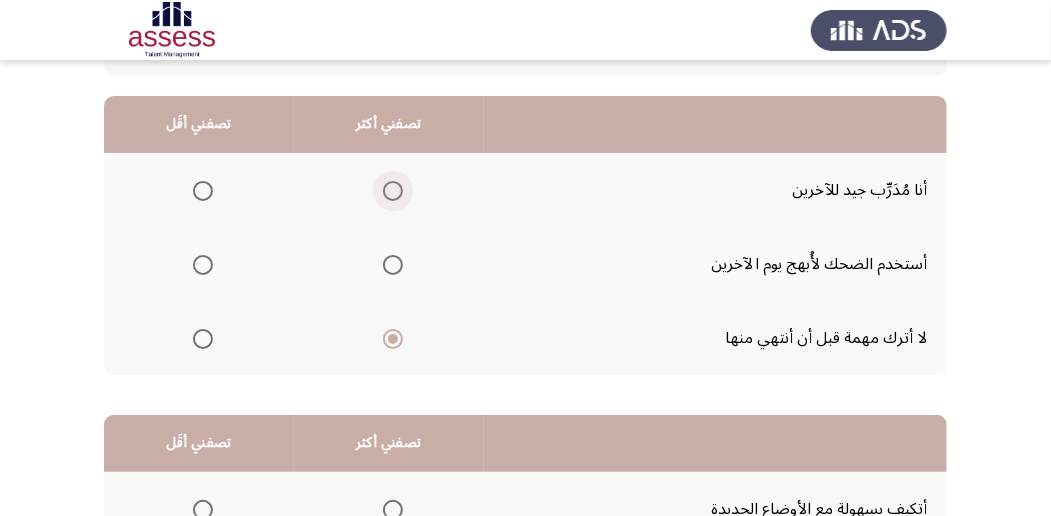 click at bounding box center [393, 191] 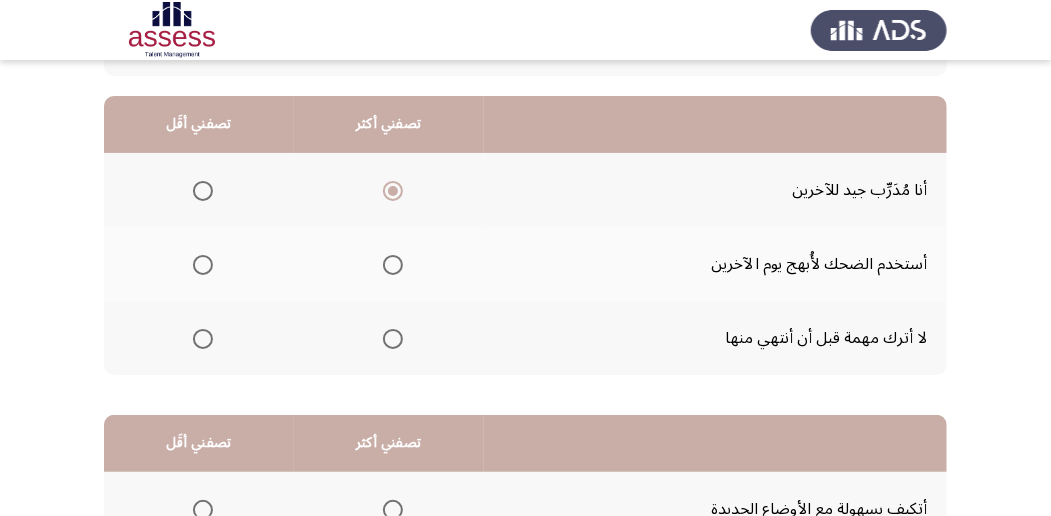click at bounding box center [203, 339] 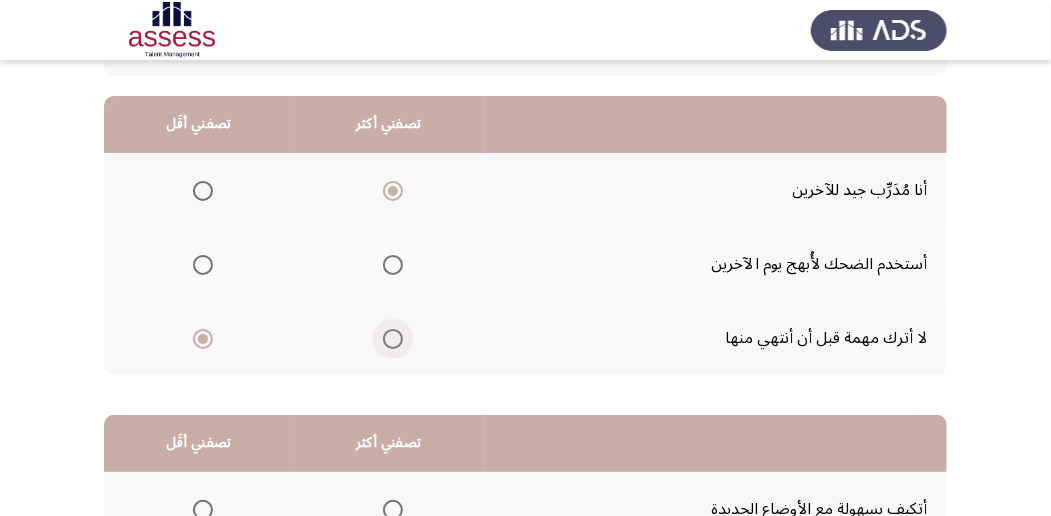 click at bounding box center (393, 339) 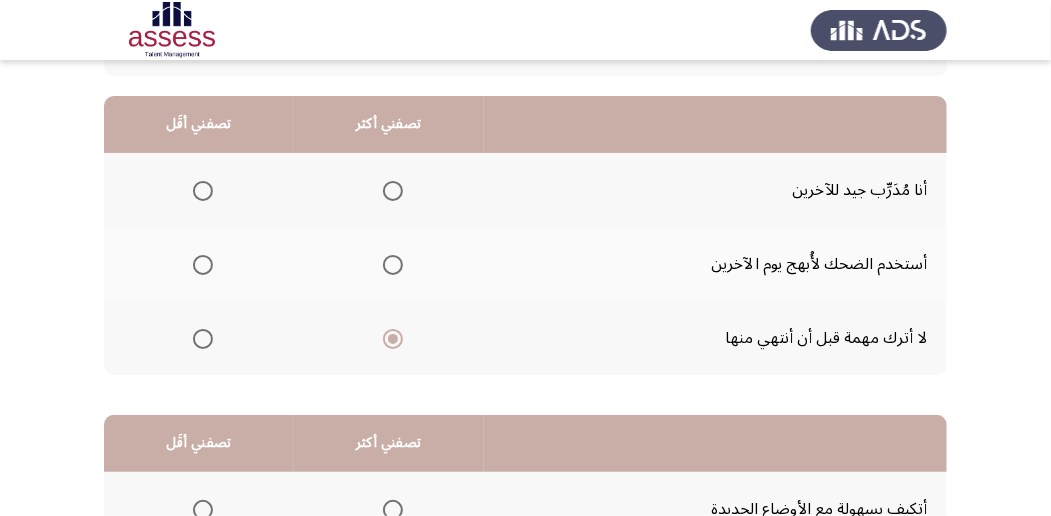 click at bounding box center [203, 191] 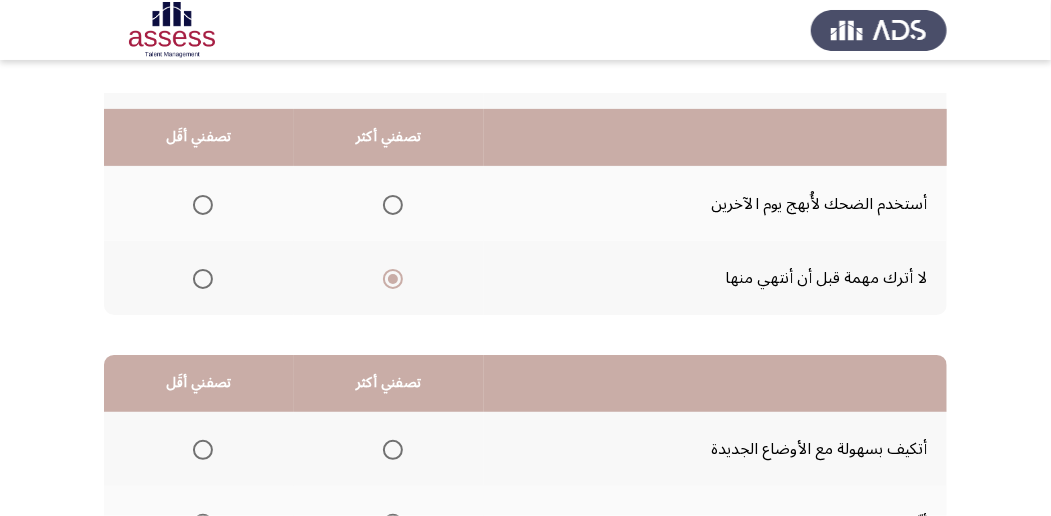 scroll, scrollTop: 494, scrollLeft: 0, axis: vertical 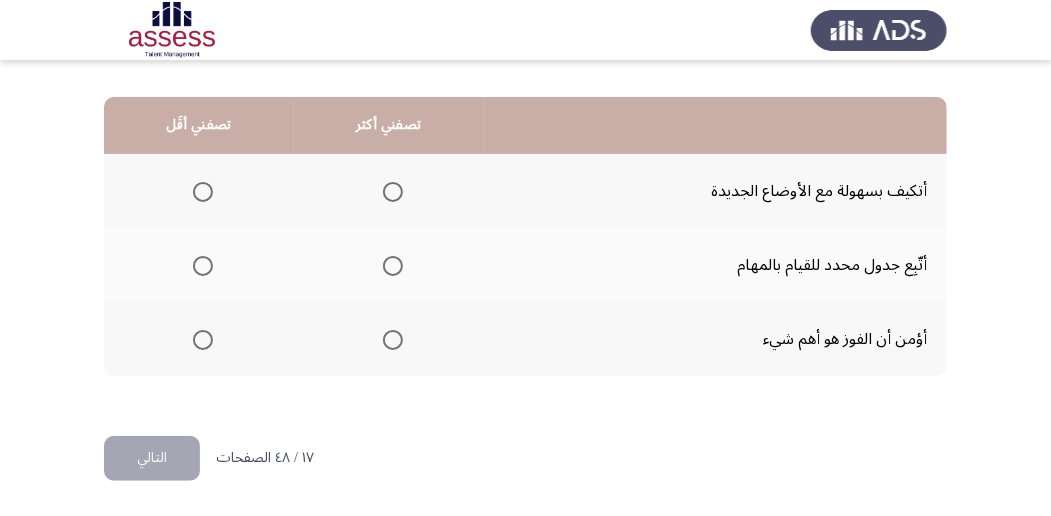 click at bounding box center (393, 340) 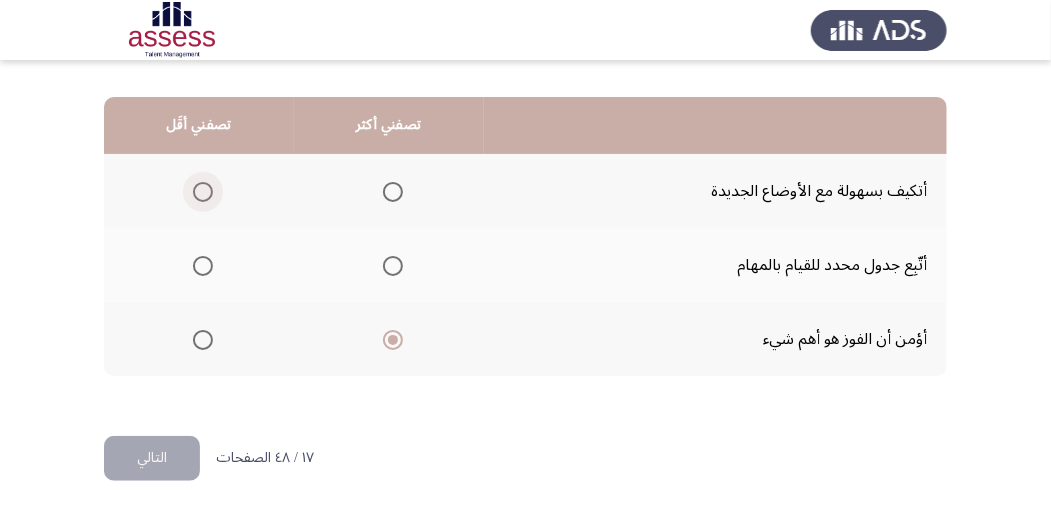 click at bounding box center [203, 192] 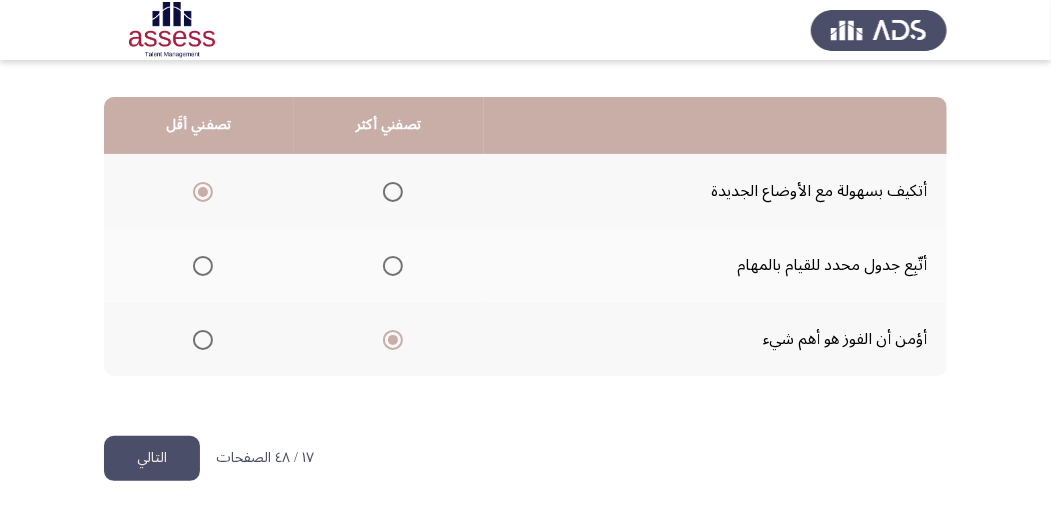 click on "التالي" 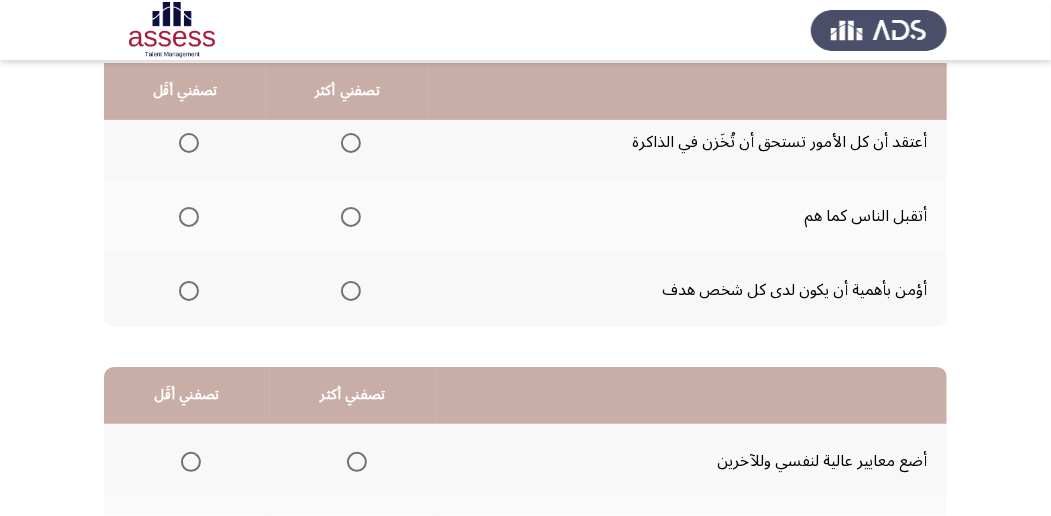scroll, scrollTop: 227, scrollLeft: 0, axis: vertical 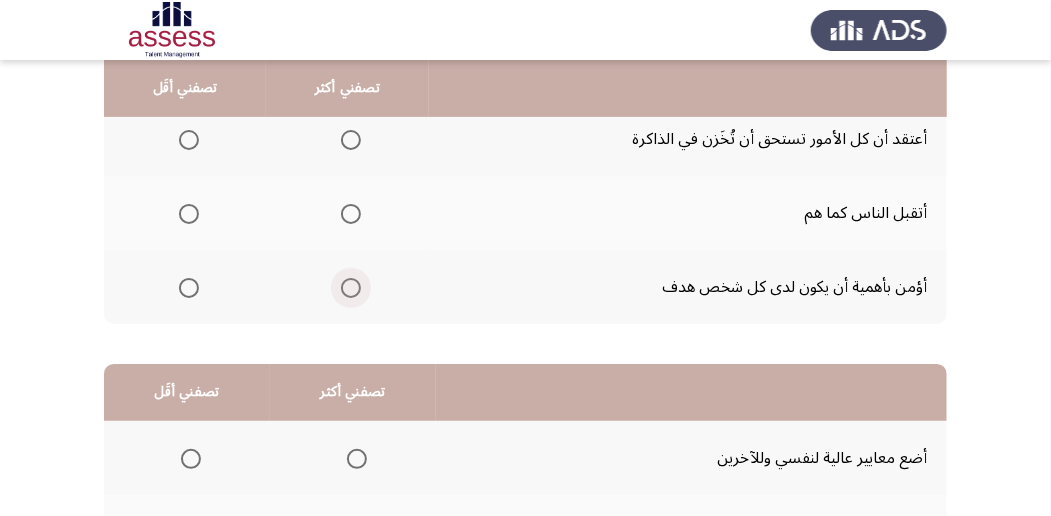 click at bounding box center [351, 288] 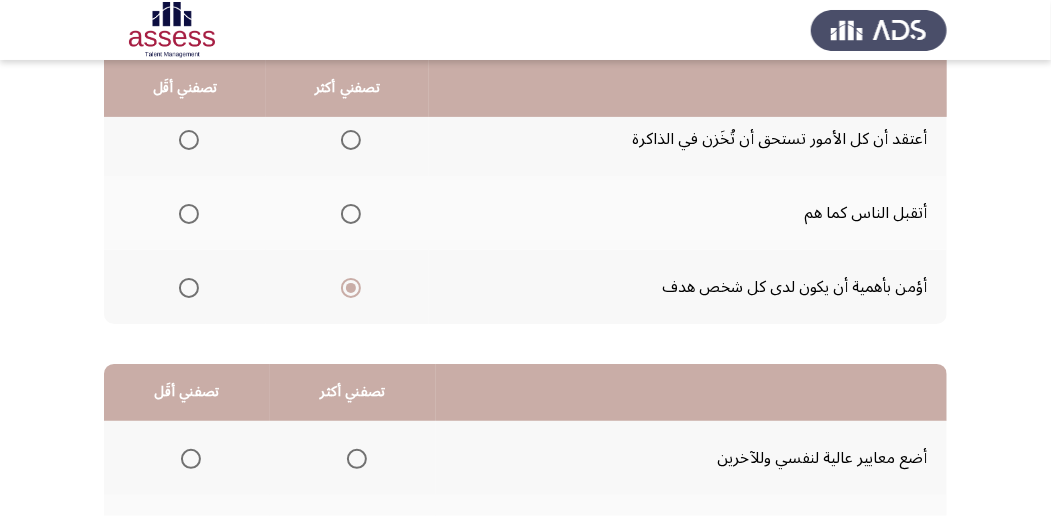 click at bounding box center (189, 214) 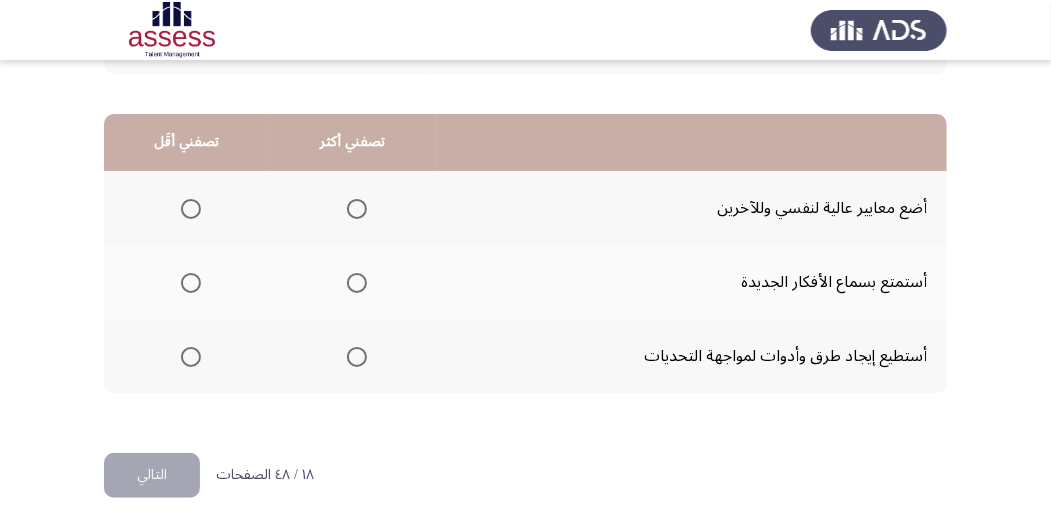 scroll, scrollTop: 494, scrollLeft: 0, axis: vertical 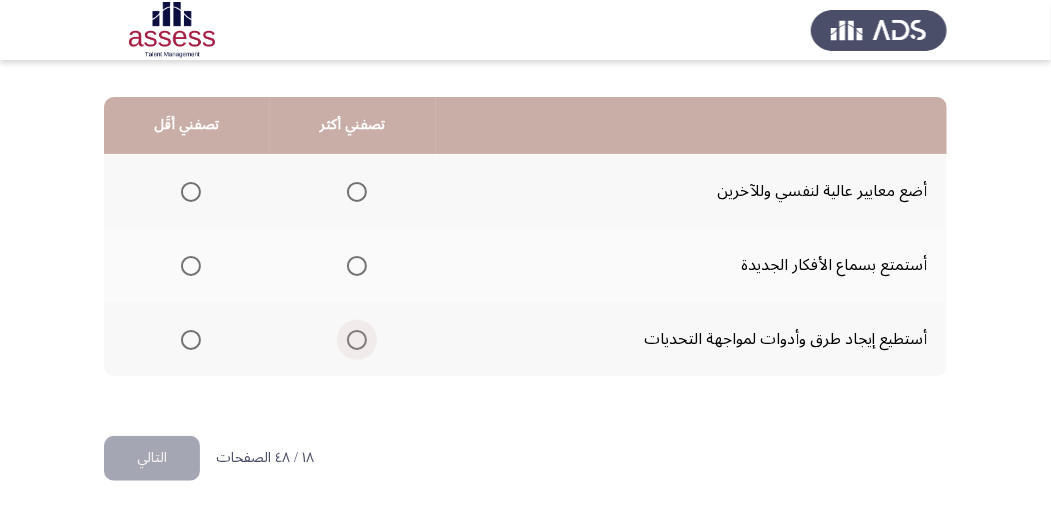 click at bounding box center [357, 340] 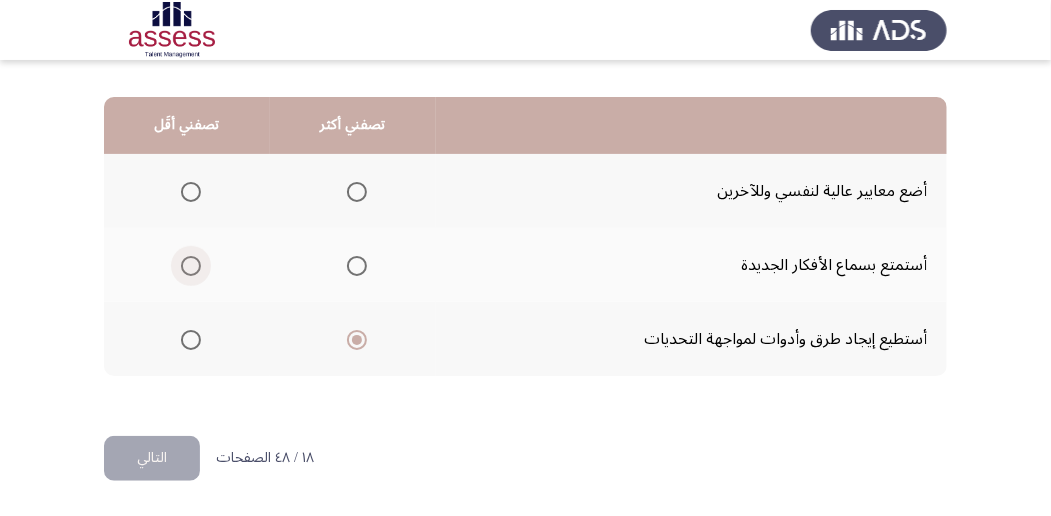 click at bounding box center (191, 266) 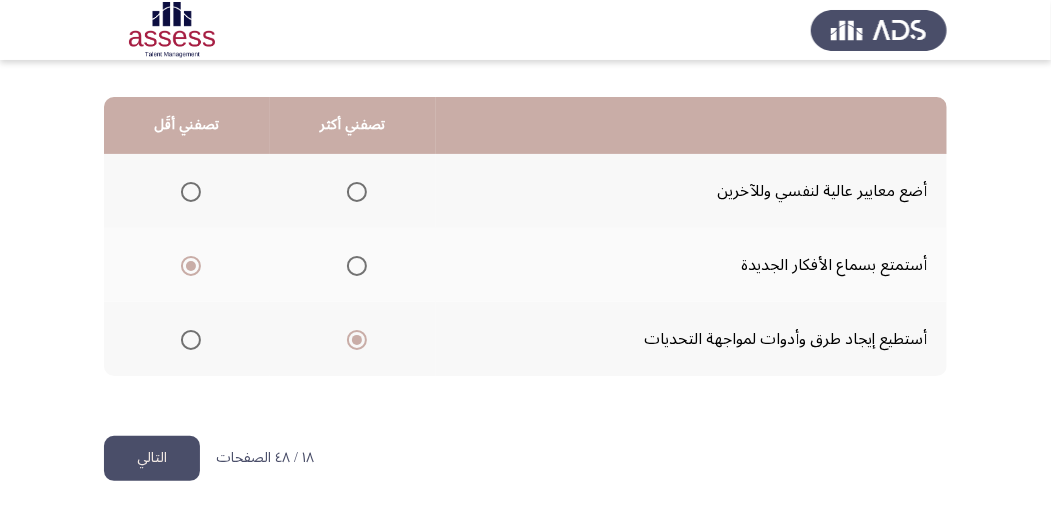 click on "التالي" 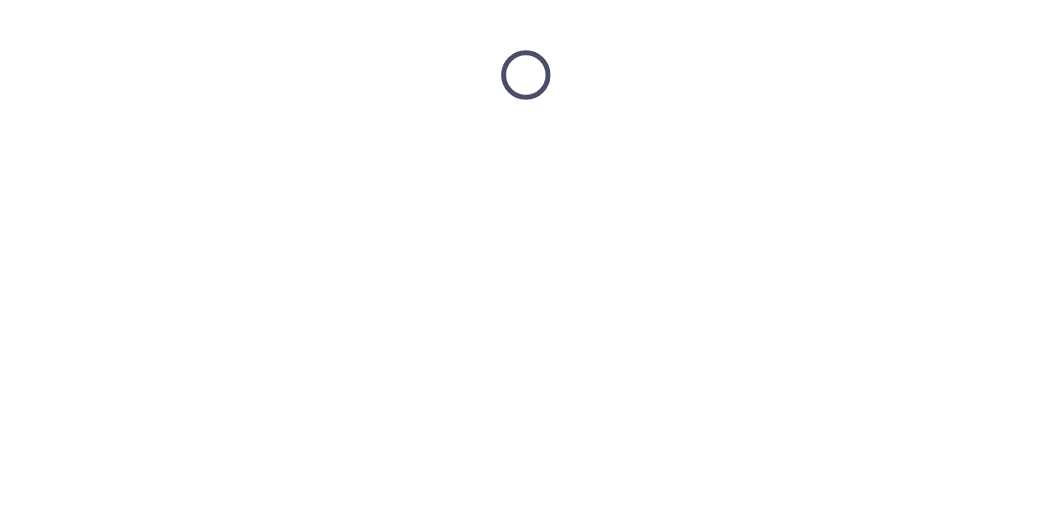 scroll, scrollTop: 0, scrollLeft: 0, axis: both 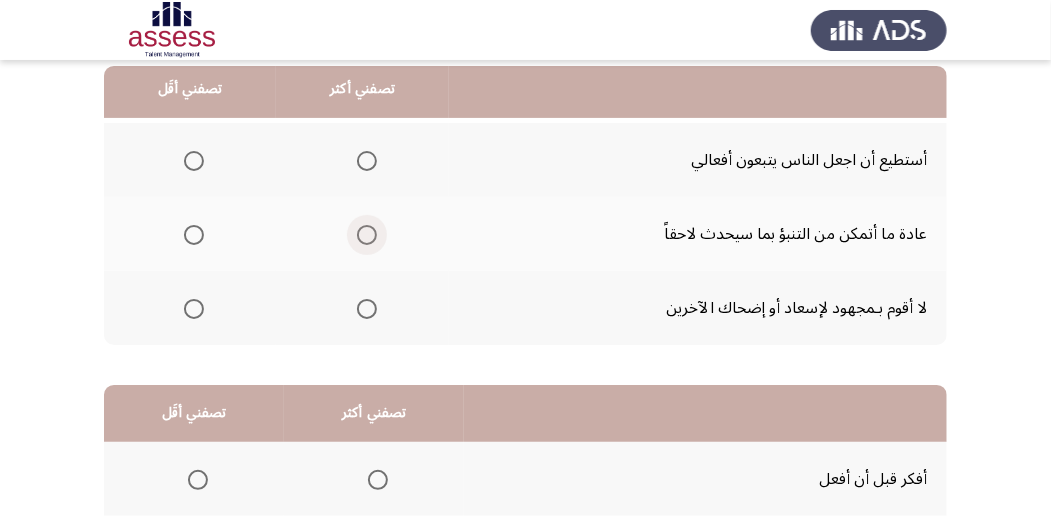 click at bounding box center (367, 235) 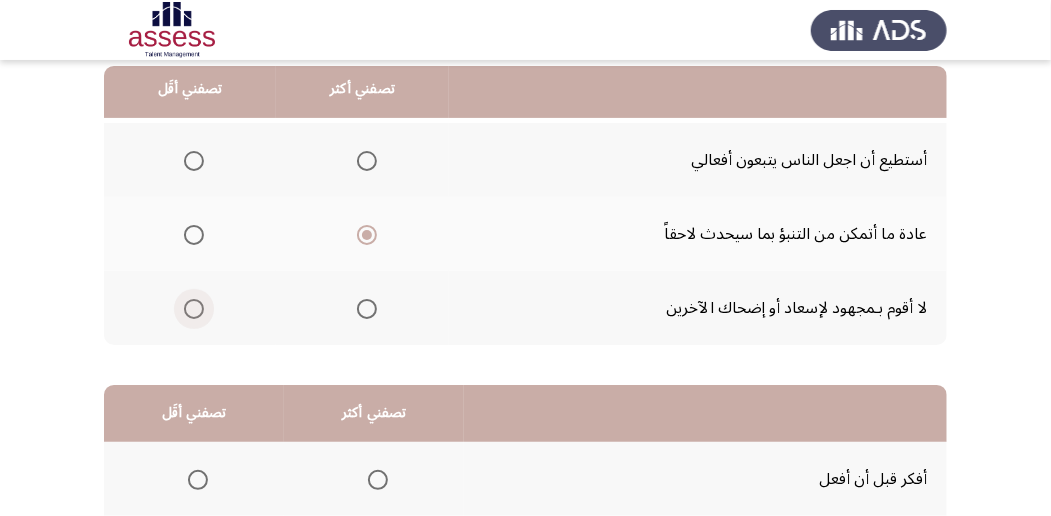 click at bounding box center [194, 309] 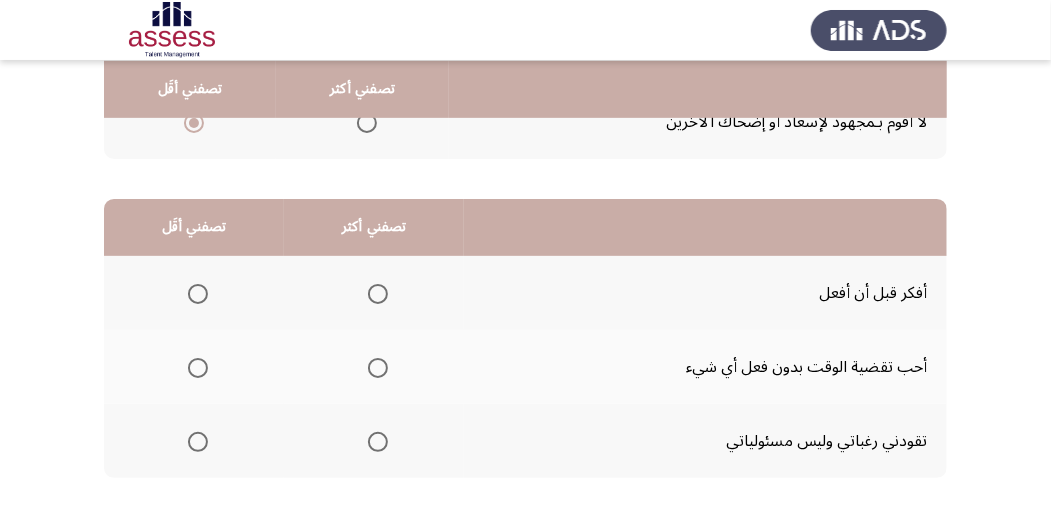 scroll, scrollTop: 438, scrollLeft: 0, axis: vertical 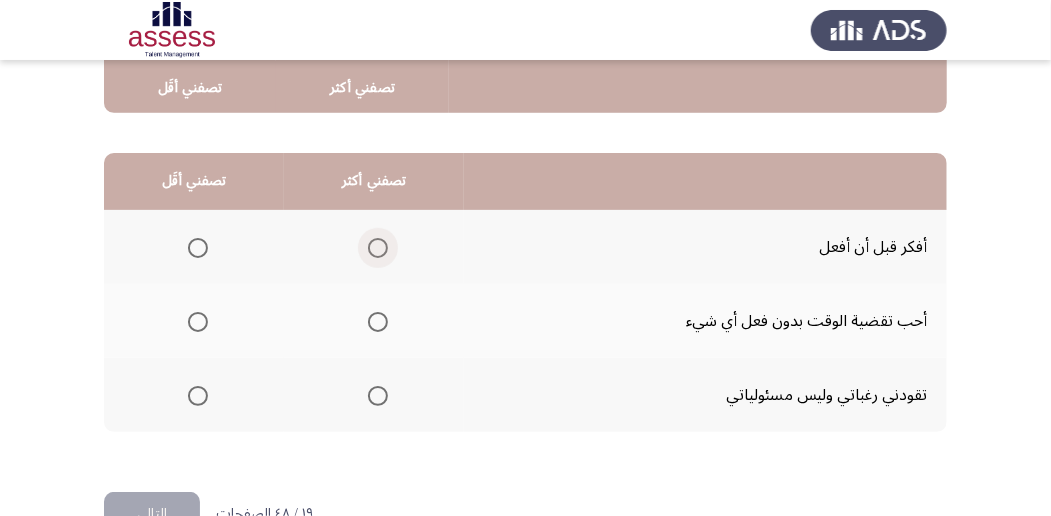 click at bounding box center (378, 248) 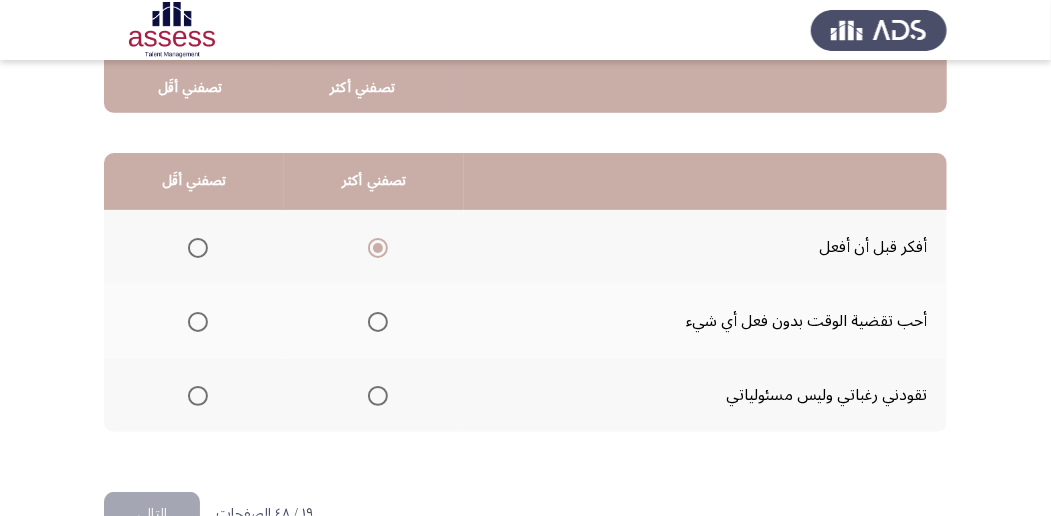 click at bounding box center (198, 396) 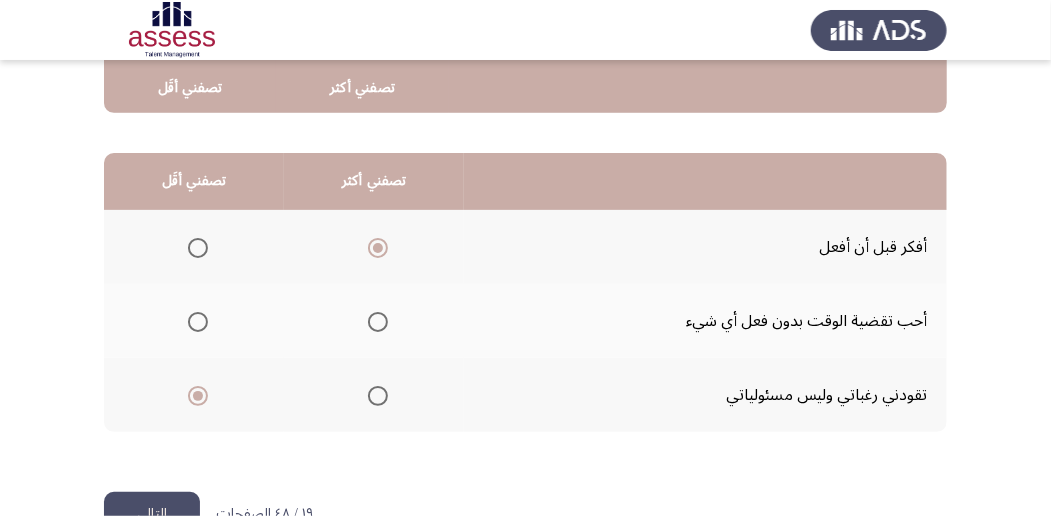click on "التالي" 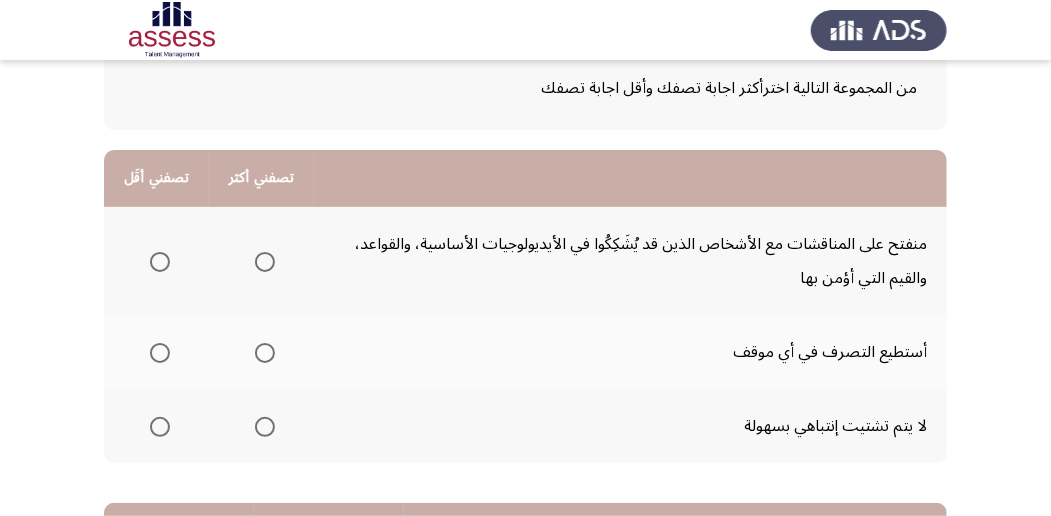 scroll, scrollTop: 168, scrollLeft: 0, axis: vertical 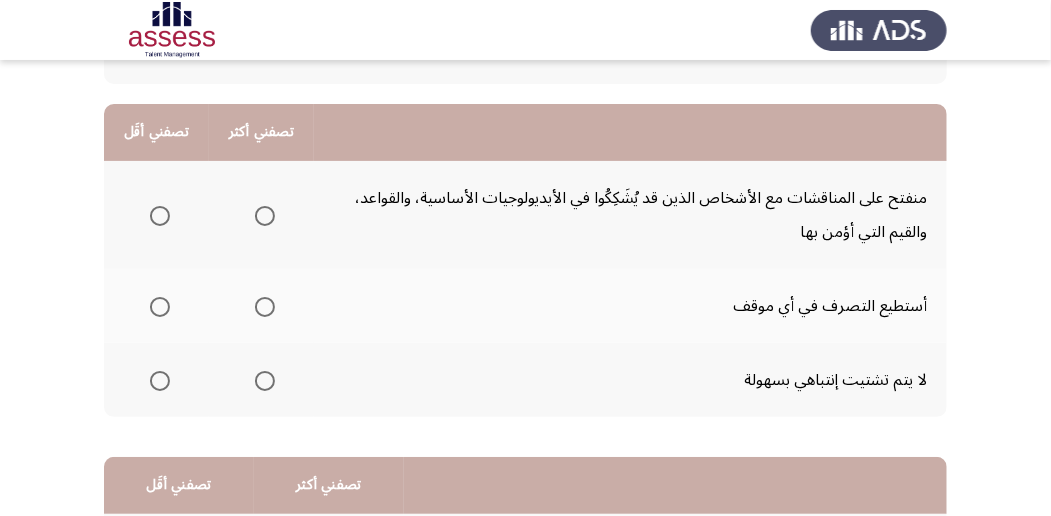 click at bounding box center [265, 307] 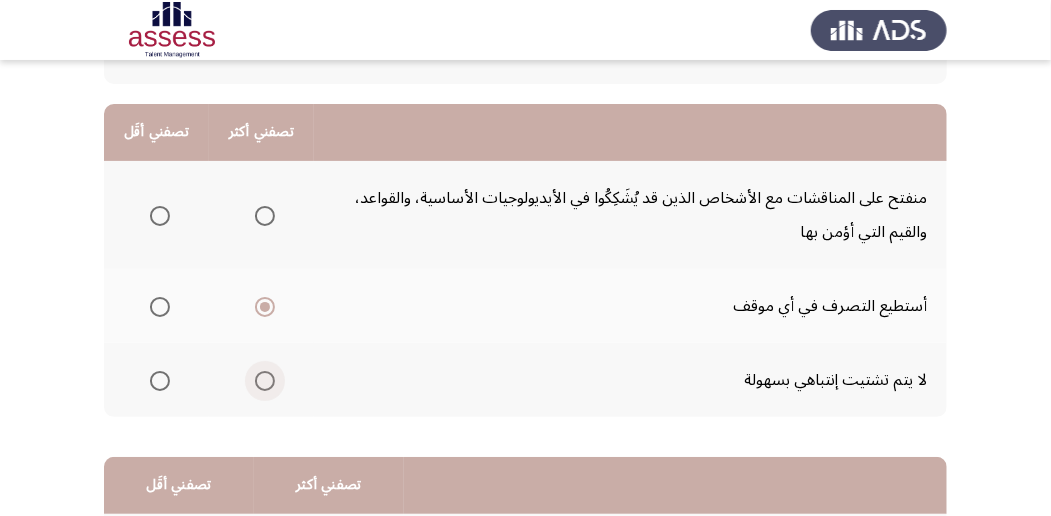 click at bounding box center [265, 381] 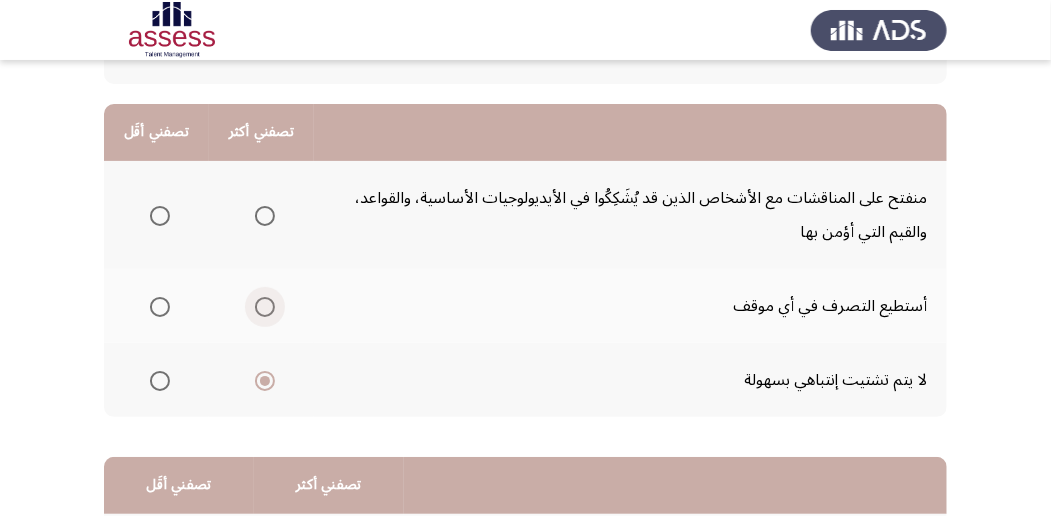 click at bounding box center (265, 307) 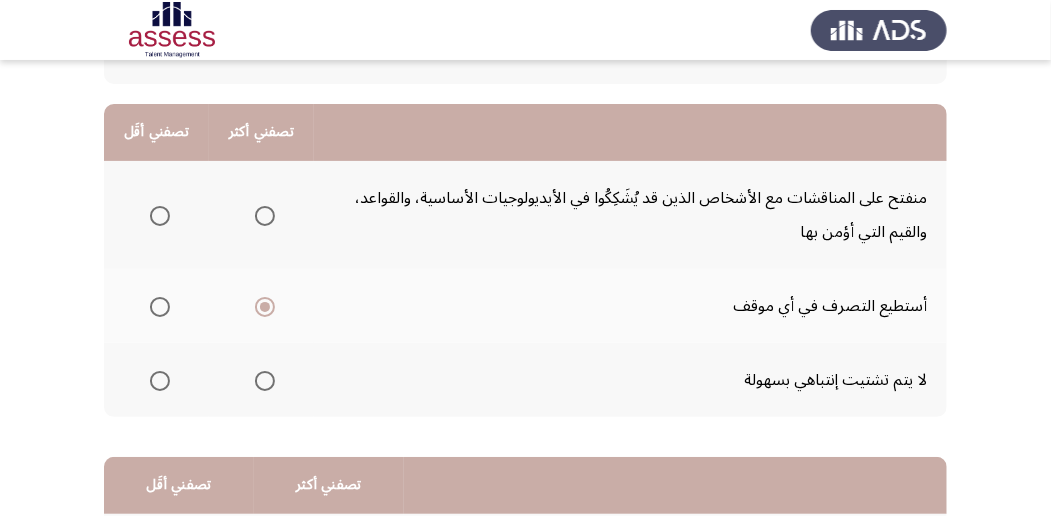 click at bounding box center [160, 381] 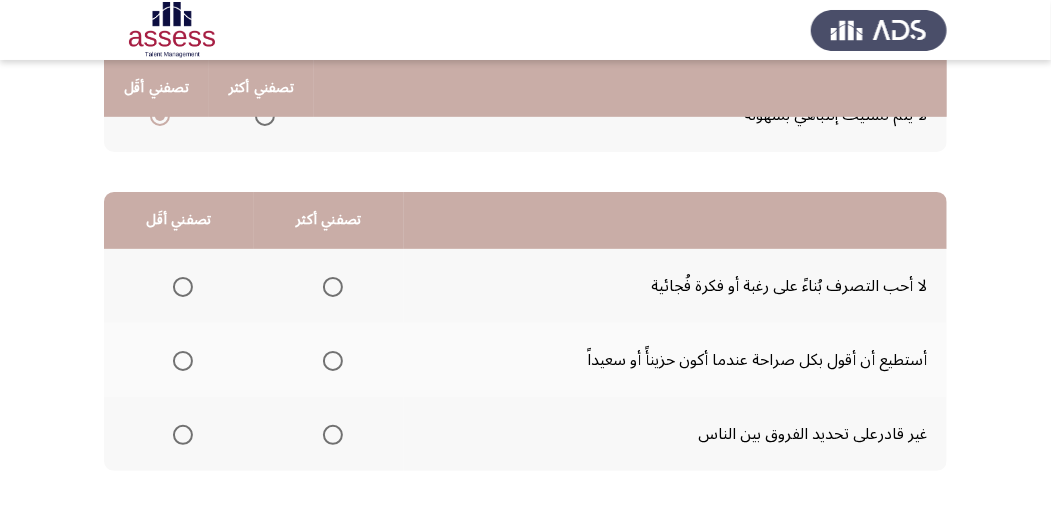 scroll, scrollTop: 434, scrollLeft: 0, axis: vertical 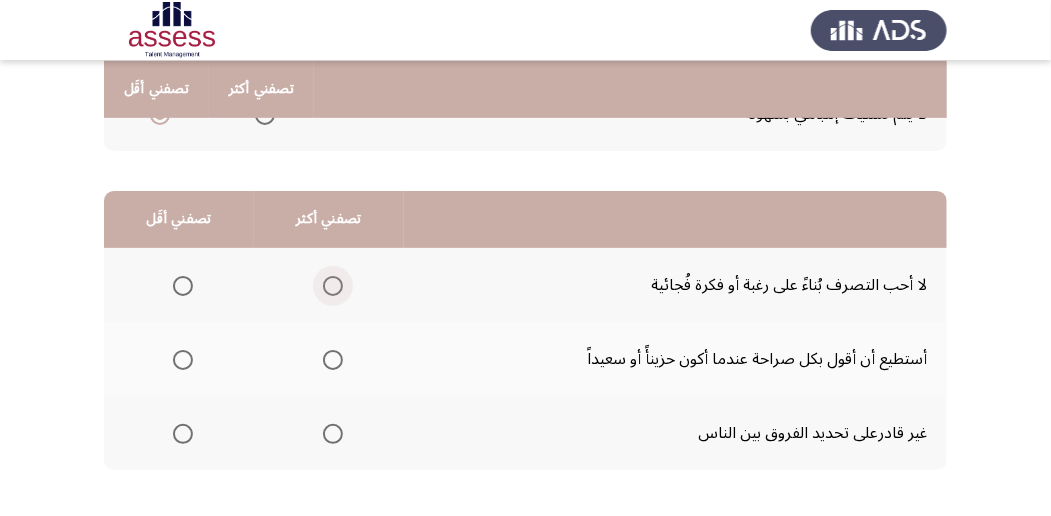 click at bounding box center (333, 286) 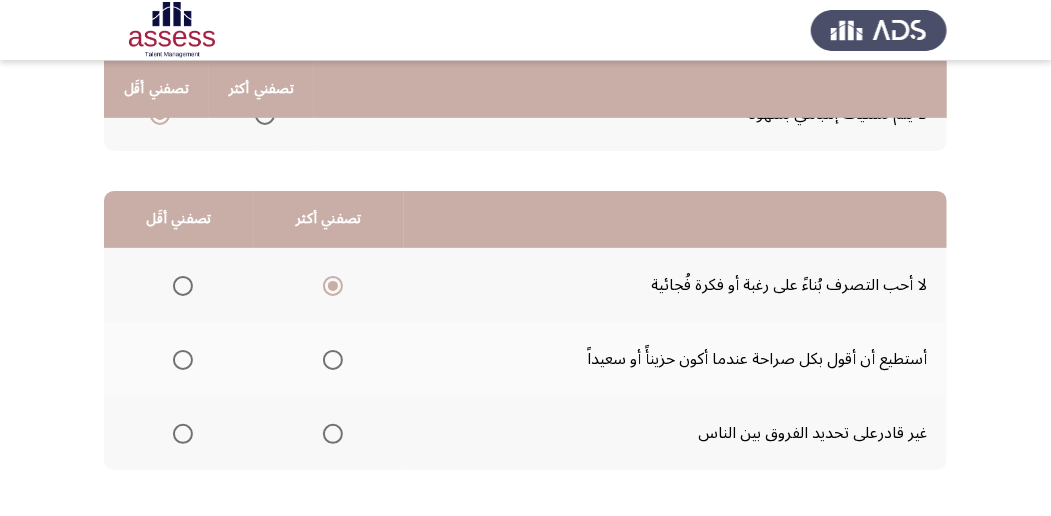 click at bounding box center [183, 360] 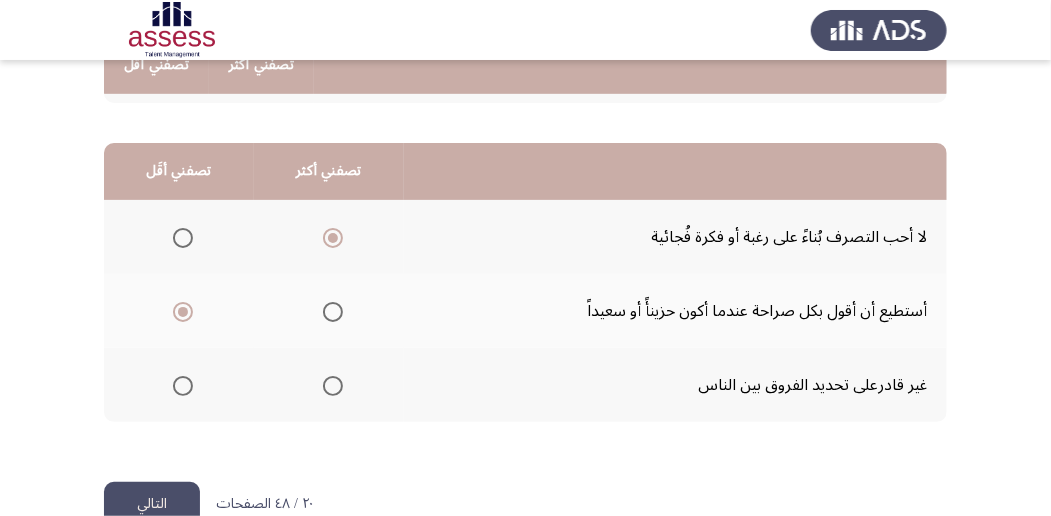 scroll, scrollTop: 528, scrollLeft: 0, axis: vertical 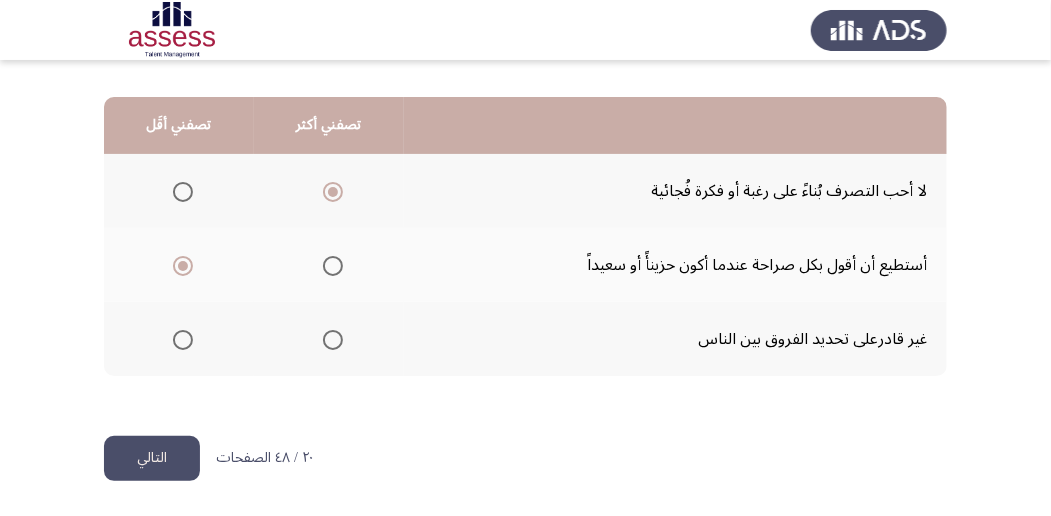 click on "التالي" 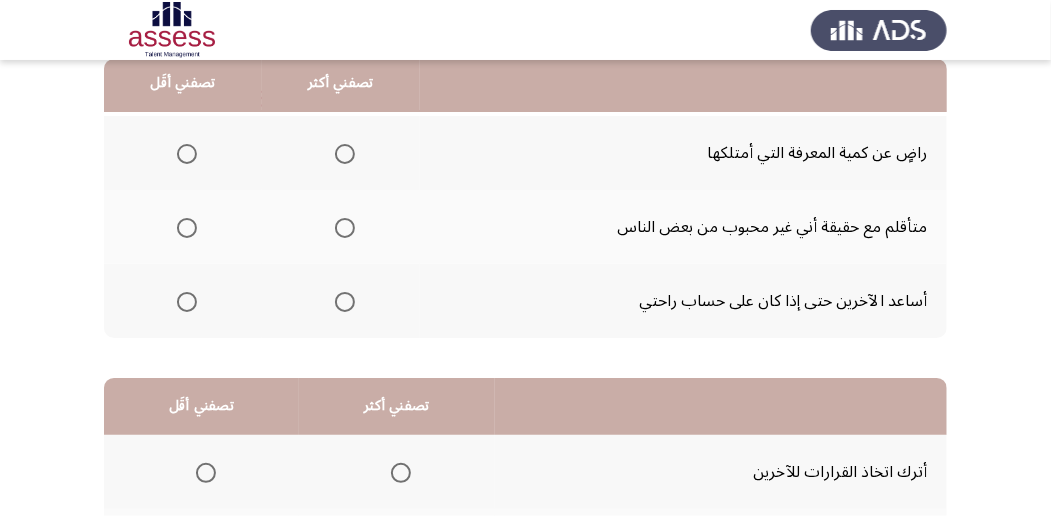 scroll, scrollTop: 217, scrollLeft: 0, axis: vertical 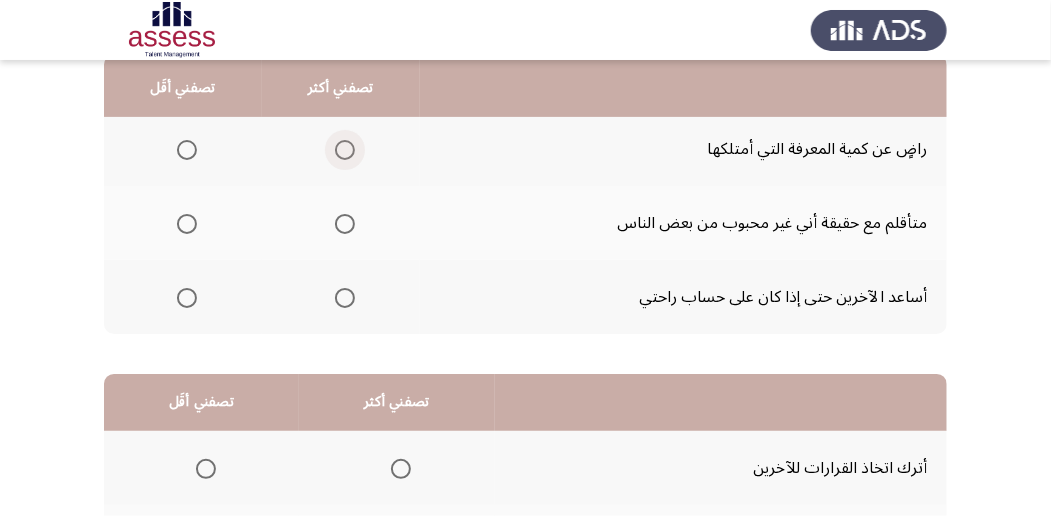 click at bounding box center (345, 150) 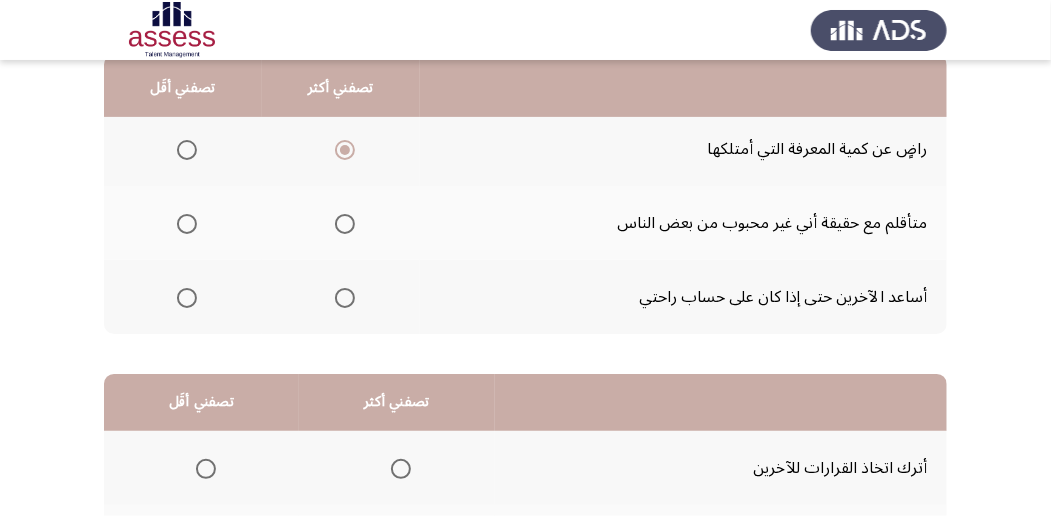 click at bounding box center (187, 298) 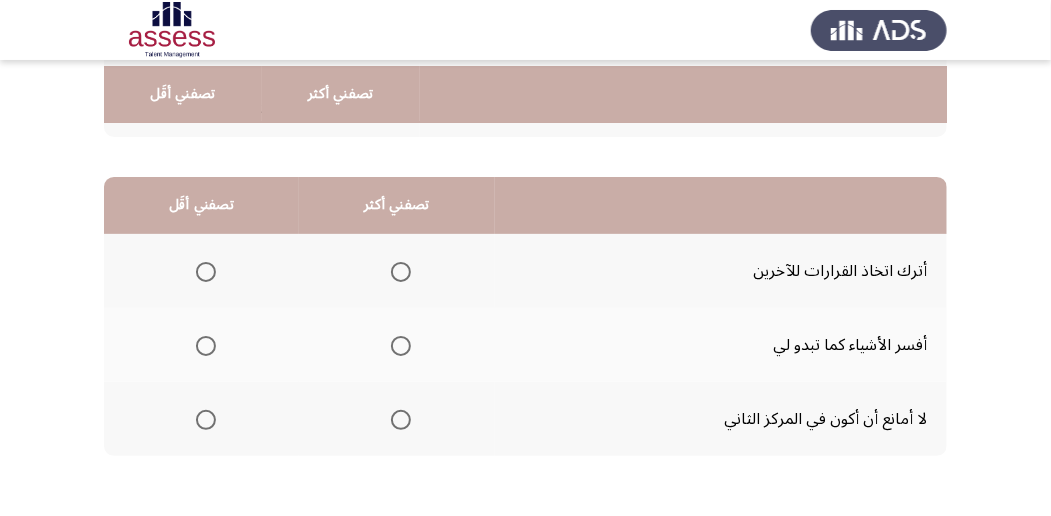 scroll, scrollTop: 422, scrollLeft: 0, axis: vertical 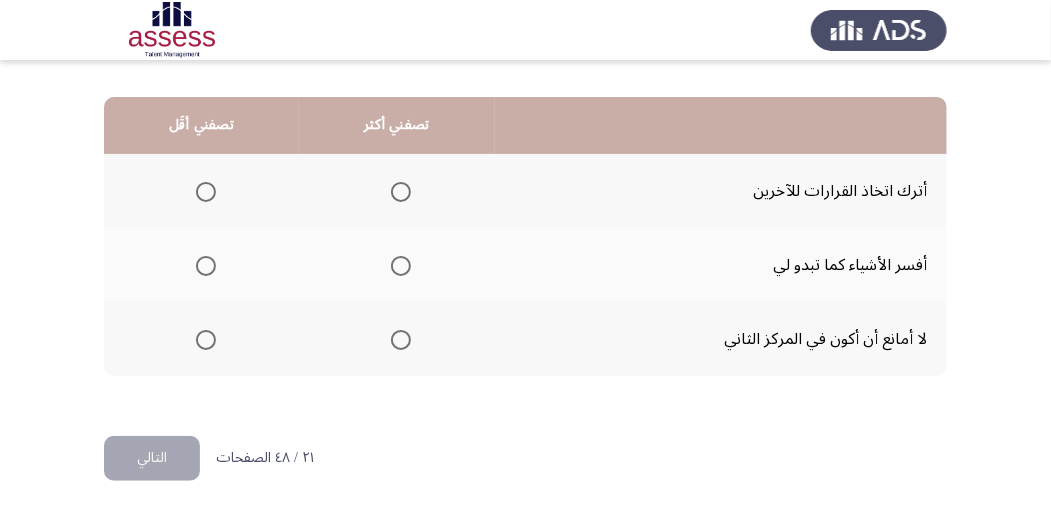 click at bounding box center (401, 266) 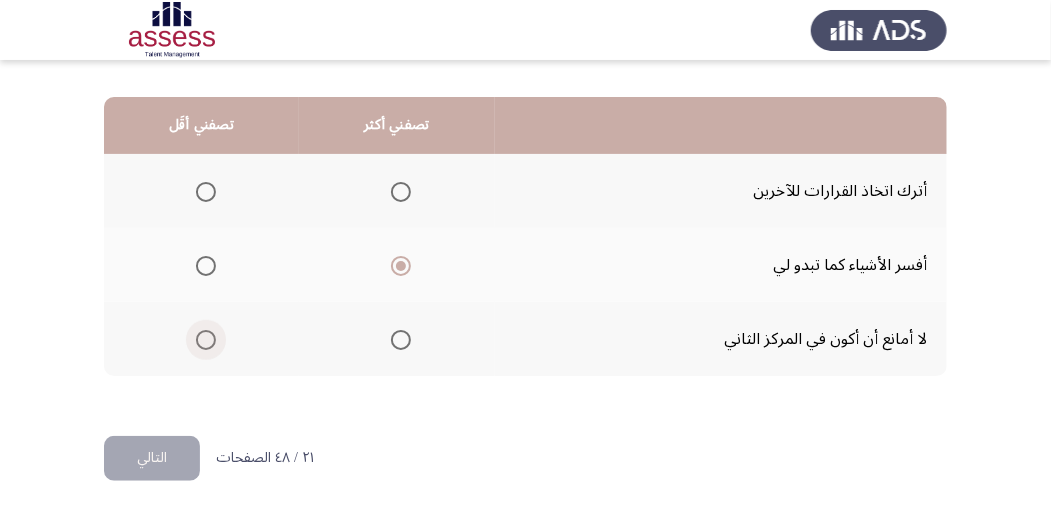 click at bounding box center [206, 340] 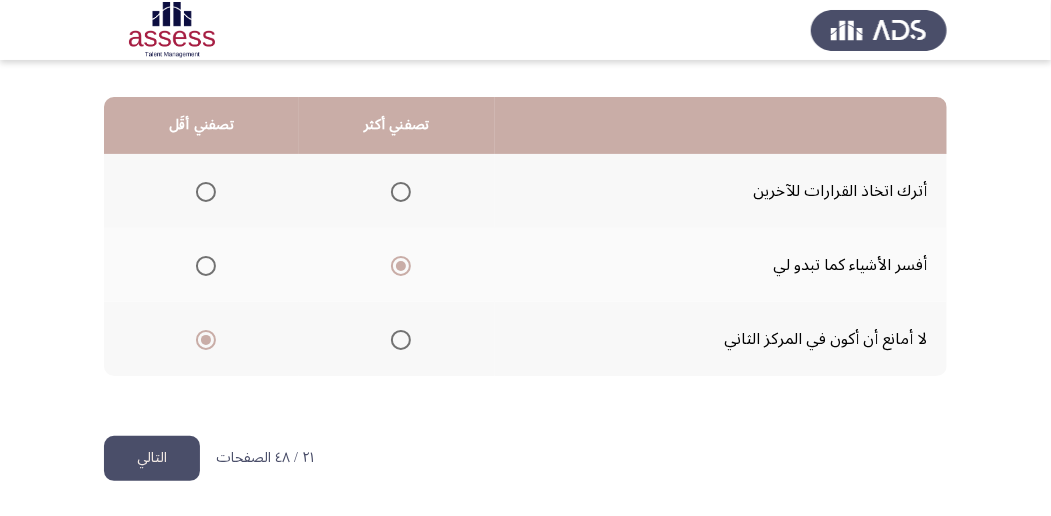 click on "التالي" 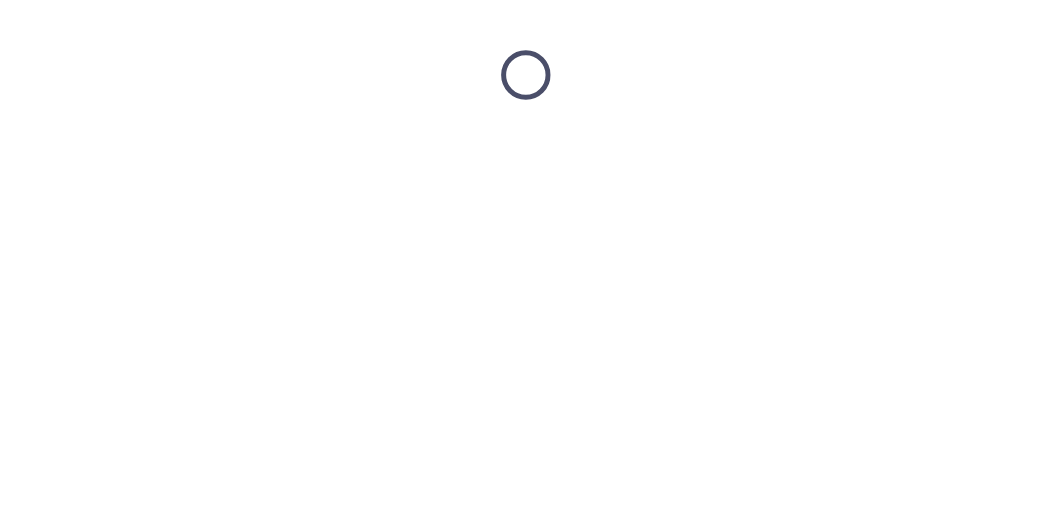 scroll, scrollTop: 0, scrollLeft: 0, axis: both 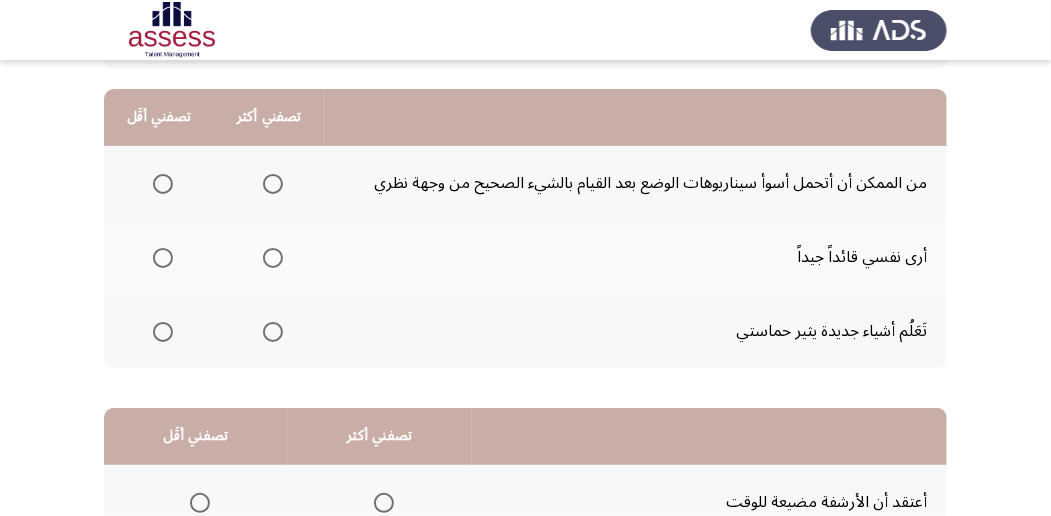 click at bounding box center [273, 258] 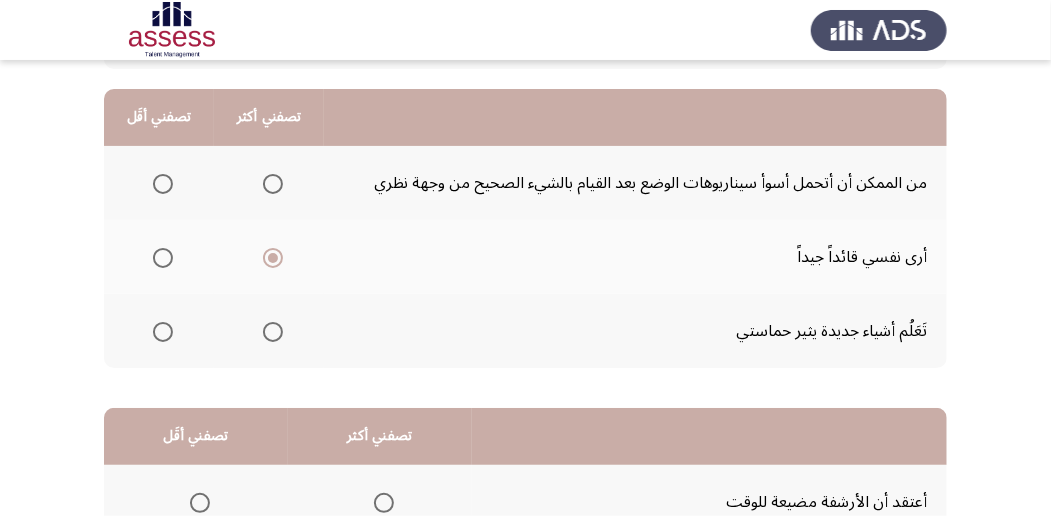click at bounding box center [163, 332] 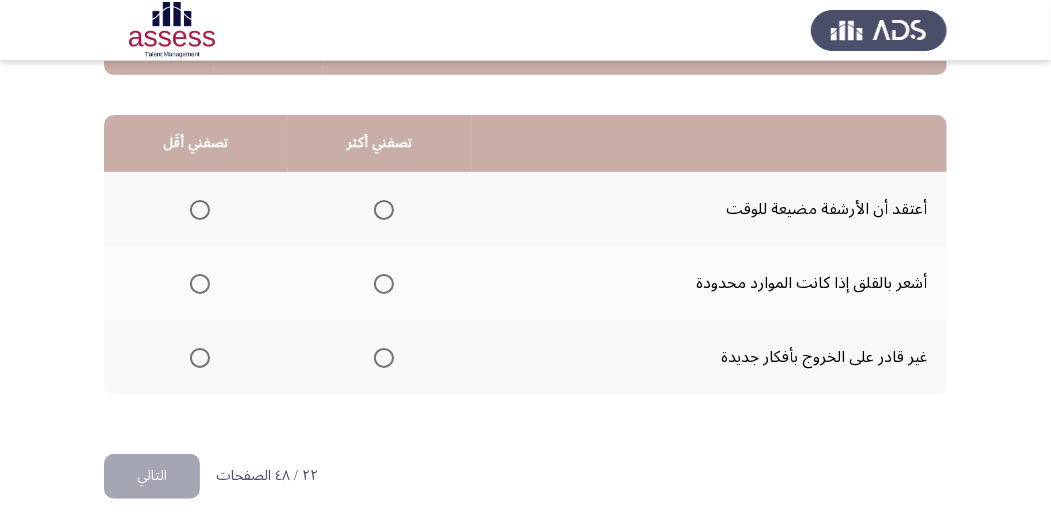 scroll, scrollTop: 480, scrollLeft: 0, axis: vertical 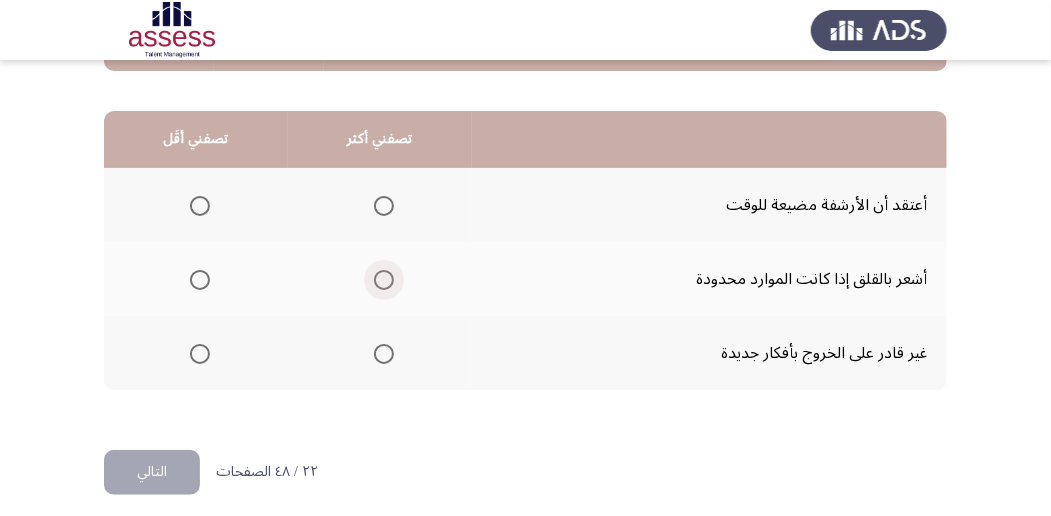 click at bounding box center (384, 280) 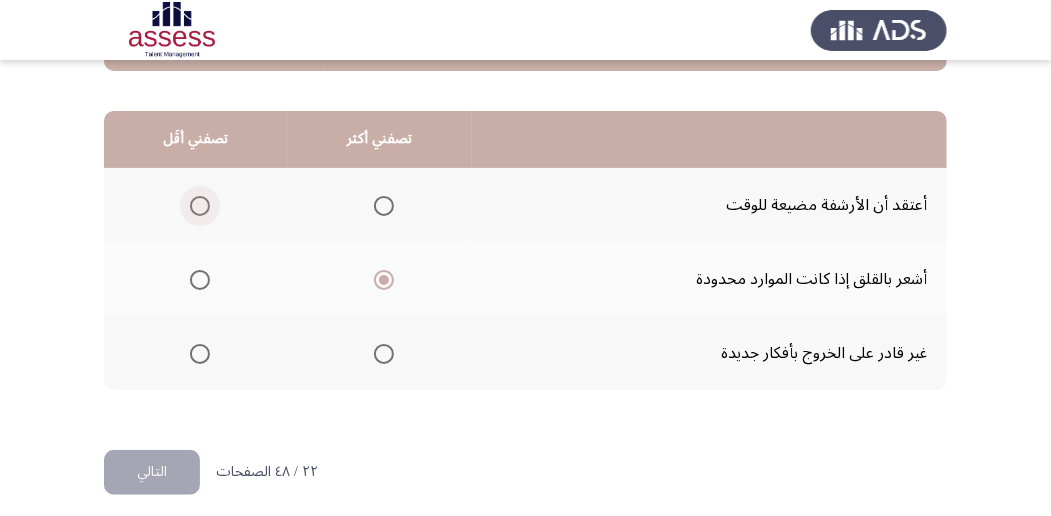 click at bounding box center (200, 206) 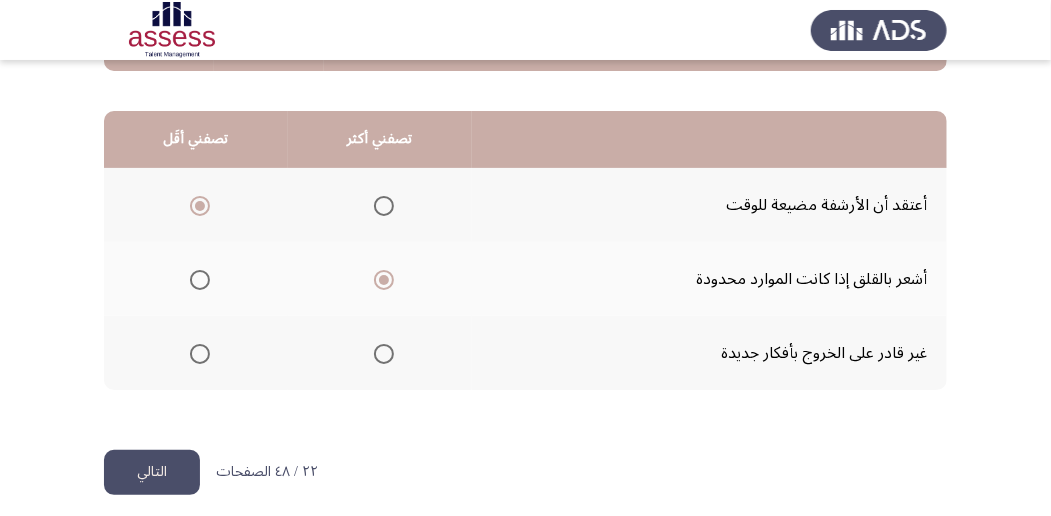 click on "التالي" 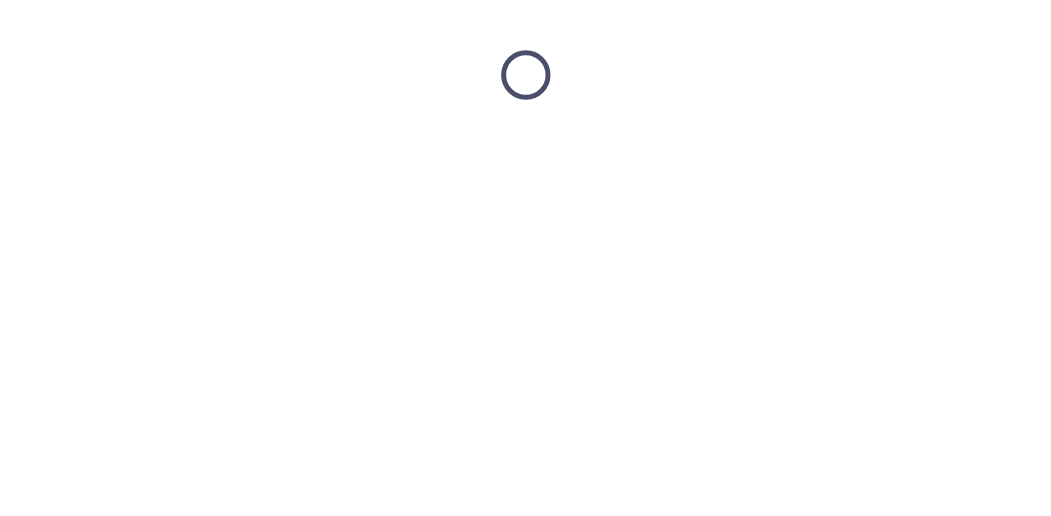 scroll, scrollTop: 0, scrollLeft: 0, axis: both 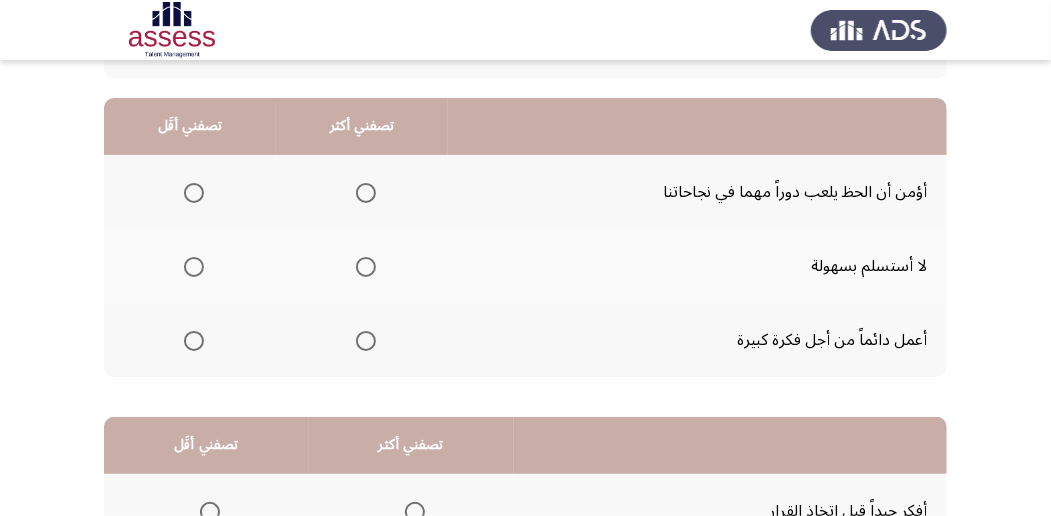 click at bounding box center (366, 193) 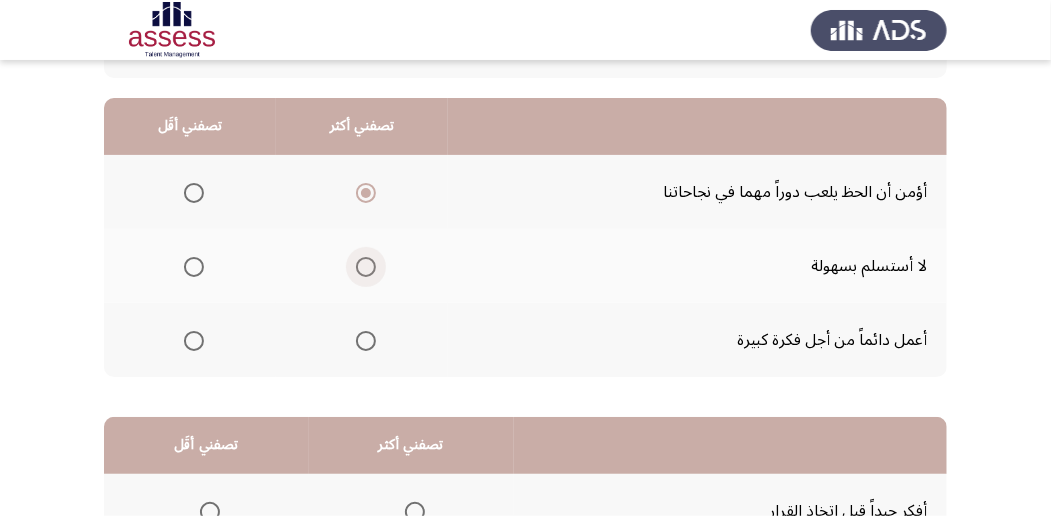 click at bounding box center (366, 267) 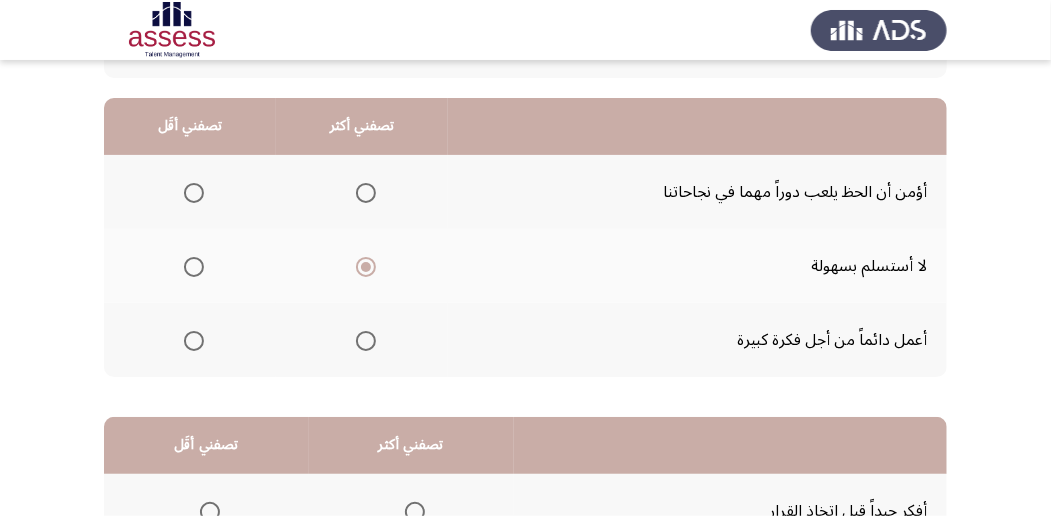 click at bounding box center (194, 193) 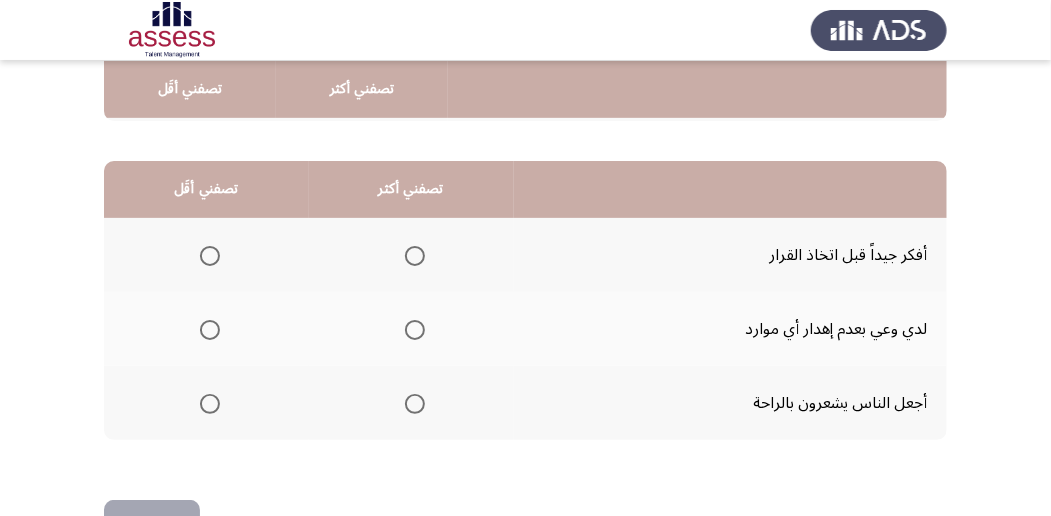scroll, scrollTop: 431, scrollLeft: 0, axis: vertical 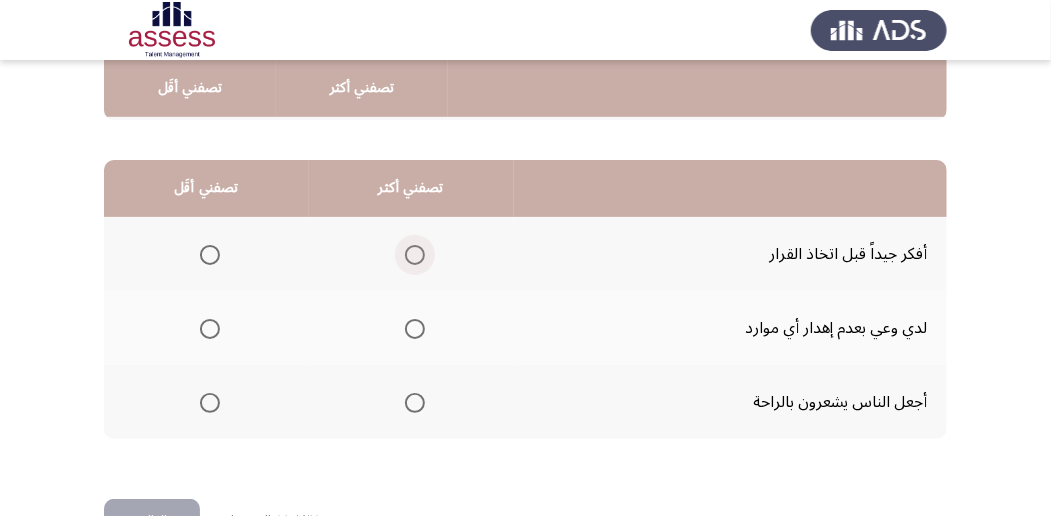 click at bounding box center [415, 255] 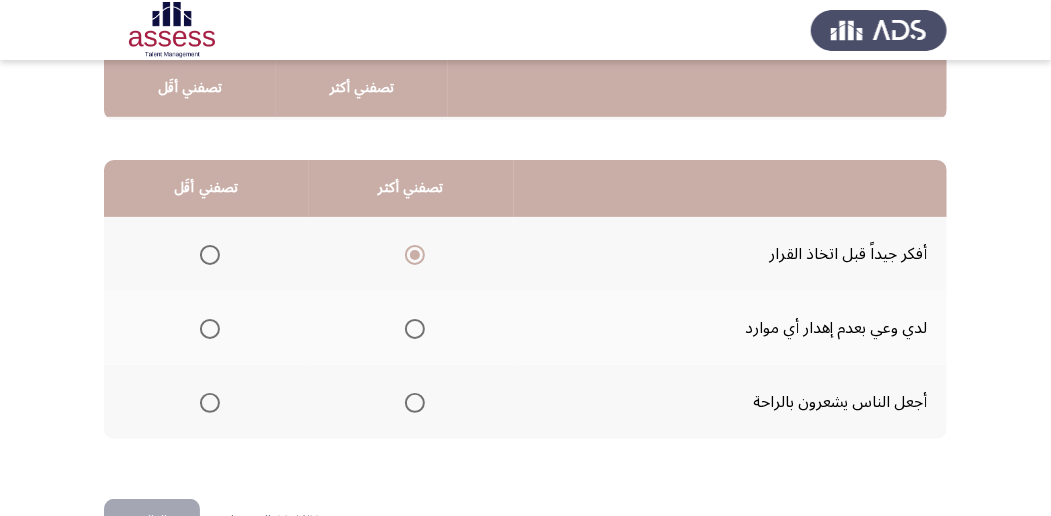 click at bounding box center (210, 329) 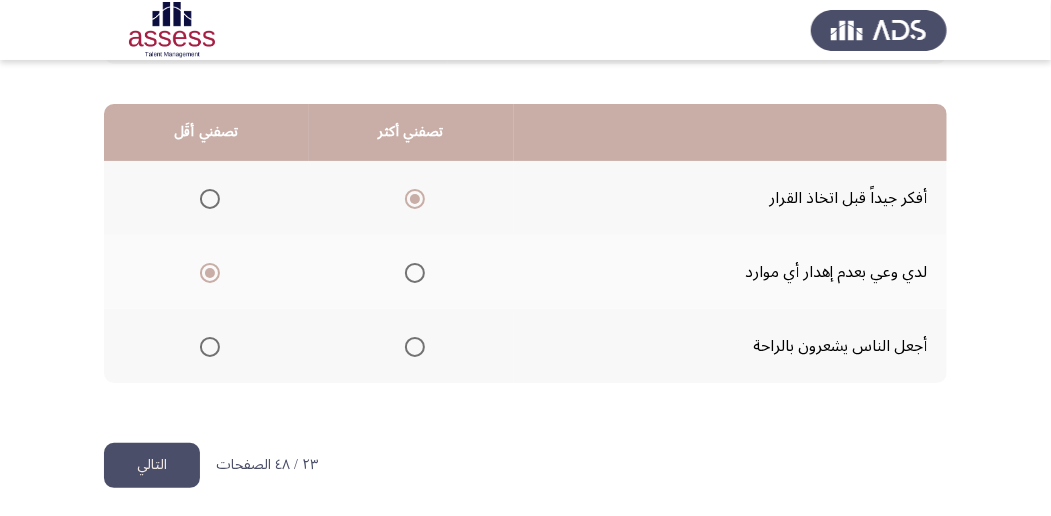 scroll, scrollTop: 494, scrollLeft: 0, axis: vertical 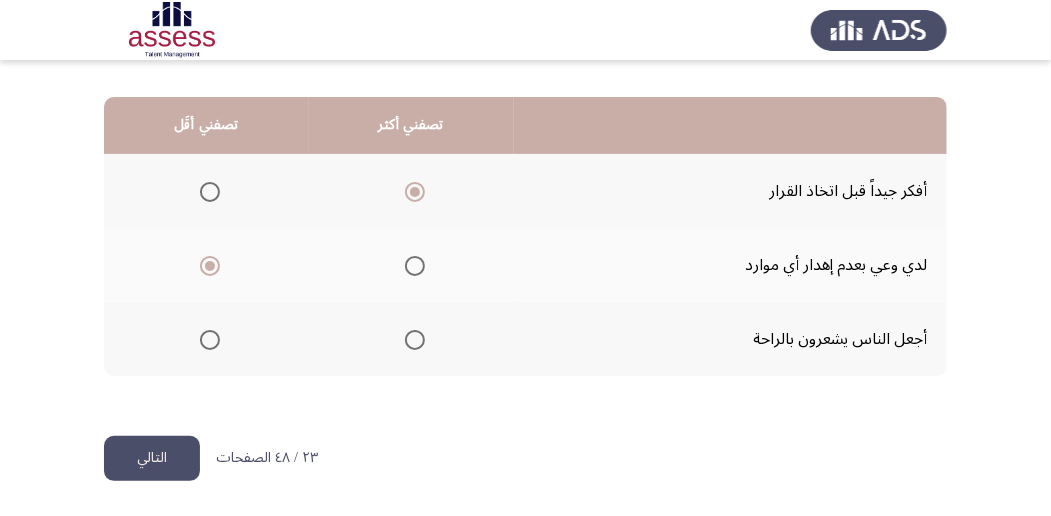 click on "التالي" 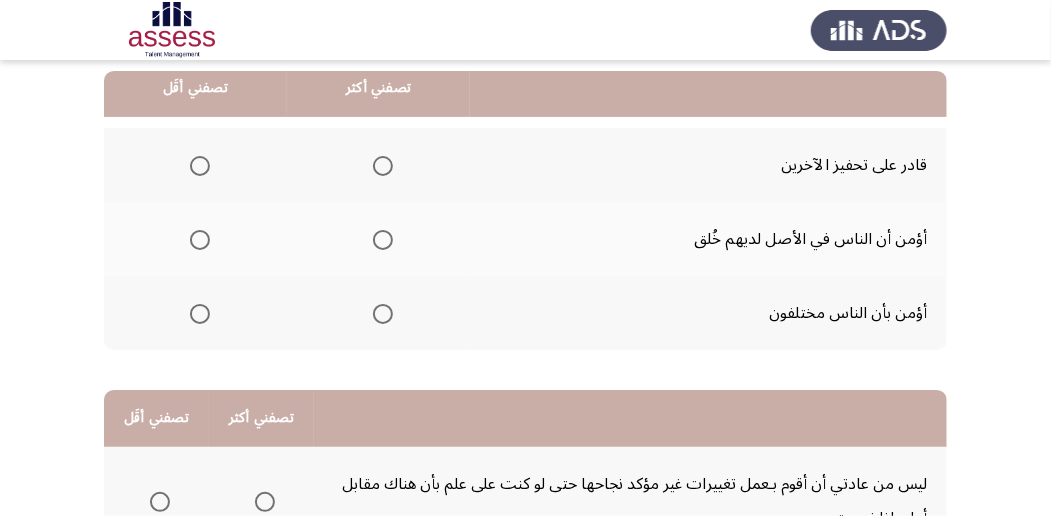 scroll, scrollTop: 219, scrollLeft: 0, axis: vertical 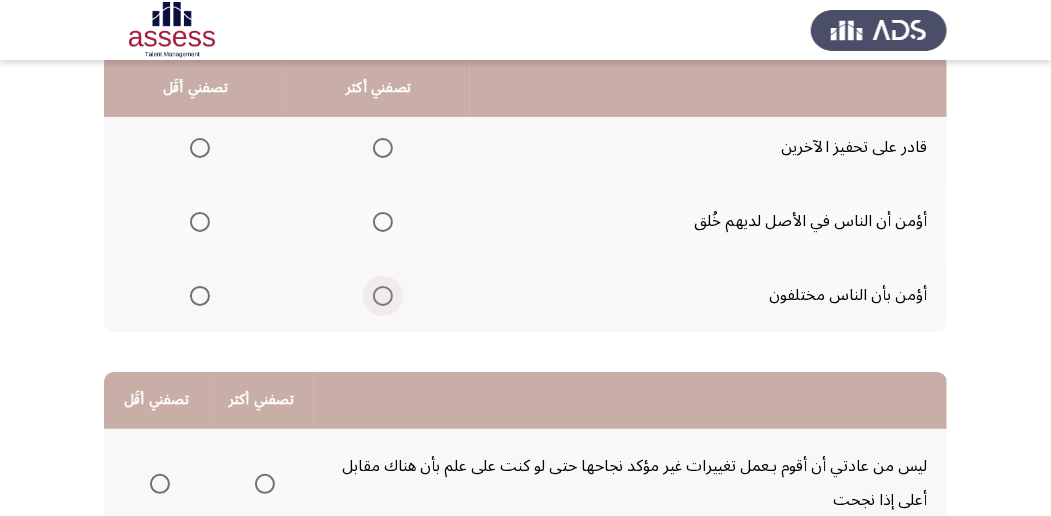 click at bounding box center (383, 296) 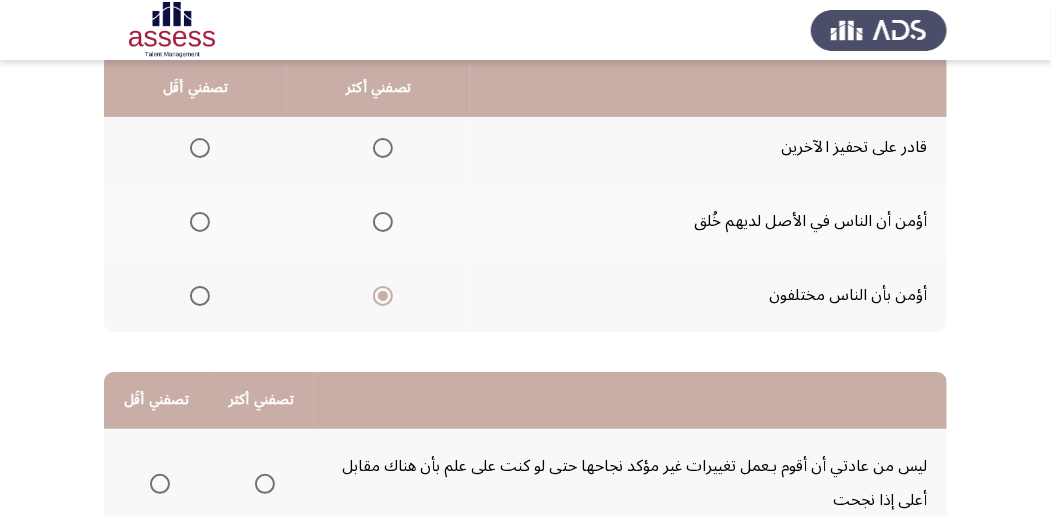 click at bounding box center (200, 148) 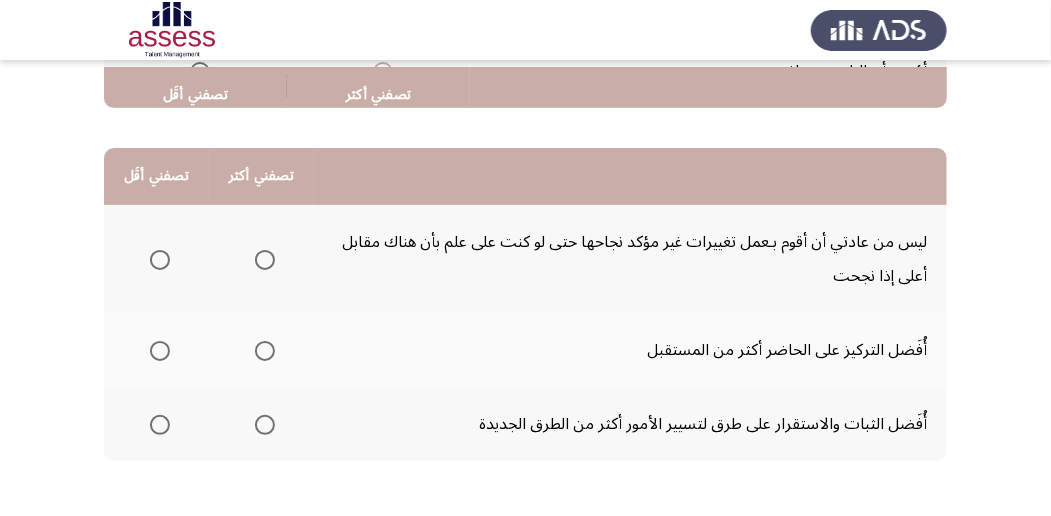 scroll, scrollTop: 450, scrollLeft: 0, axis: vertical 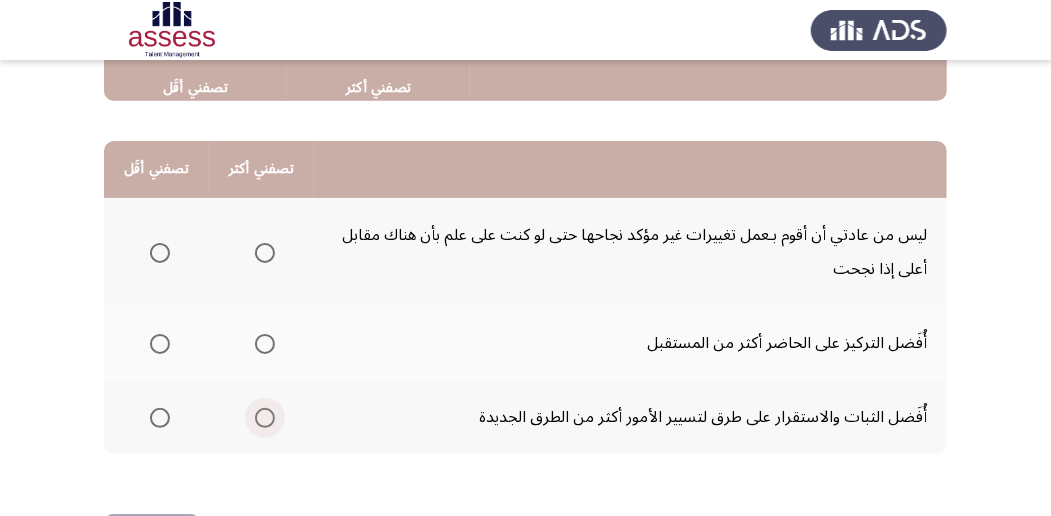 click at bounding box center (265, 418) 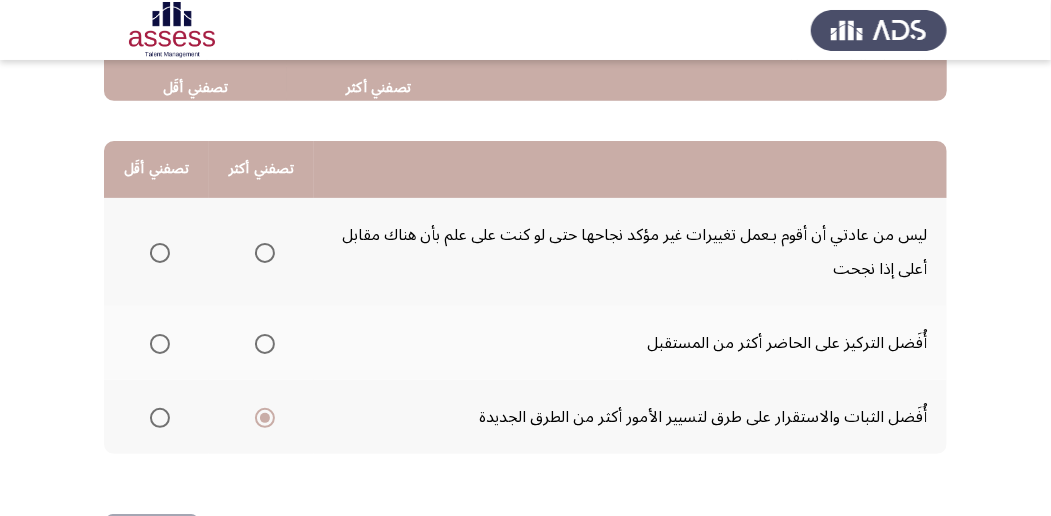 click at bounding box center [160, 344] 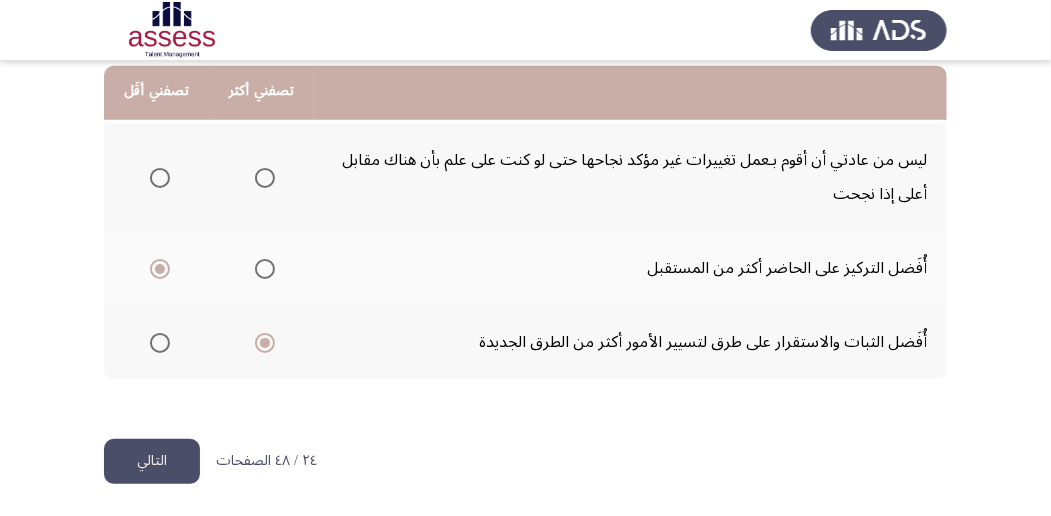 scroll, scrollTop: 528, scrollLeft: 0, axis: vertical 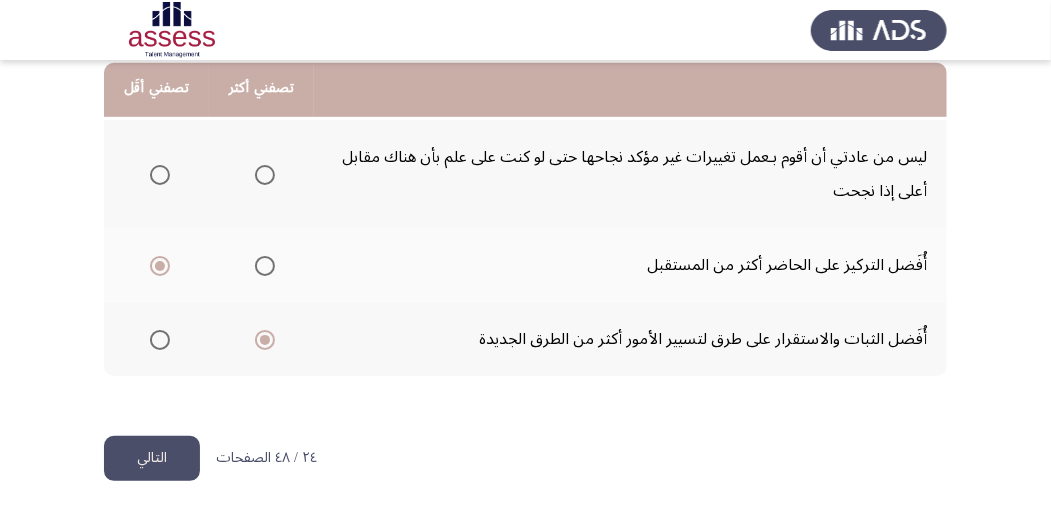 click on "التالي" 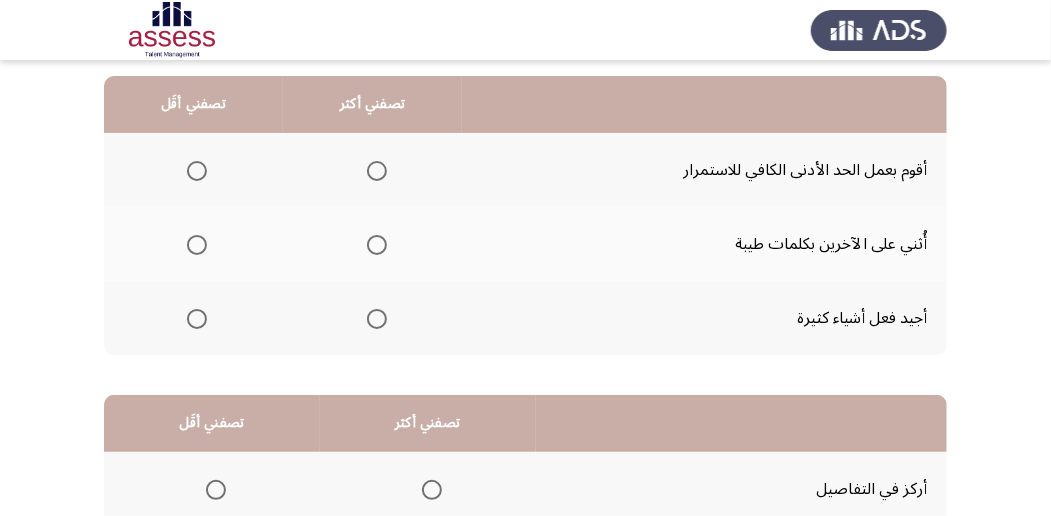 scroll, scrollTop: 206, scrollLeft: 0, axis: vertical 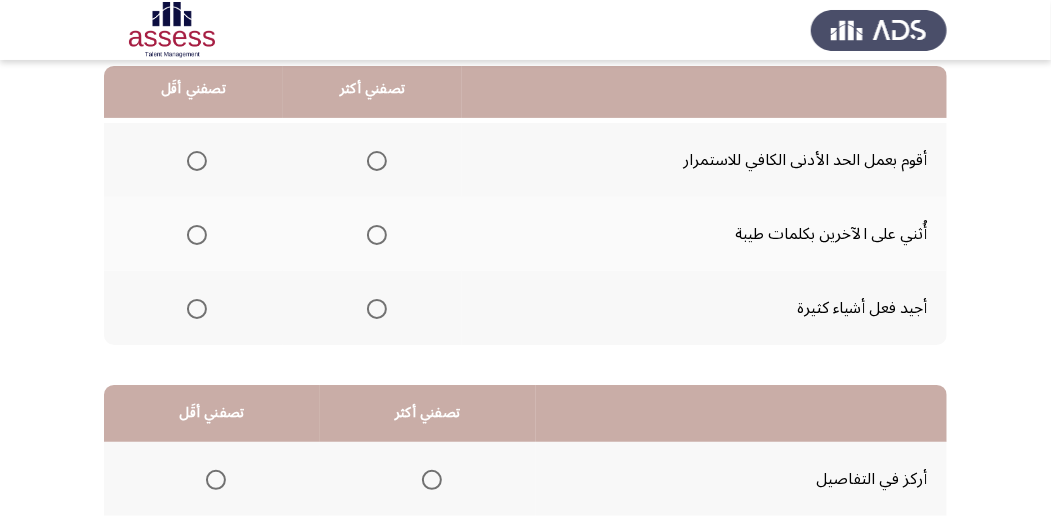 click at bounding box center (377, 309) 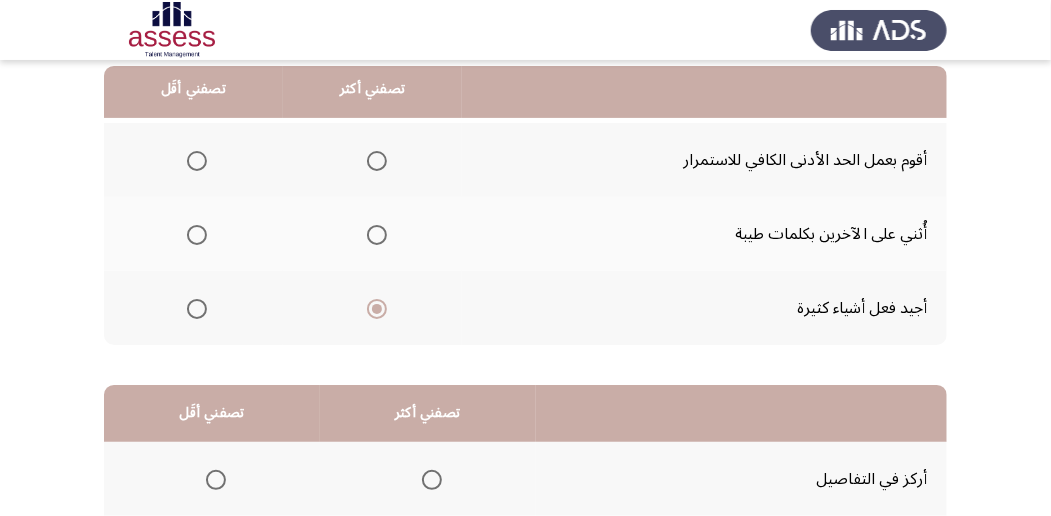 click at bounding box center [197, 235] 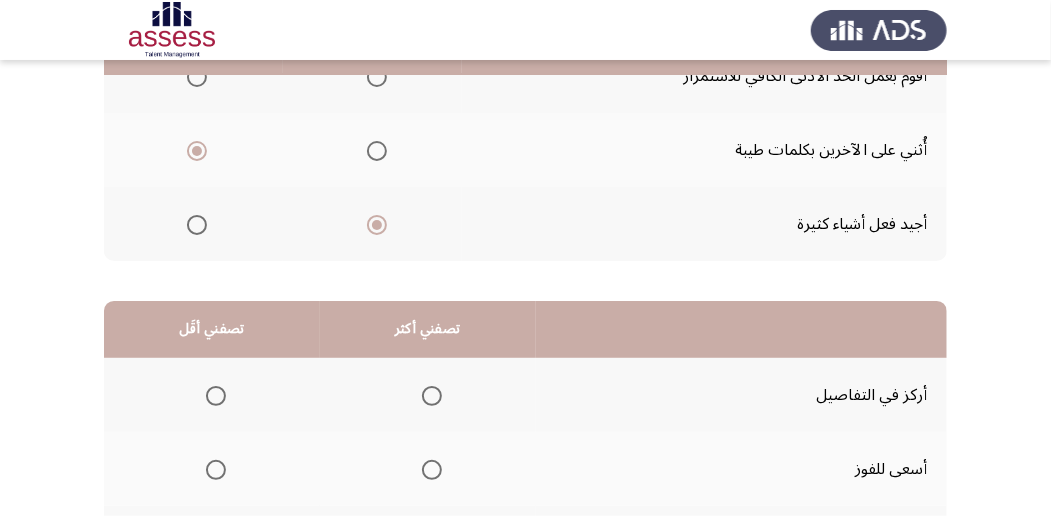 scroll, scrollTop: 494, scrollLeft: 0, axis: vertical 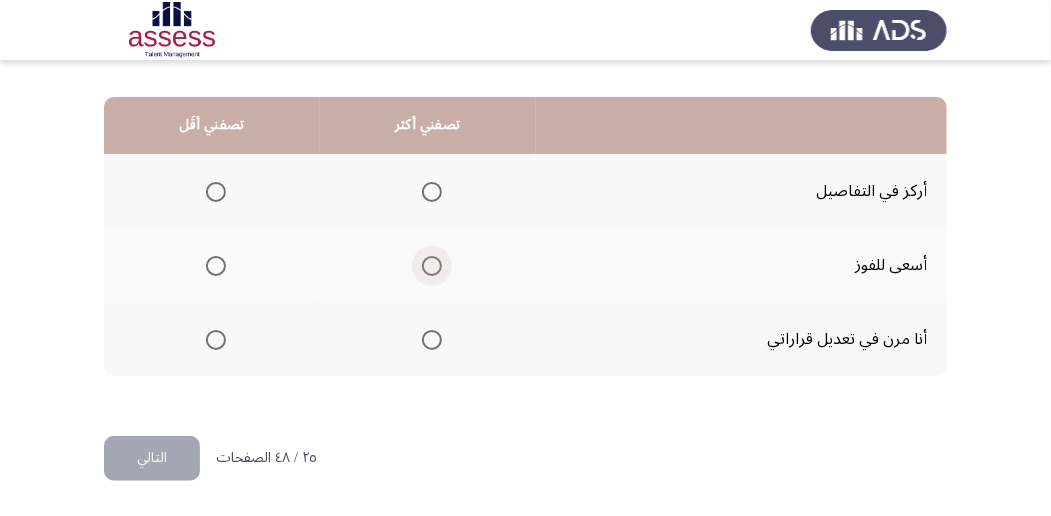 click at bounding box center (432, 266) 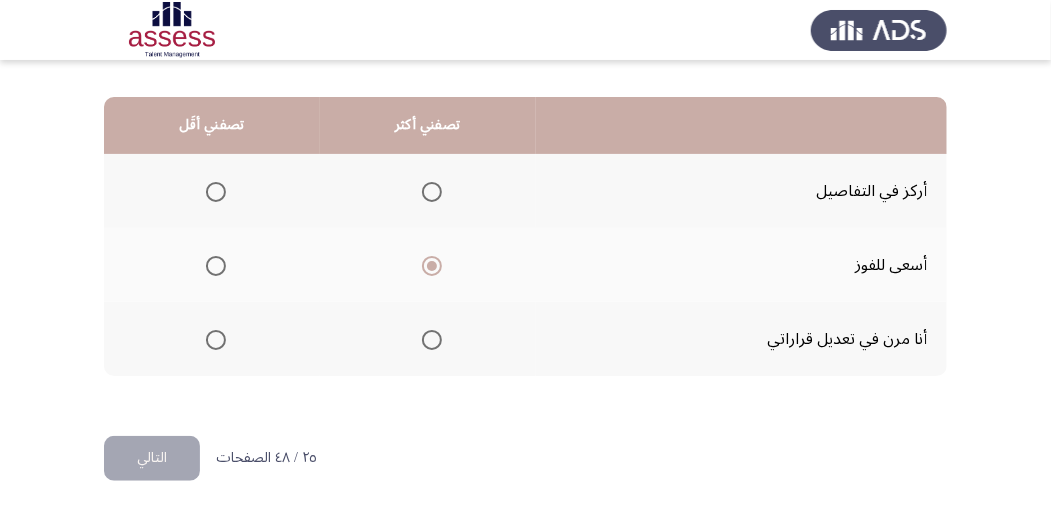 click at bounding box center [216, 340] 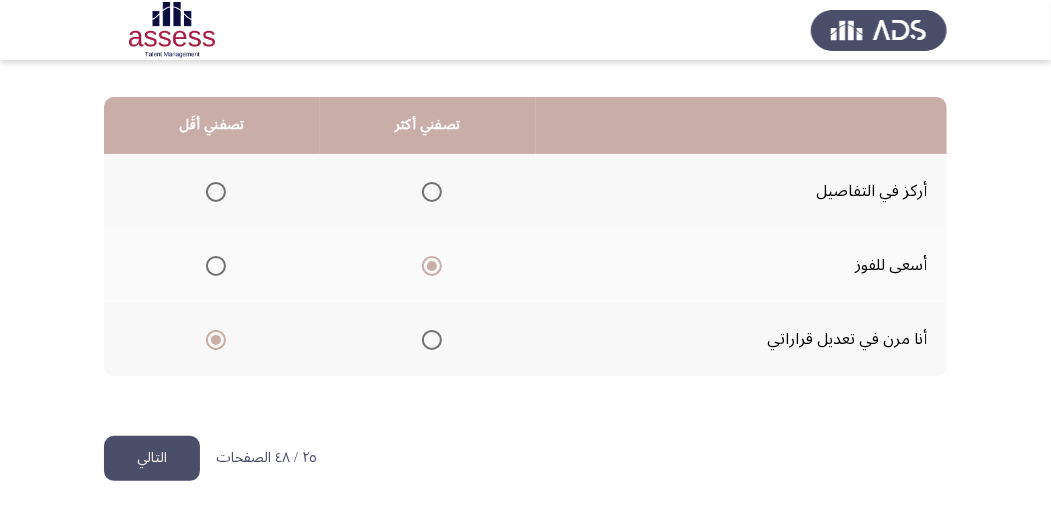 click on "التالي" 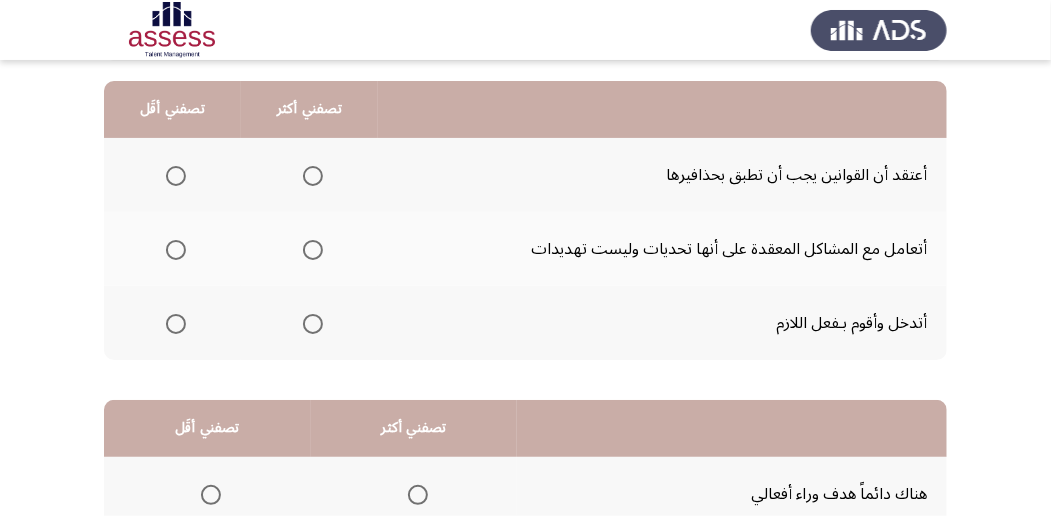 scroll, scrollTop: 206, scrollLeft: 0, axis: vertical 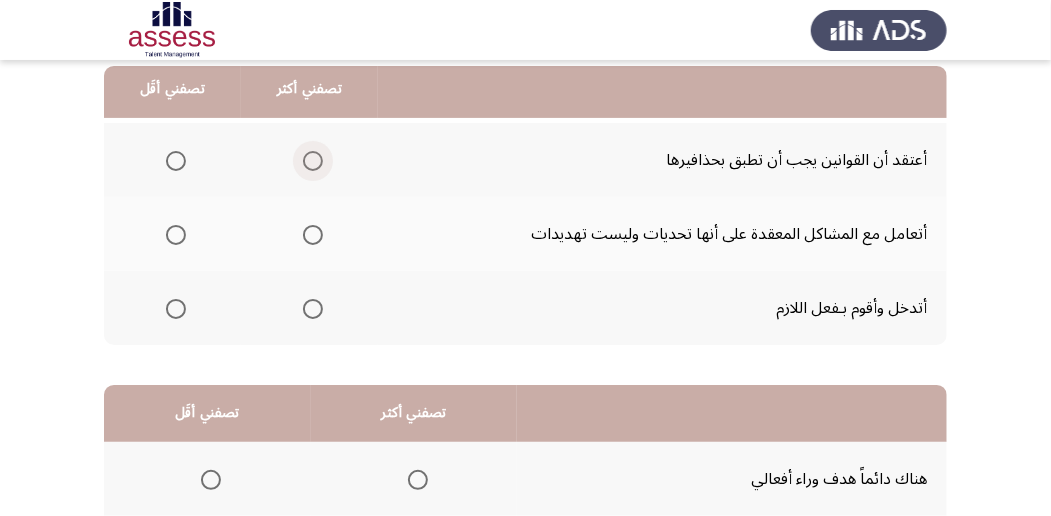 click at bounding box center (313, 161) 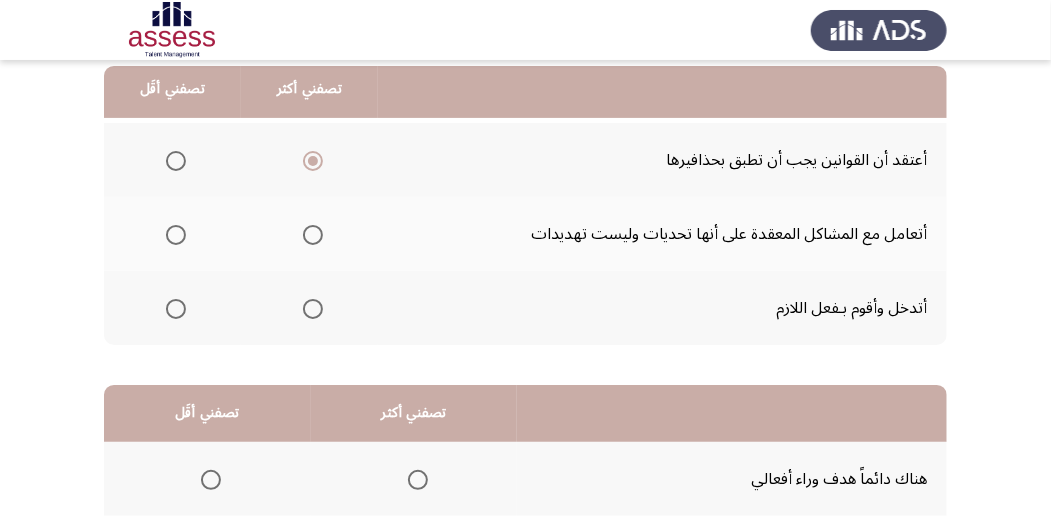 click at bounding box center (176, 235) 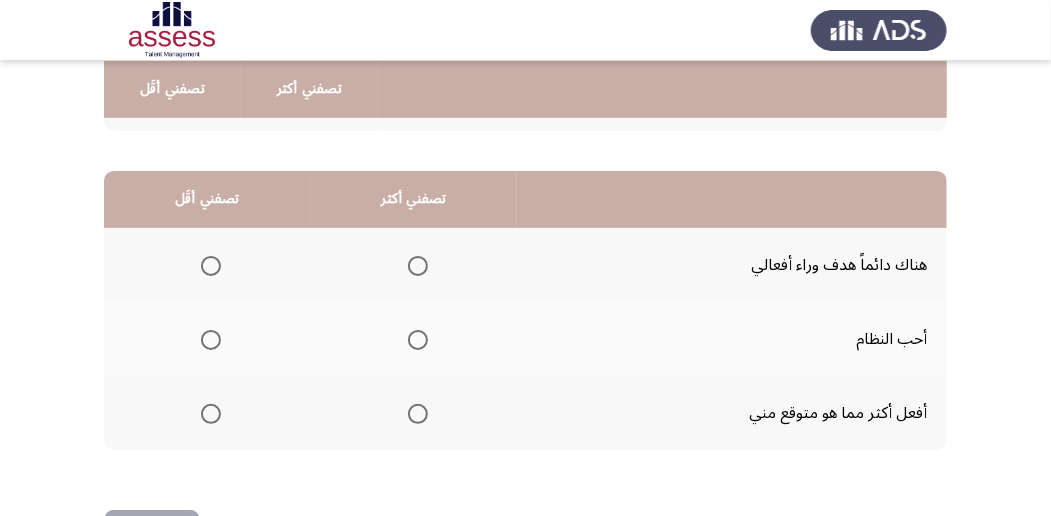 scroll, scrollTop: 421, scrollLeft: 0, axis: vertical 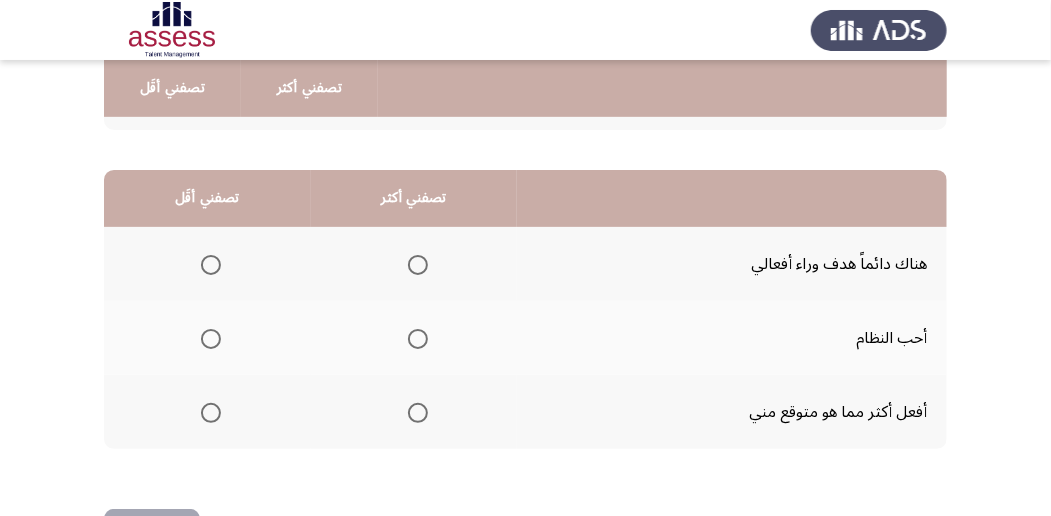 click at bounding box center [418, 413] 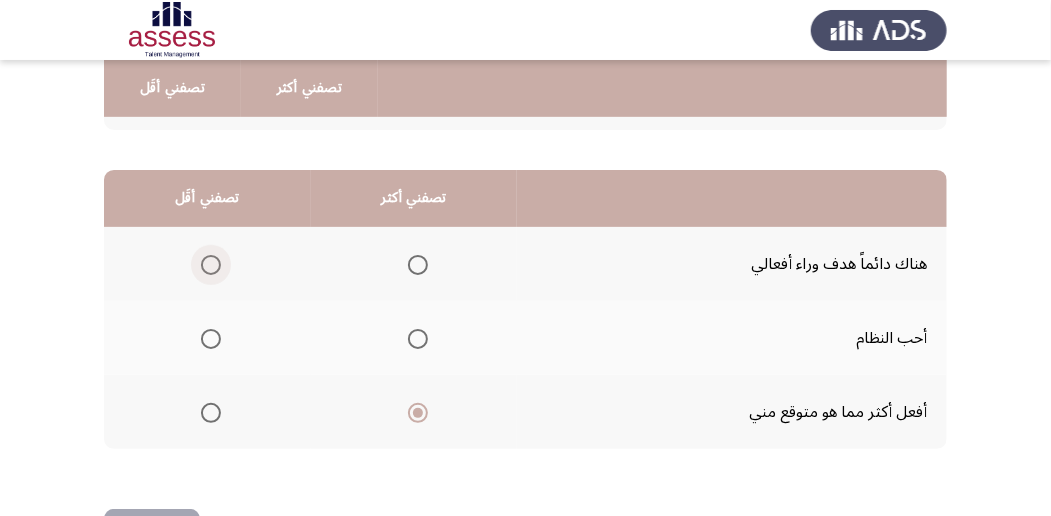 click at bounding box center (211, 265) 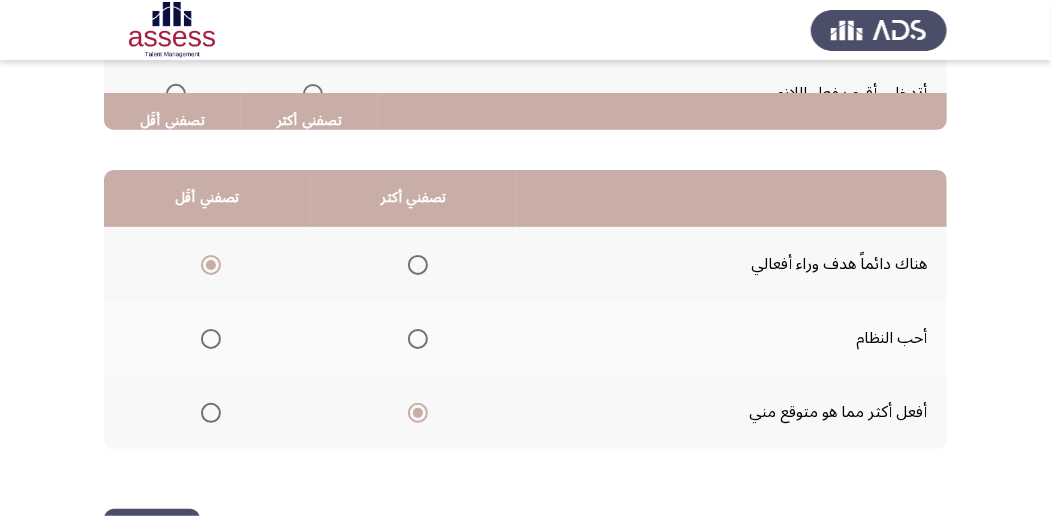 scroll, scrollTop: 494, scrollLeft: 0, axis: vertical 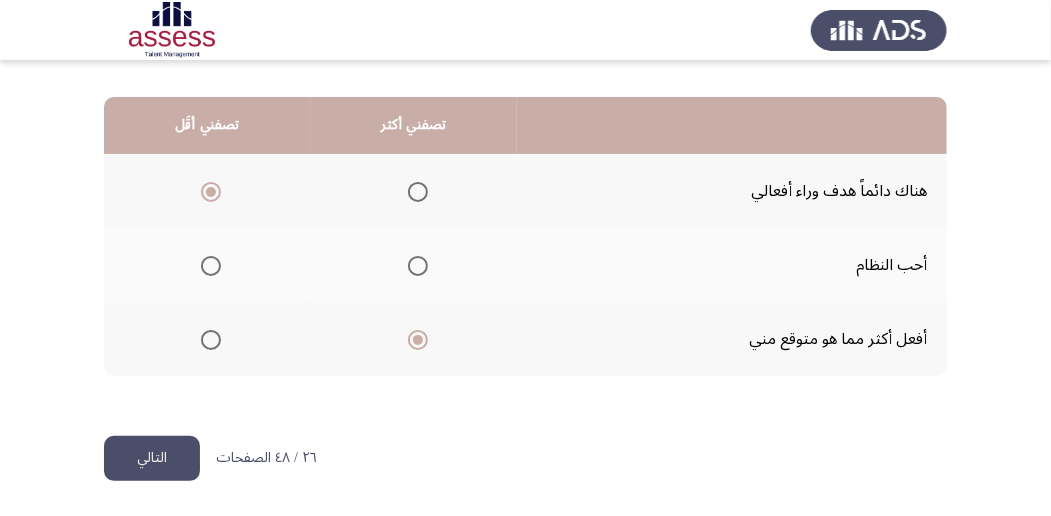 click on "التالي" 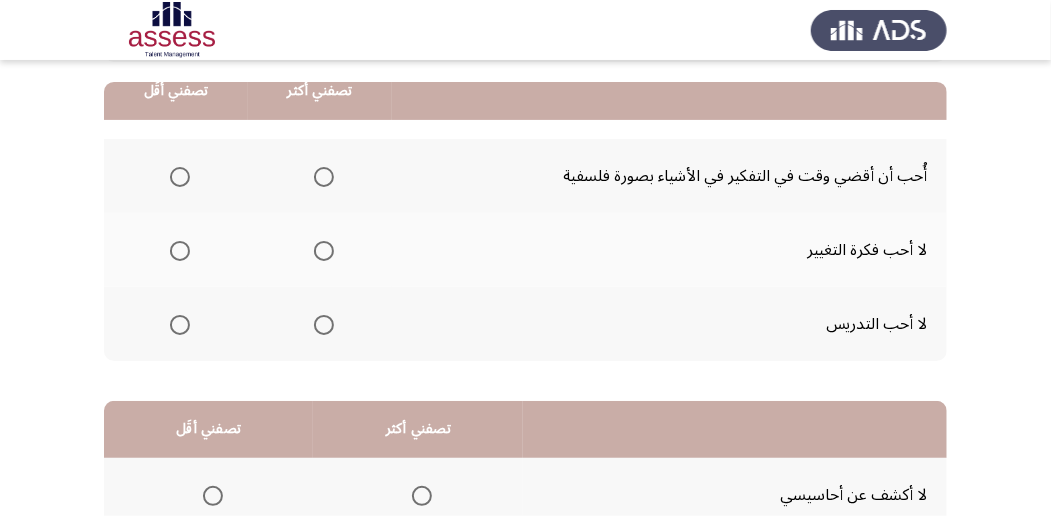 scroll, scrollTop: 192, scrollLeft: 0, axis: vertical 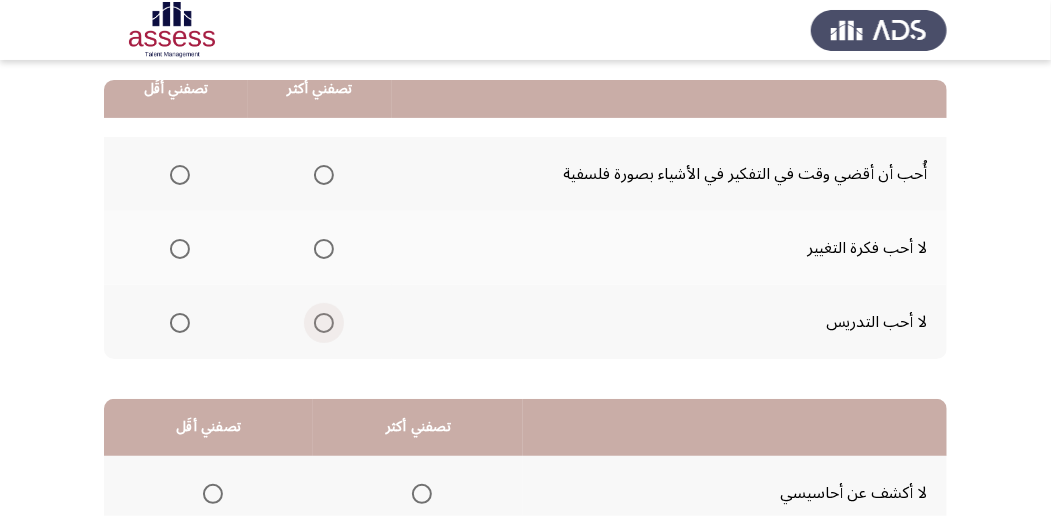 click at bounding box center [324, 323] 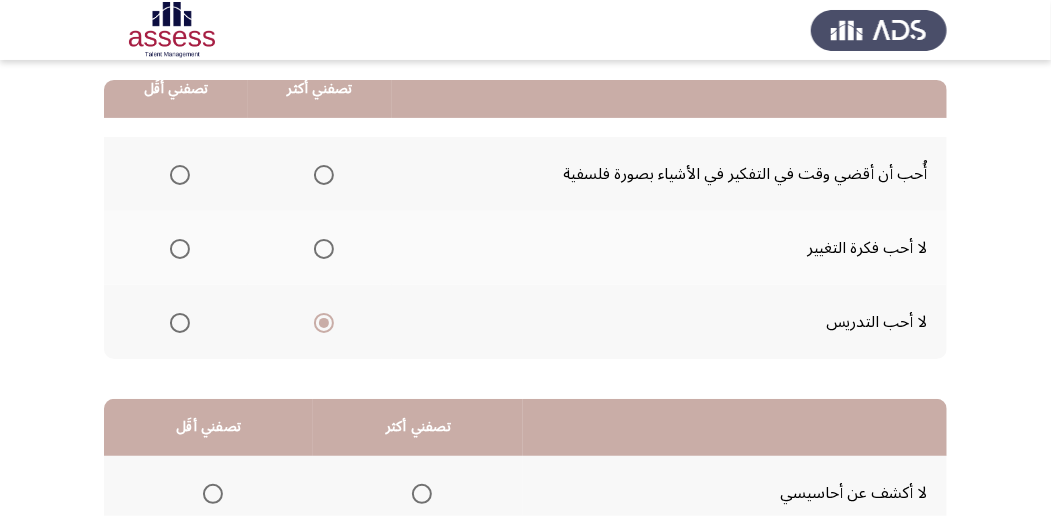 click at bounding box center (180, 249) 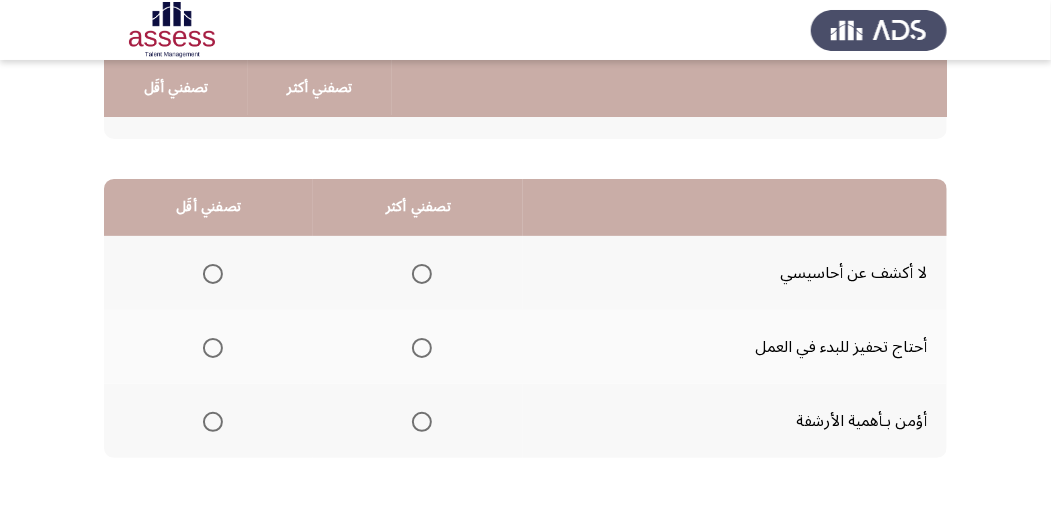 scroll, scrollTop: 413, scrollLeft: 0, axis: vertical 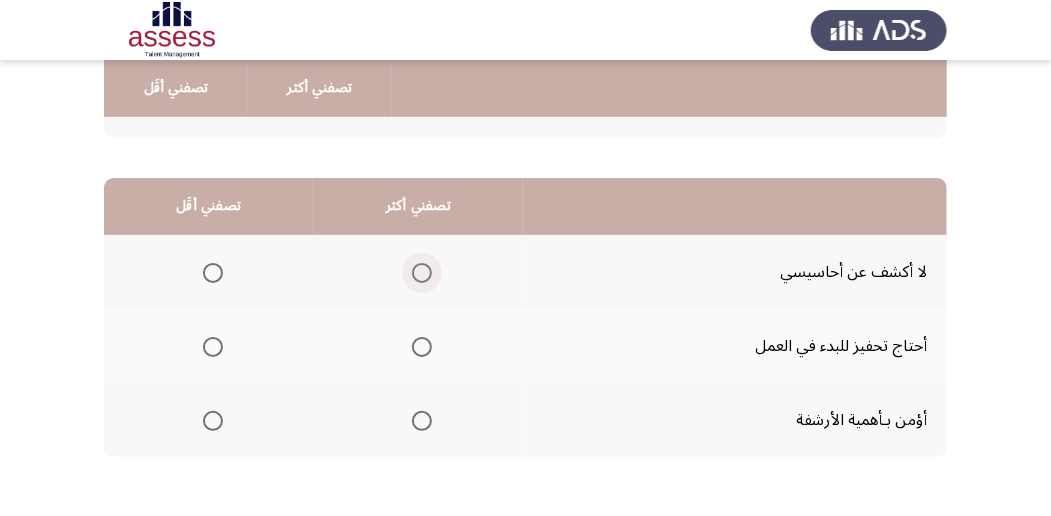 click at bounding box center [422, 273] 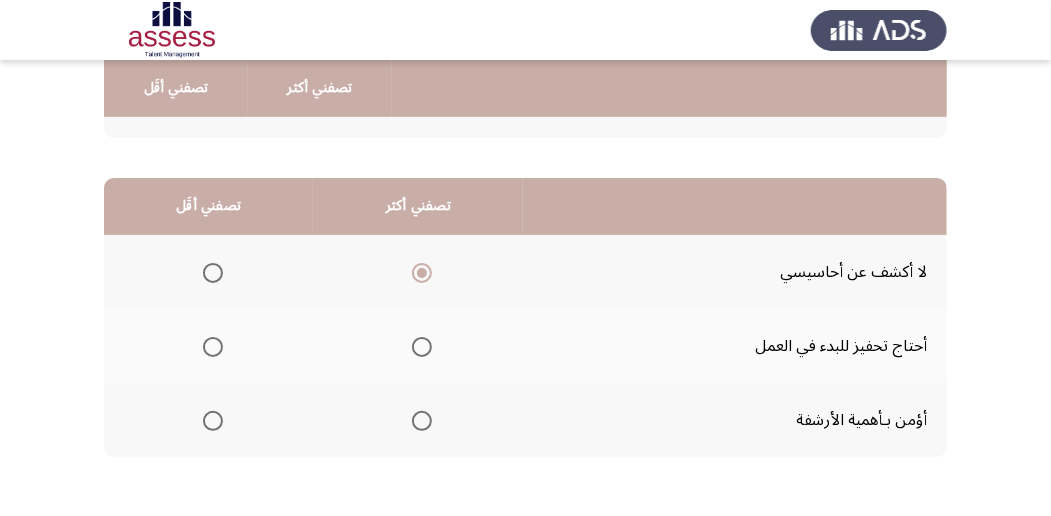 click at bounding box center (213, 347) 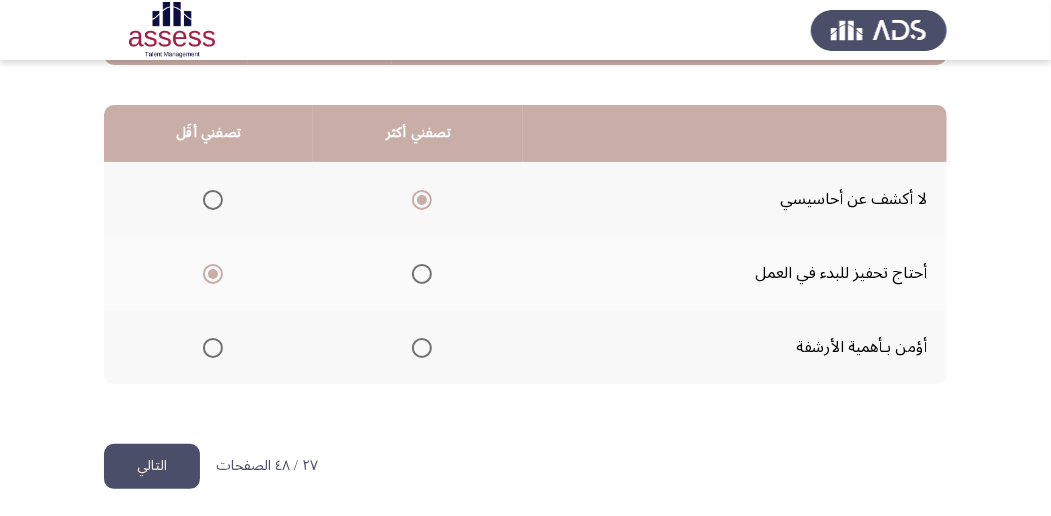 scroll, scrollTop: 494, scrollLeft: 0, axis: vertical 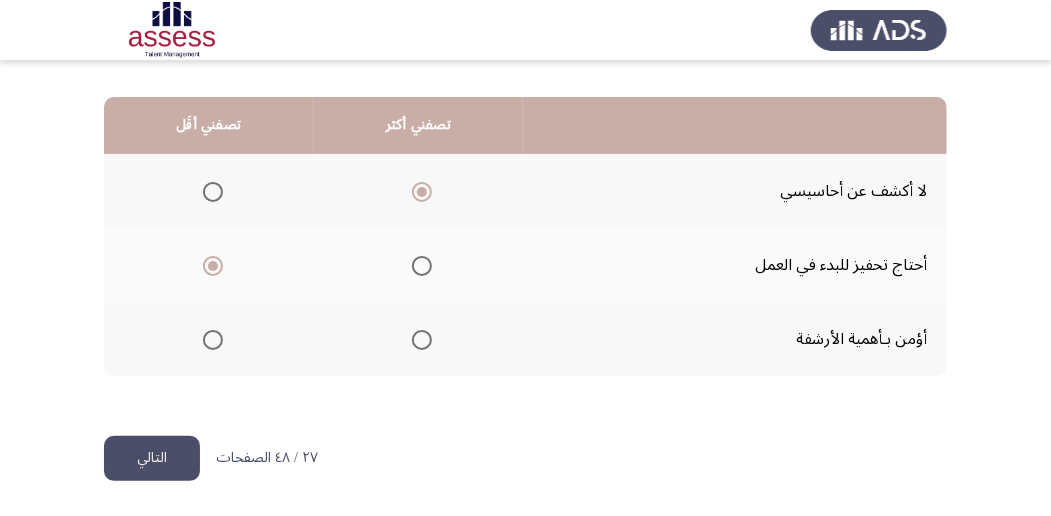 click on "التالي" 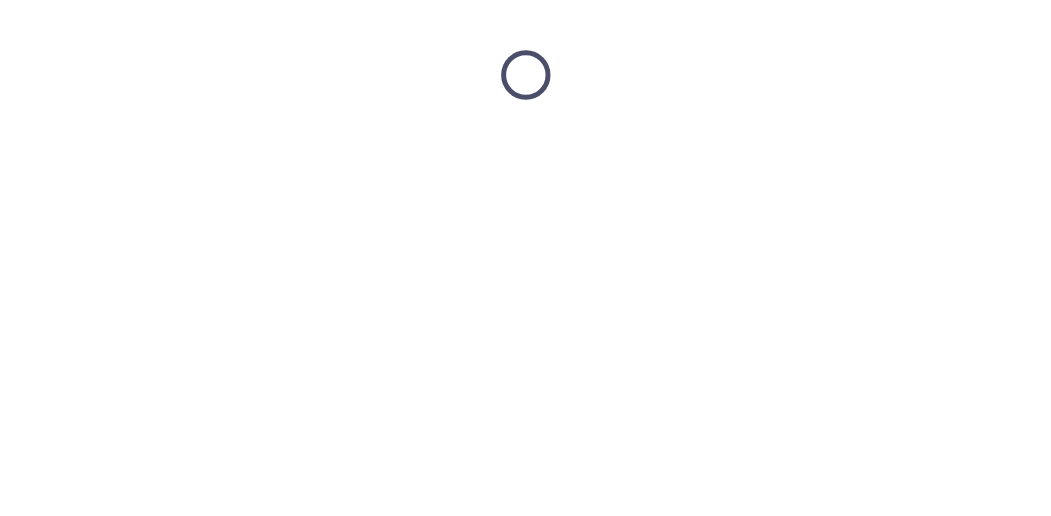scroll, scrollTop: 0, scrollLeft: 0, axis: both 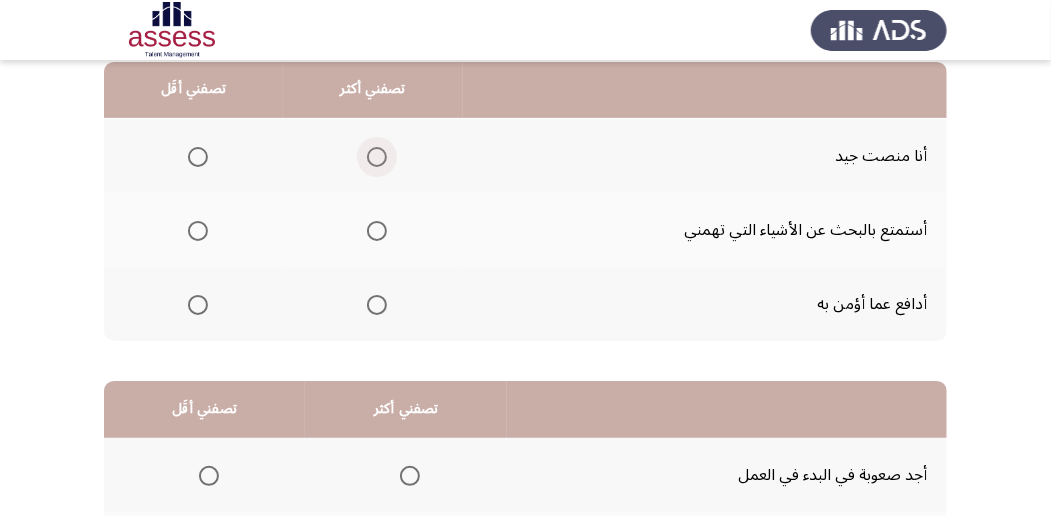 click at bounding box center [377, 157] 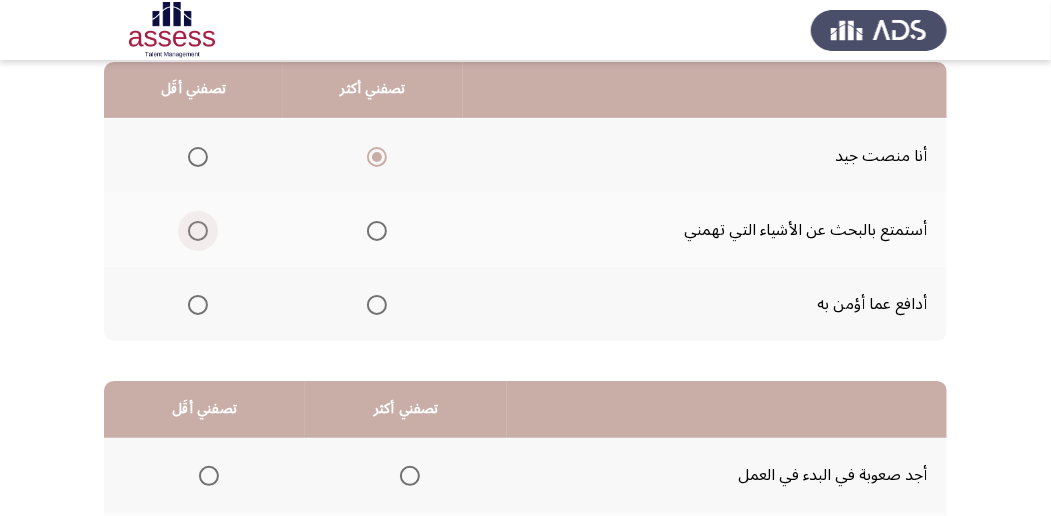 click at bounding box center [198, 231] 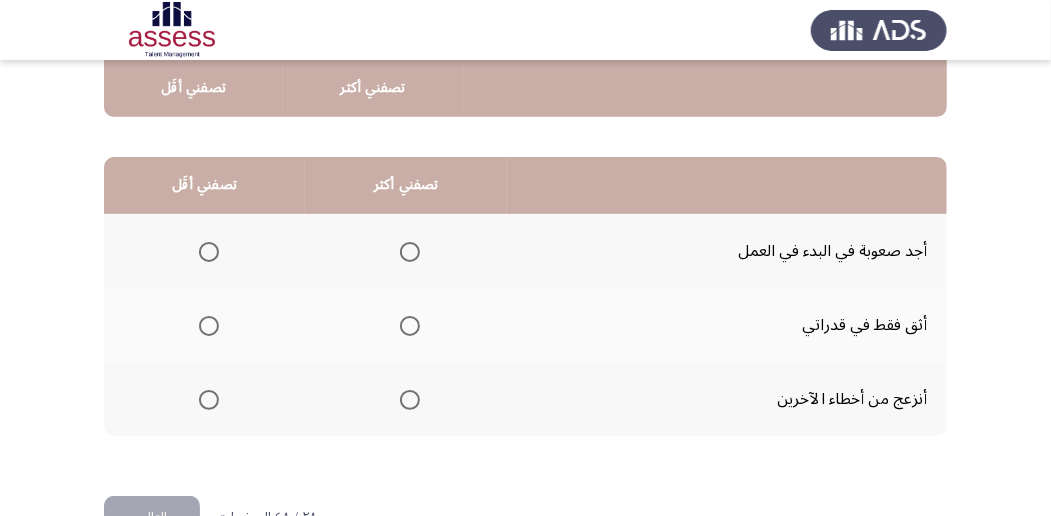 scroll, scrollTop: 448, scrollLeft: 0, axis: vertical 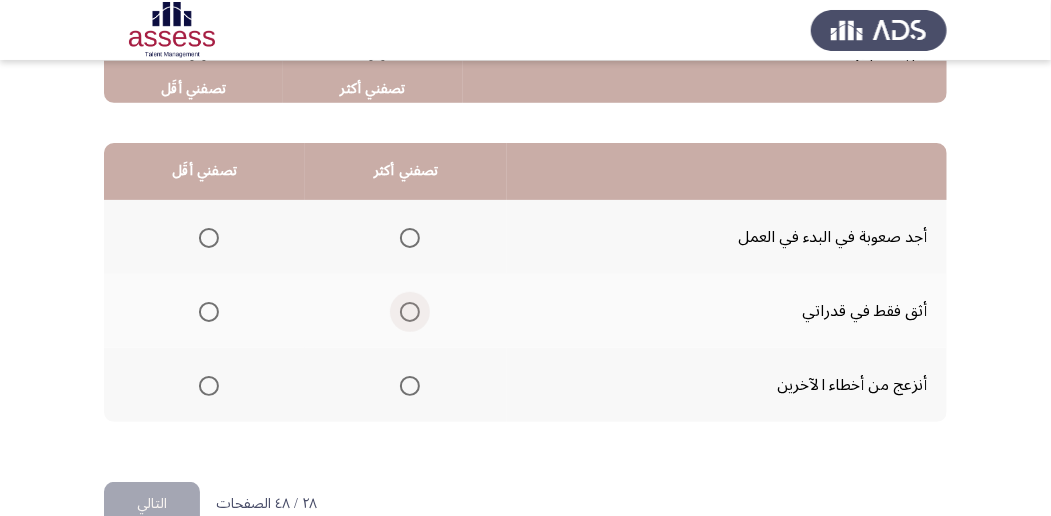 click at bounding box center (410, 312) 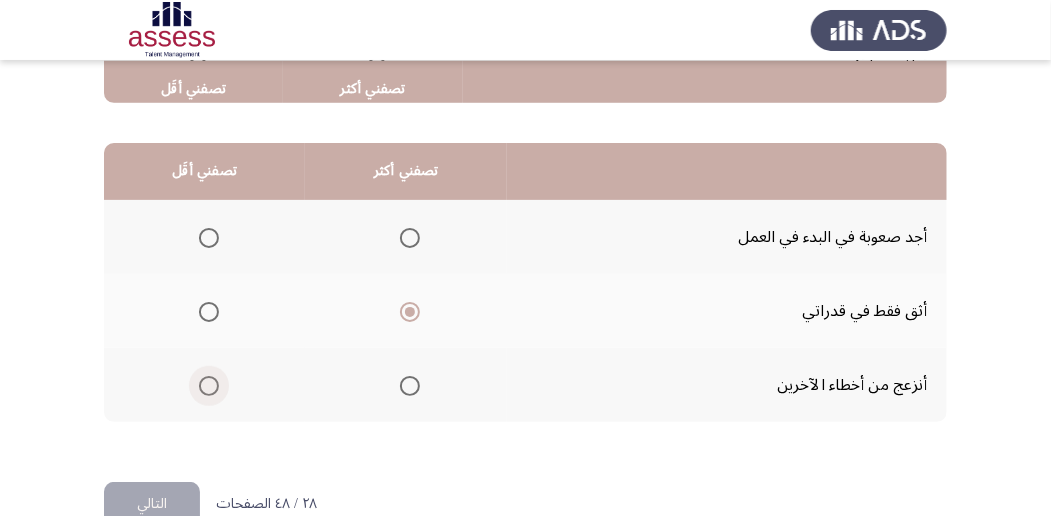 click at bounding box center (209, 386) 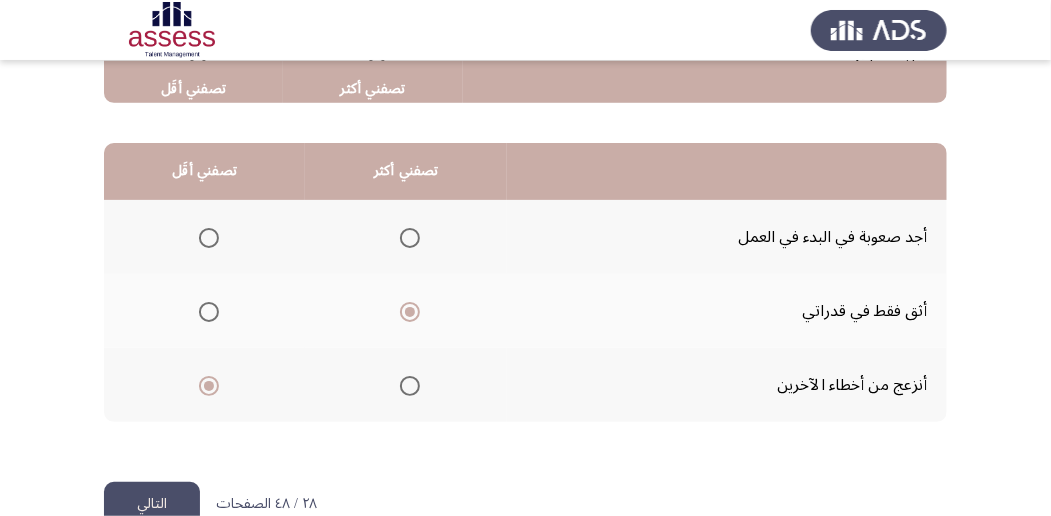 click on "التالي" 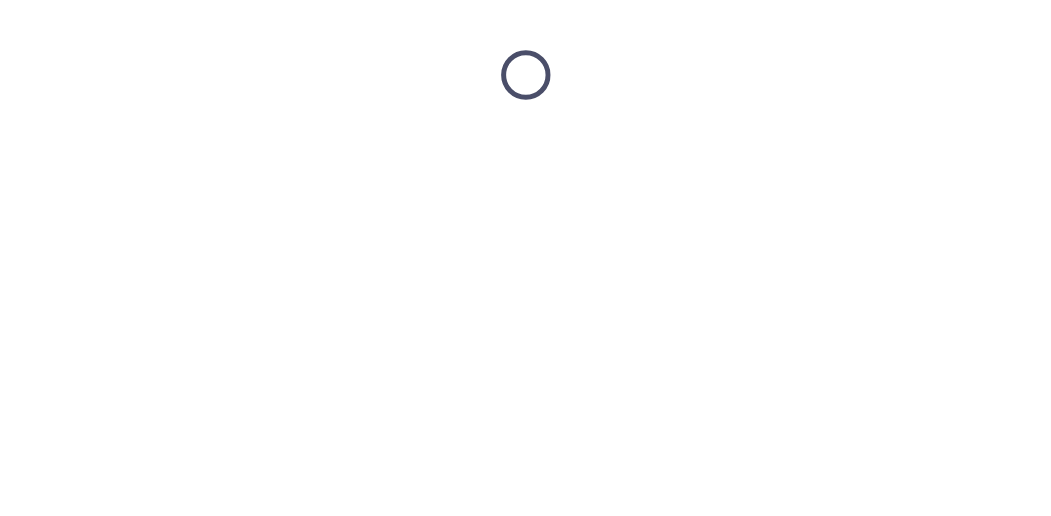 scroll, scrollTop: 0, scrollLeft: 0, axis: both 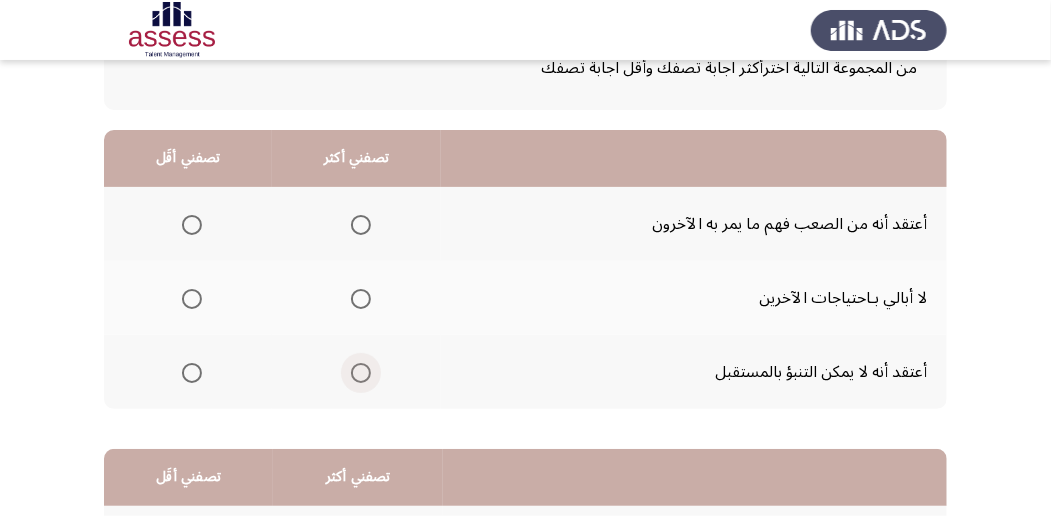 click at bounding box center [361, 373] 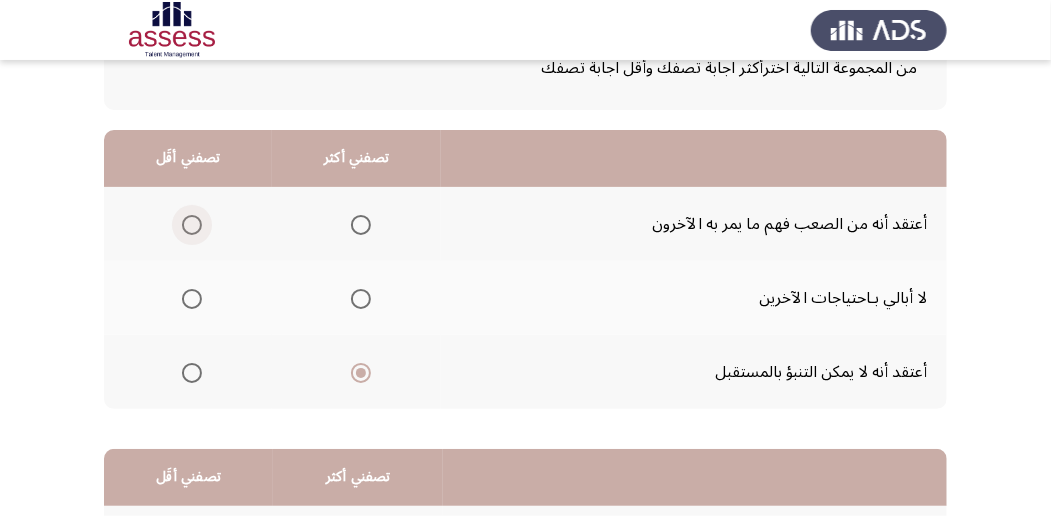 click at bounding box center [192, 225] 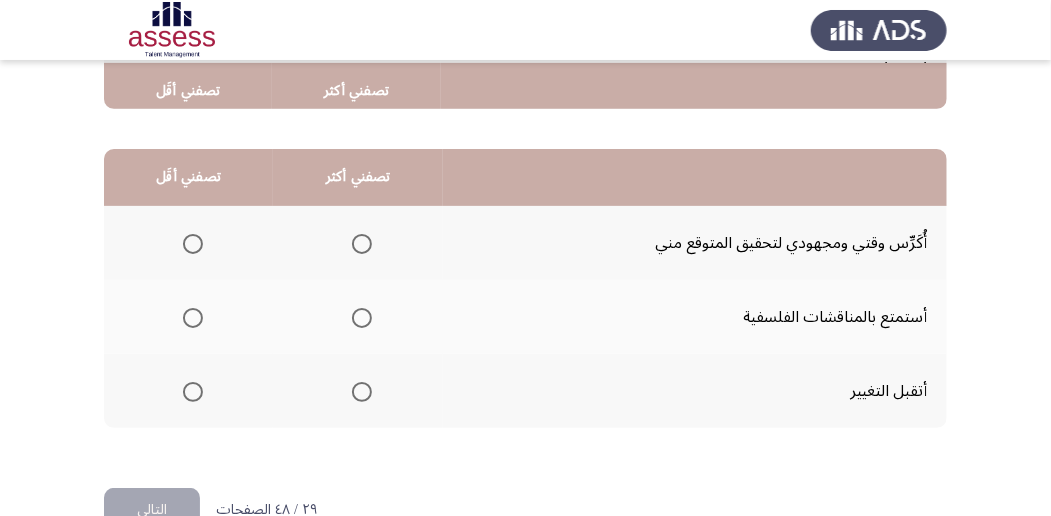 scroll, scrollTop: 444, scrollLeft: 0, axis: vertical 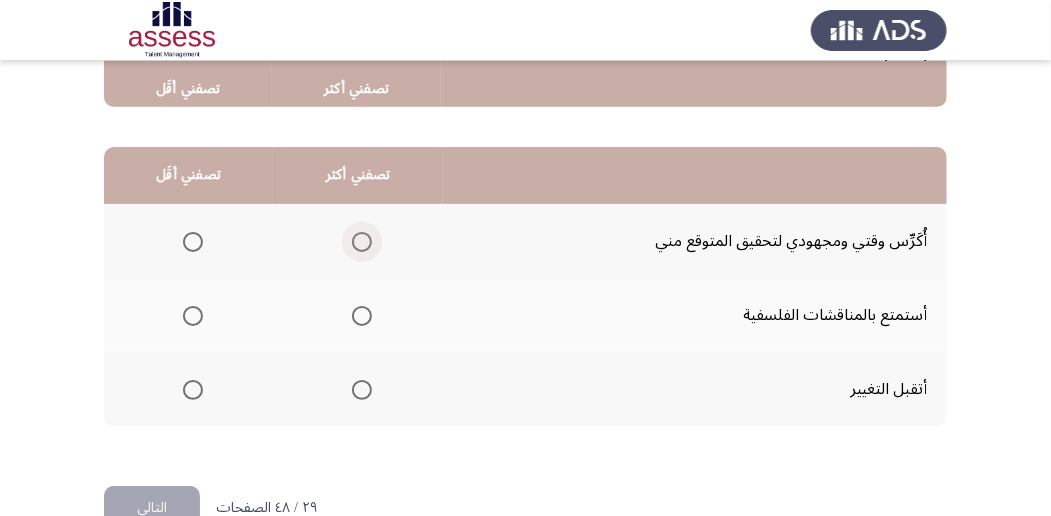 click at bounding box center [362, 242] 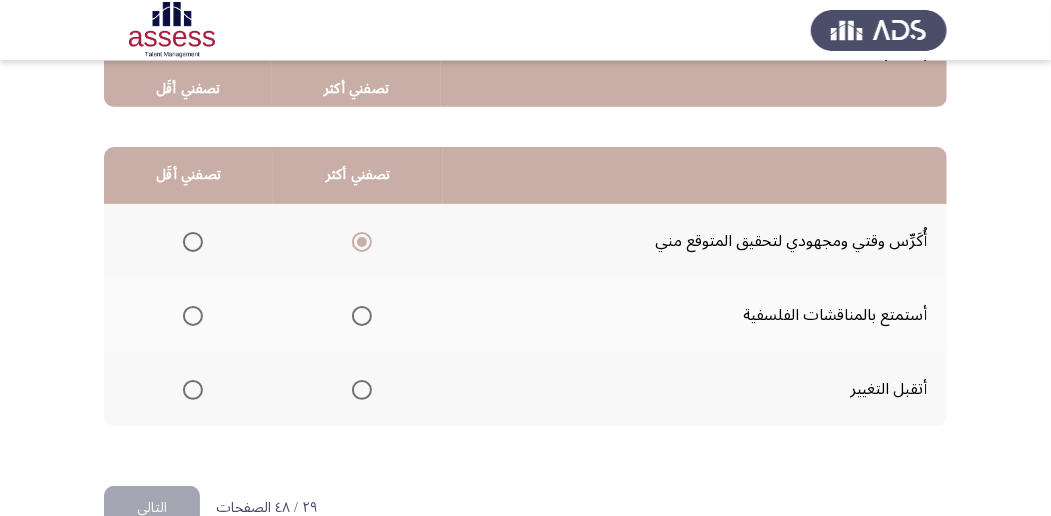 click at bounding box center [193, 390] 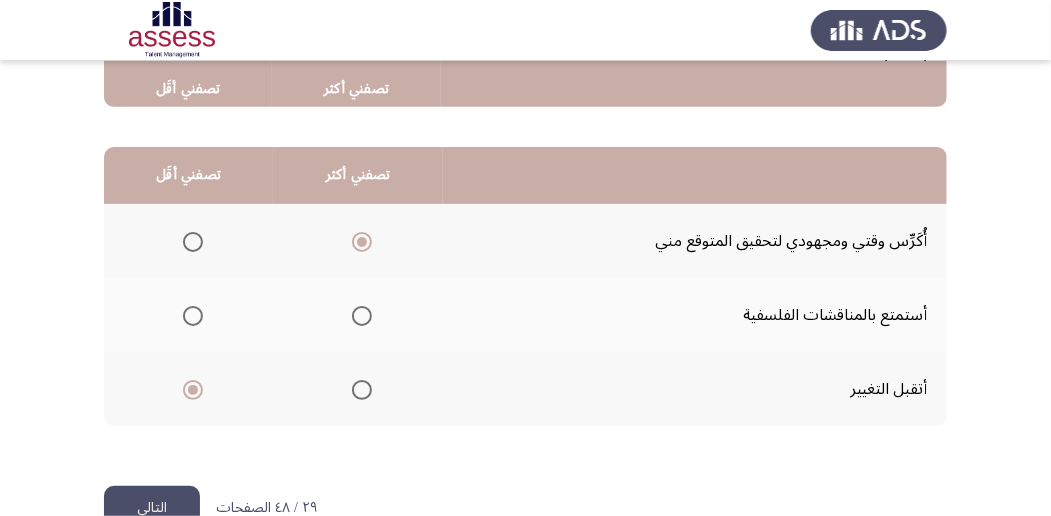 click on "التالي" 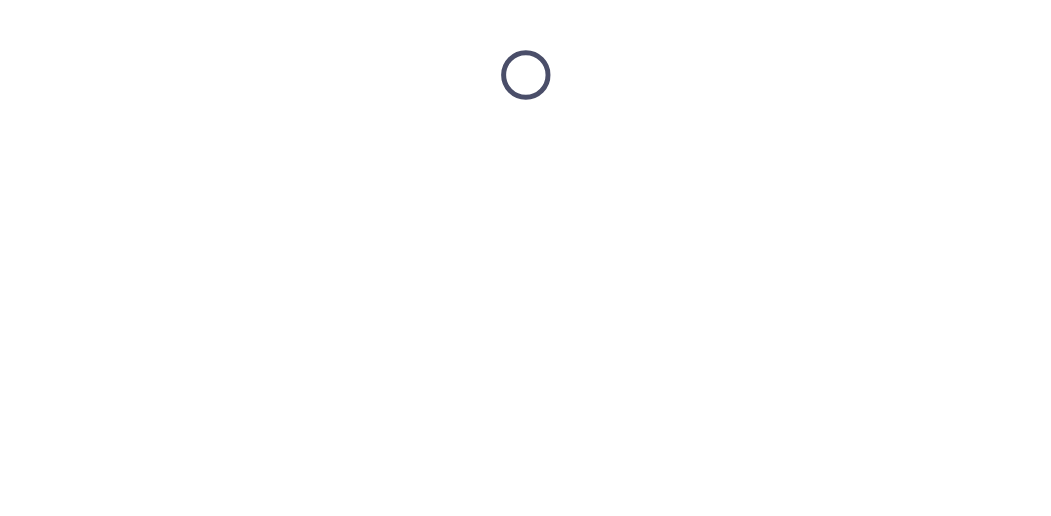scroll, scrollTop: 0, scrollLeft: 0, axis: both 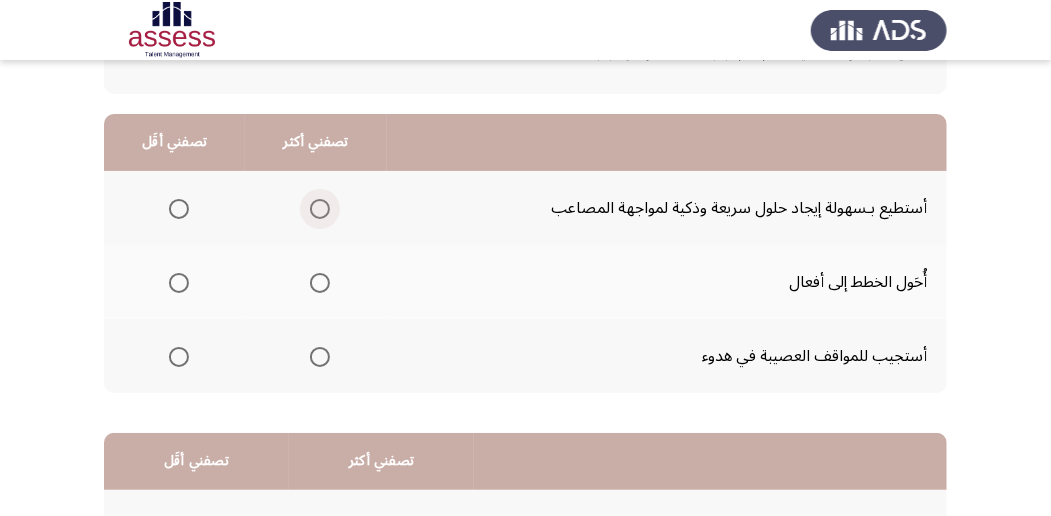 click at bounding box center [320, 209] 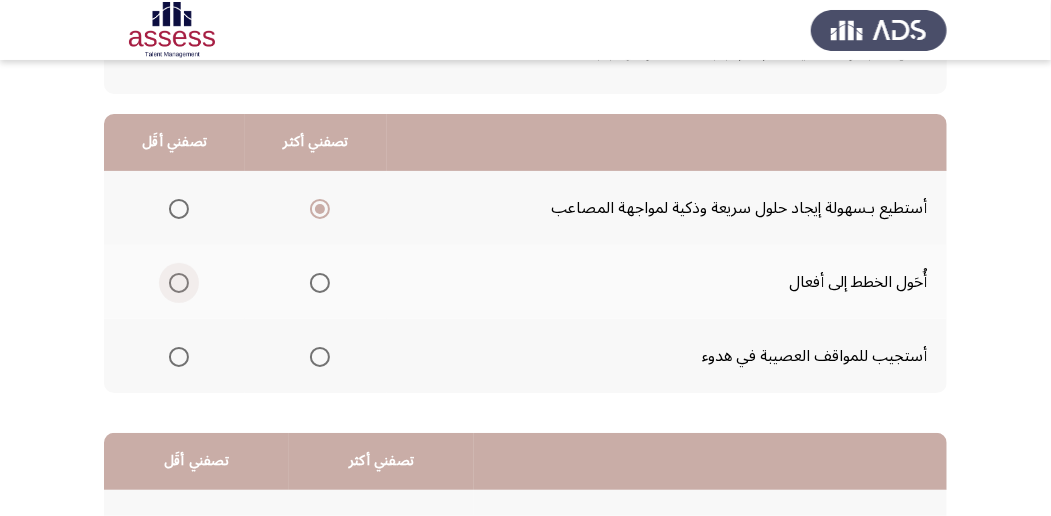 click at bounding box center [179, 283] 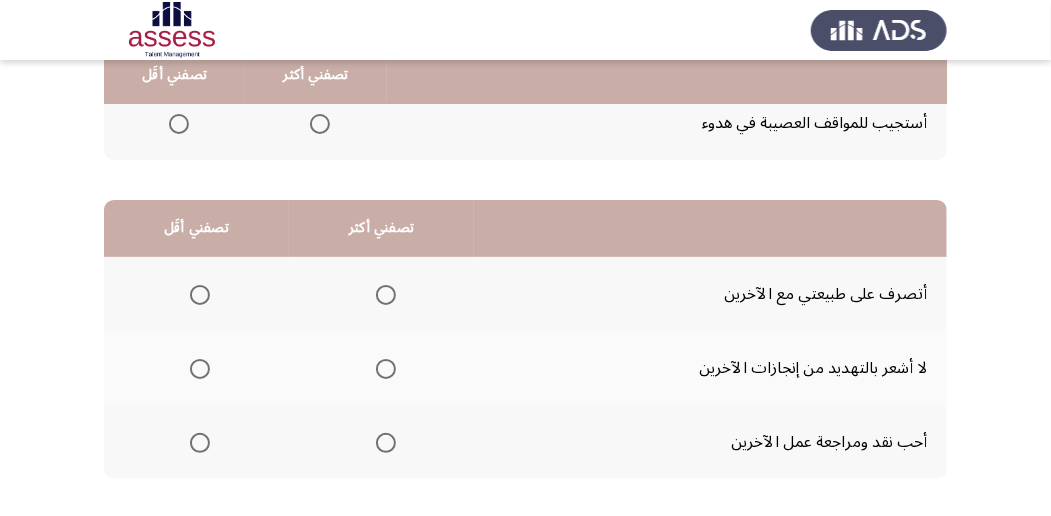 scroll, scrollTop: 394, scrollLeft: 0, axis: vertical 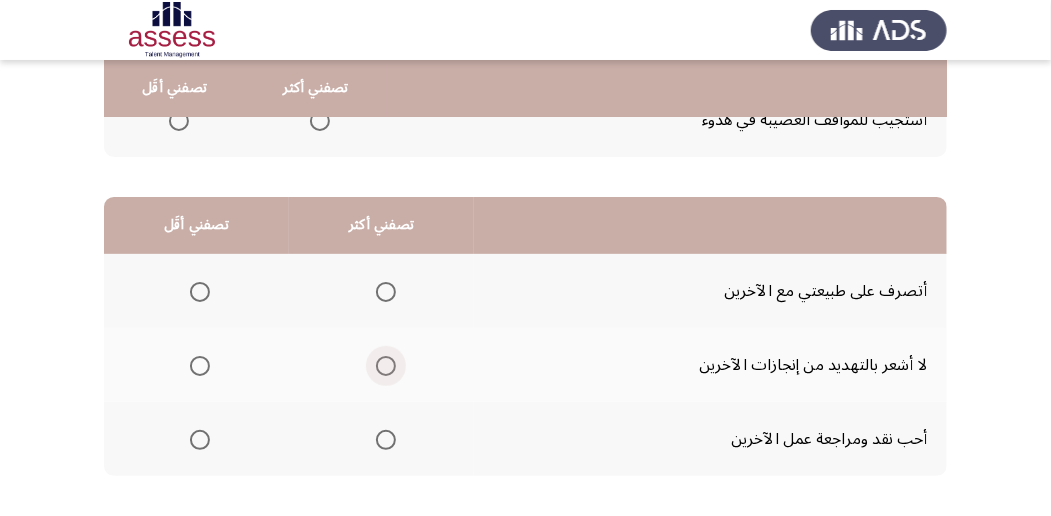 click at bounding box center [386, 366] 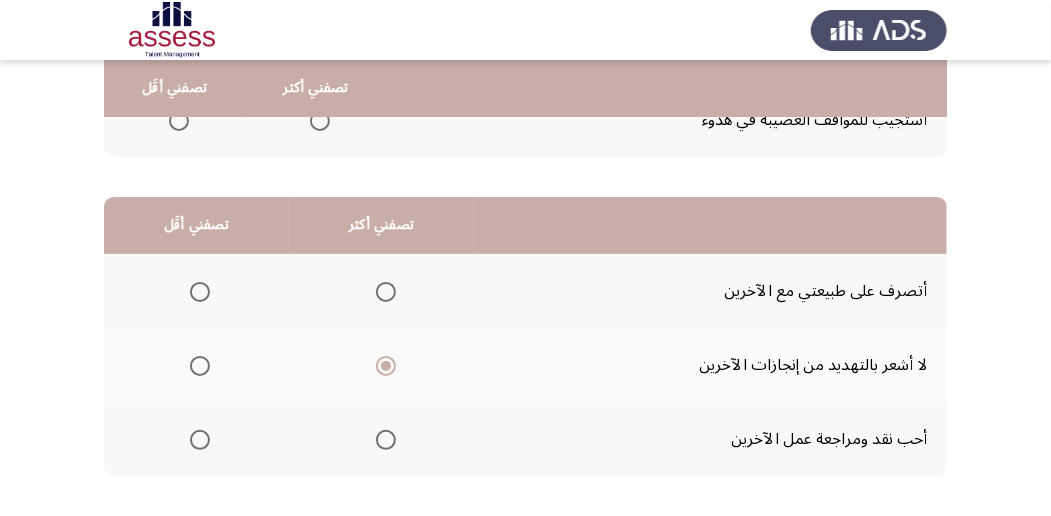 click at bounding box center (200, 440) 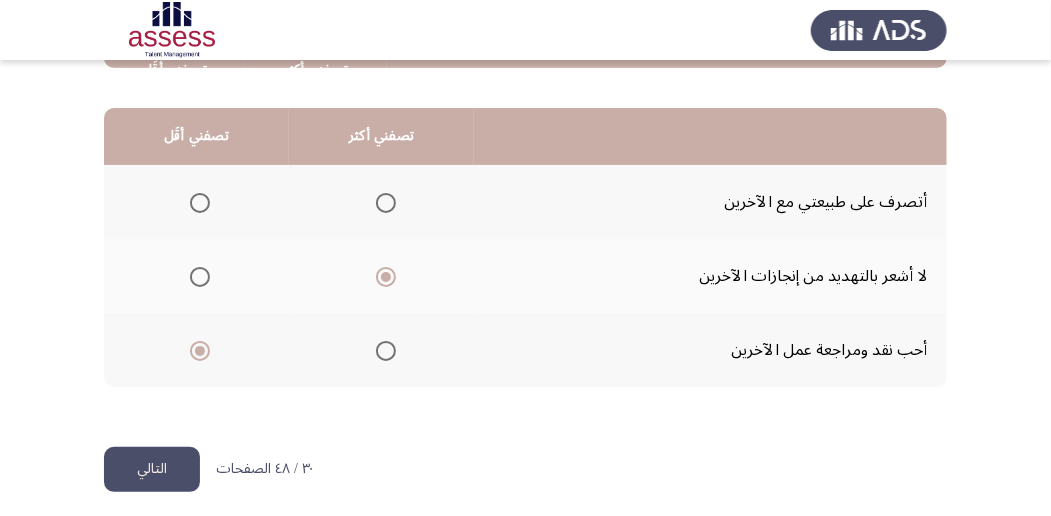 scroll, scrollTop: 494, scrollLeft: 0, axis: vertical 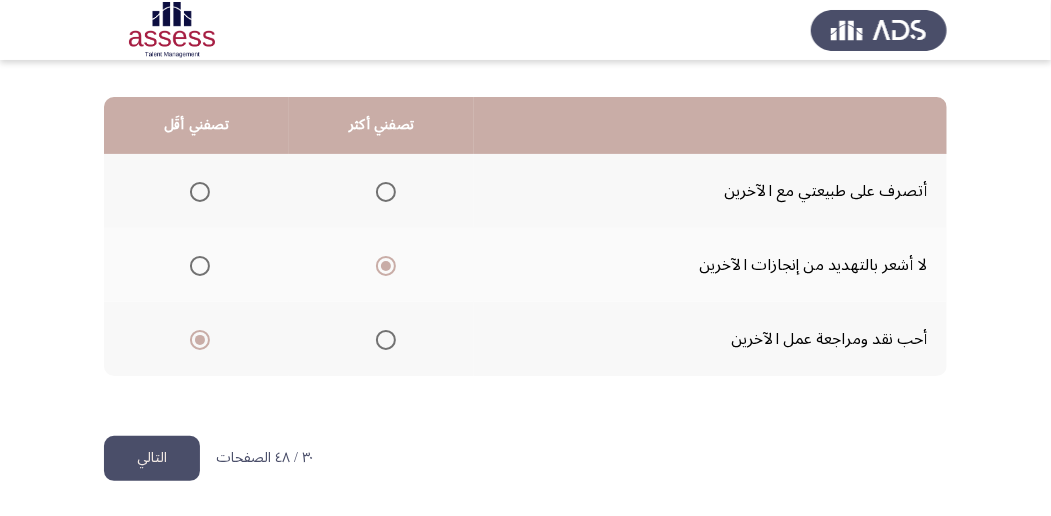 click on "التالي" 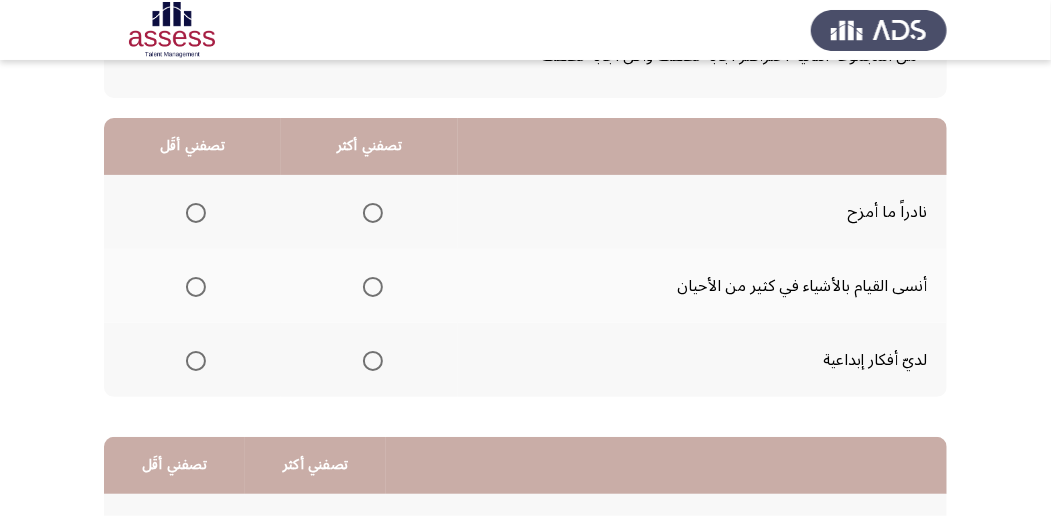 scroll, scrollTop: 166, scrollLeft: 0, axis: vertical 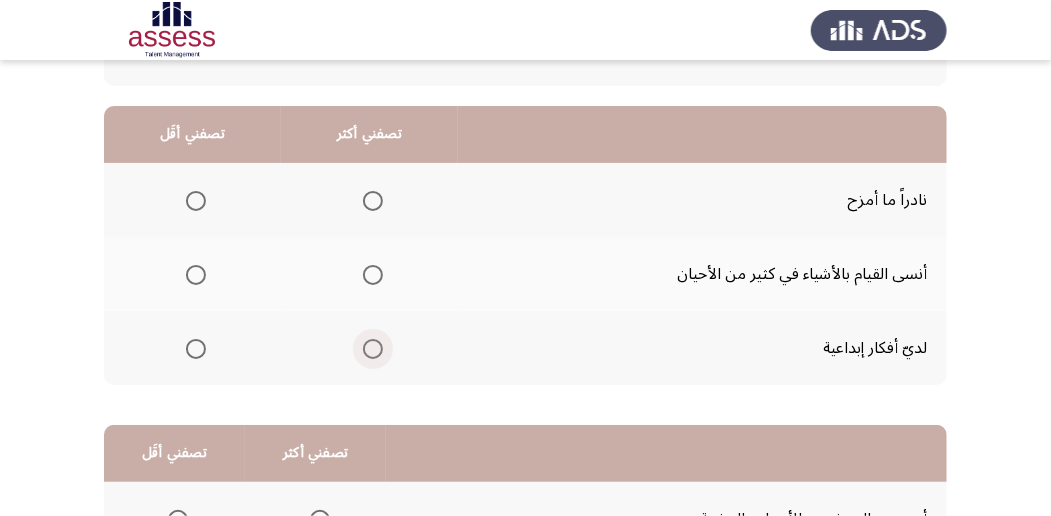 click at bounding box center (373, 349) 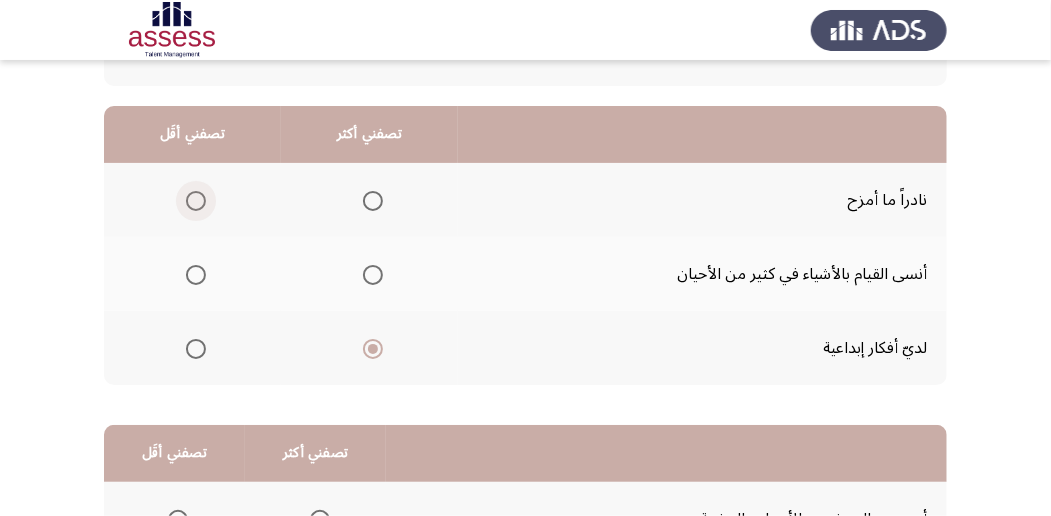 click at bounding box center [196, 201] 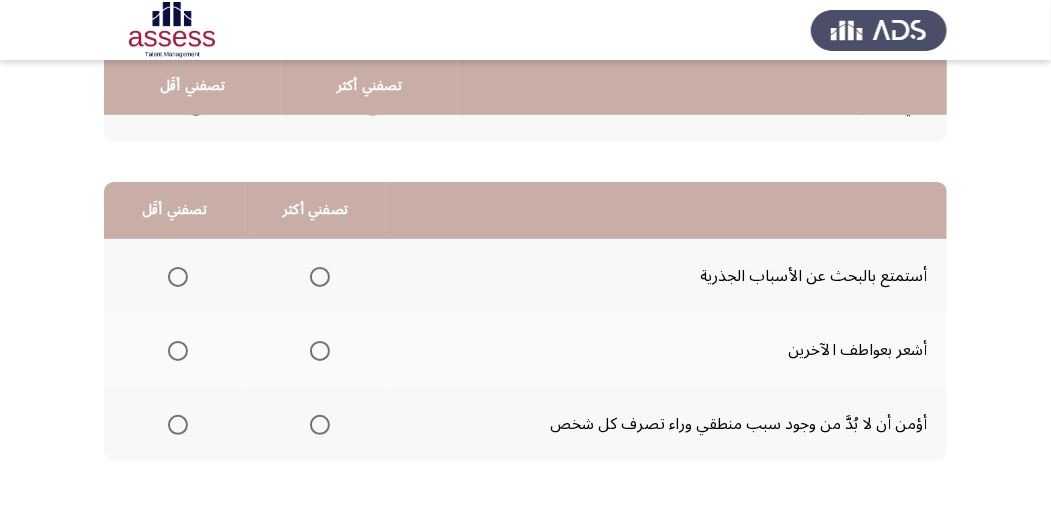 scroll, scrollTop: 446, scrollLeft: 0, axis: vertical 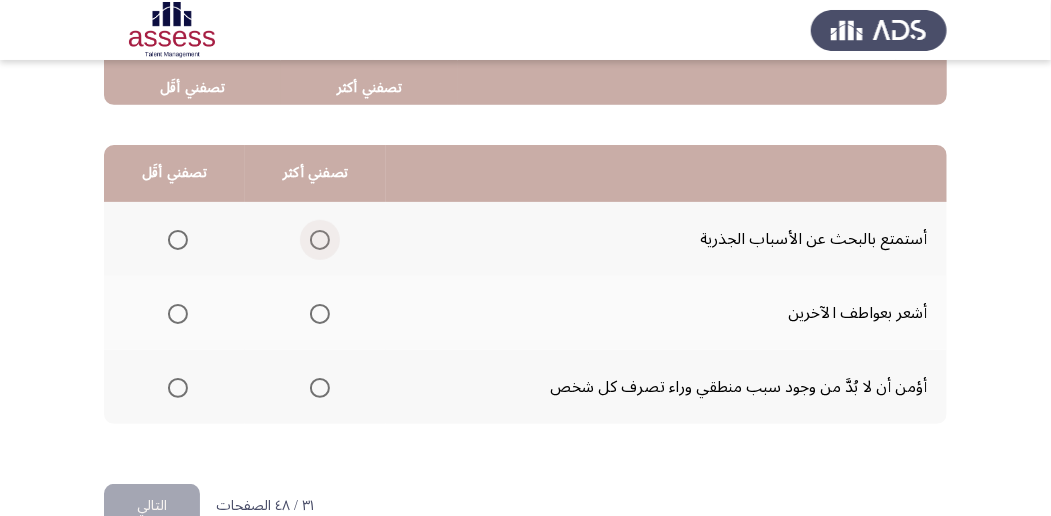 click at bounding box center (320, 240) 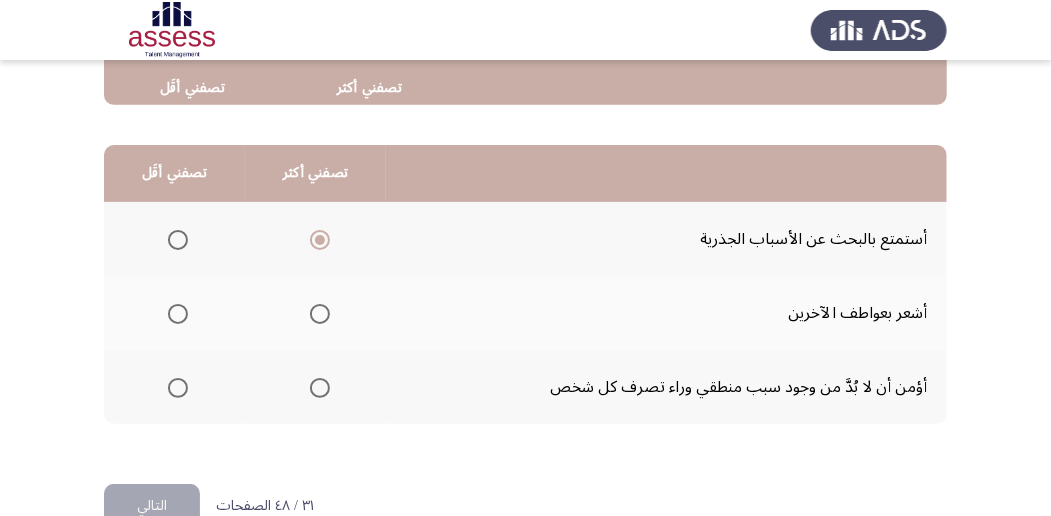click at bounding box center [178, 388] 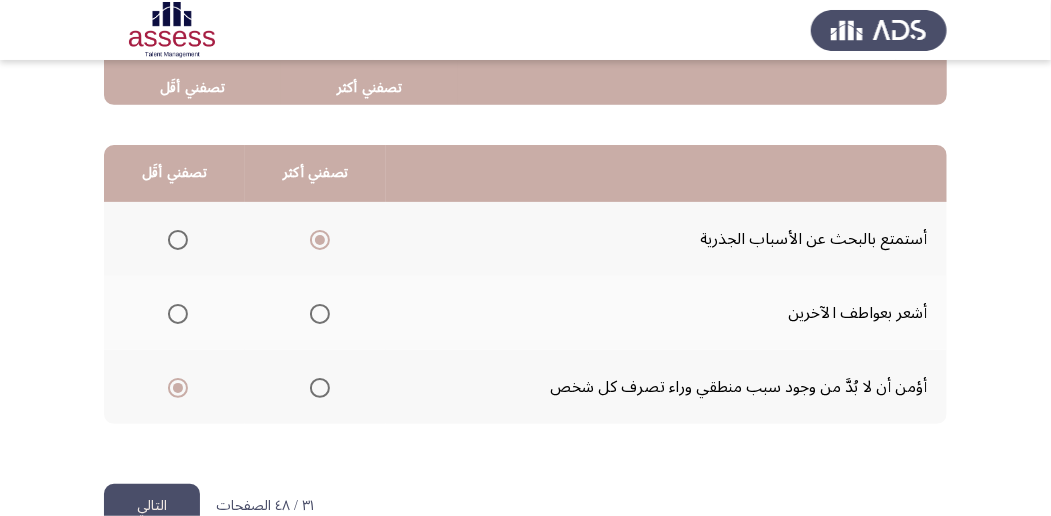 click on "التالي" 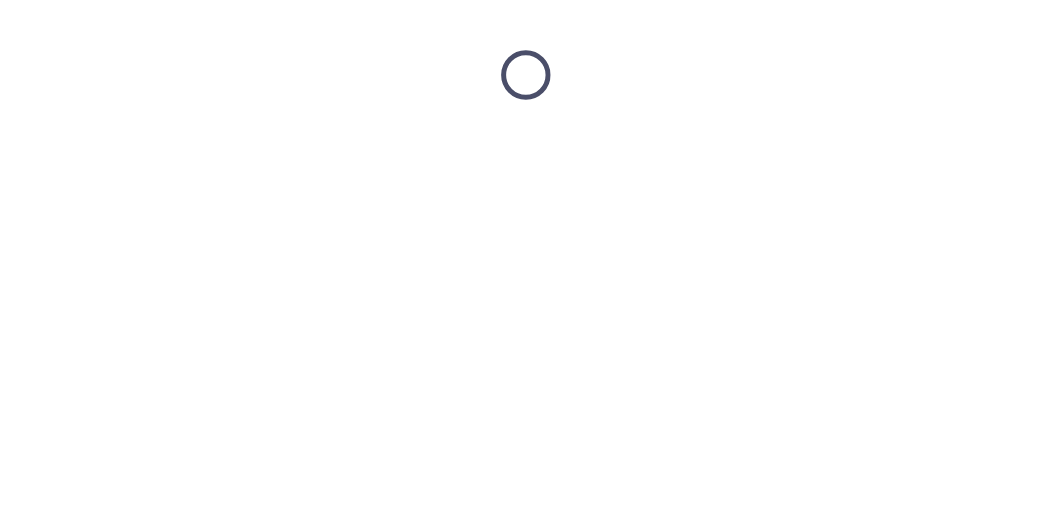 scroll, scrollTop: 0, scrollLeft: 0, axis: both 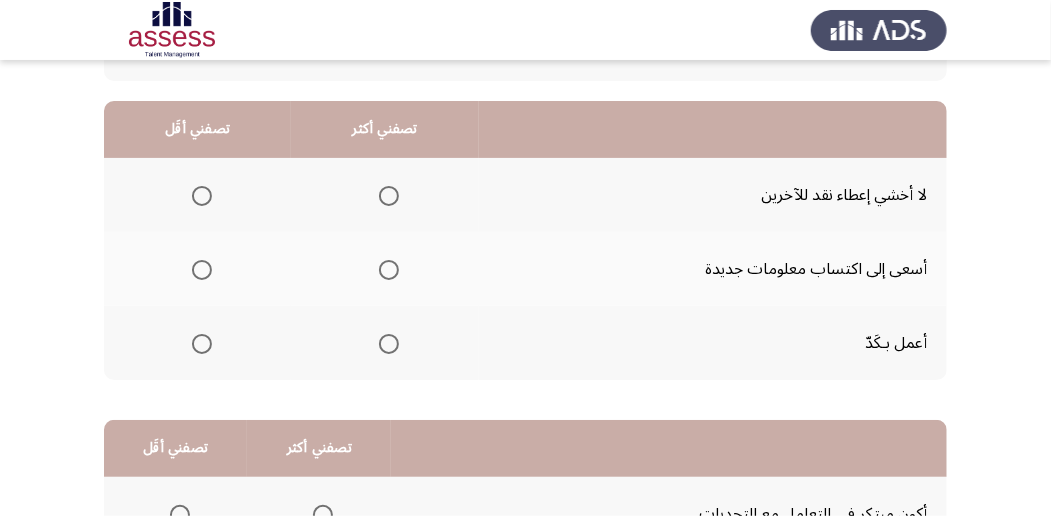 click at bounding box center (389, 270) 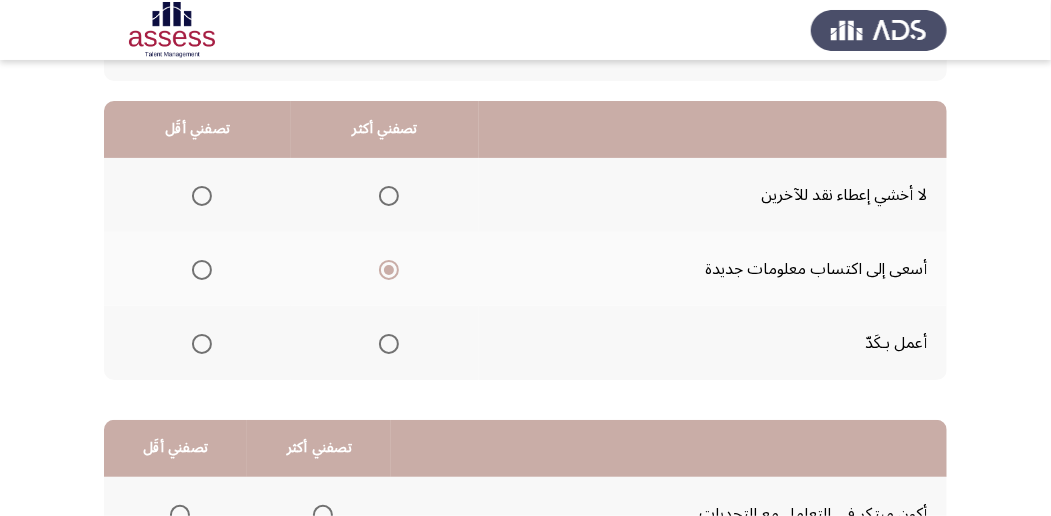 click at bounding box center (389, 344) 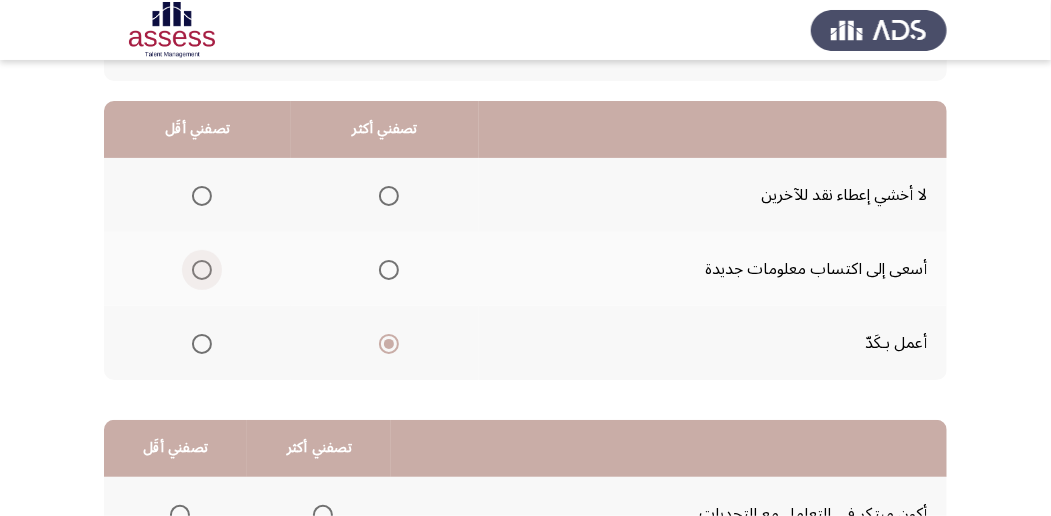 click at bounding box center (202, 270) 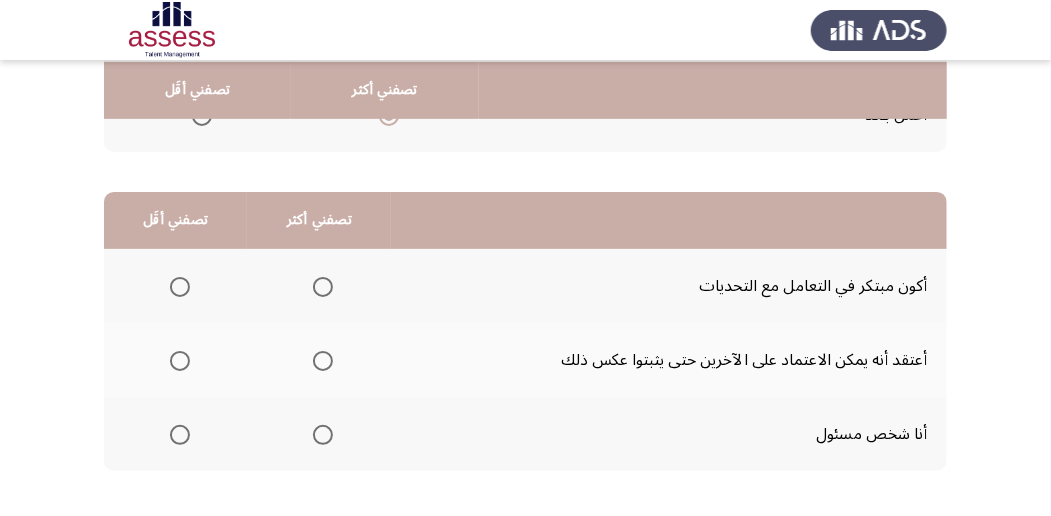 scroll, scrollTop: 408, scrollLeft: 0, axis: vertical 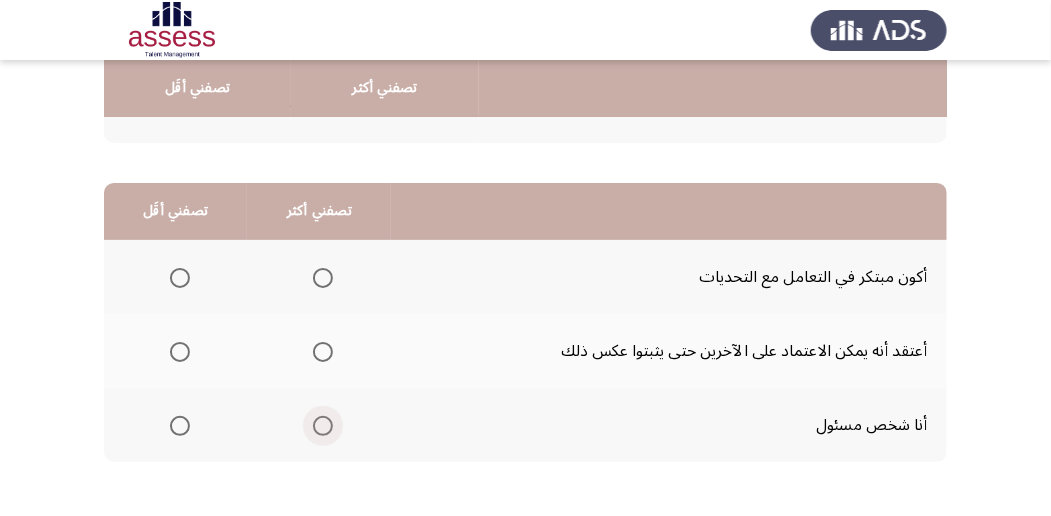click at bounding box center (323, 426) 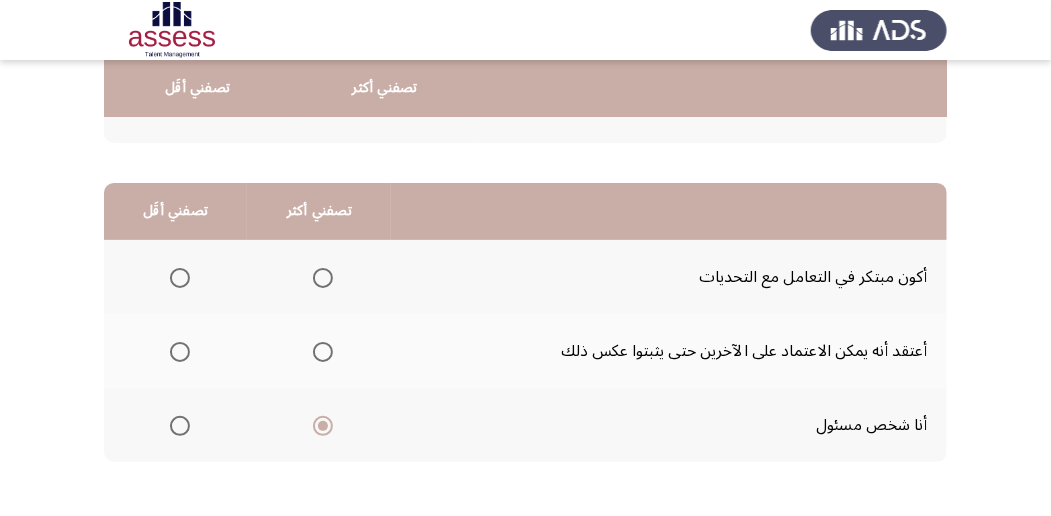 click at bounding box center (180, 278) 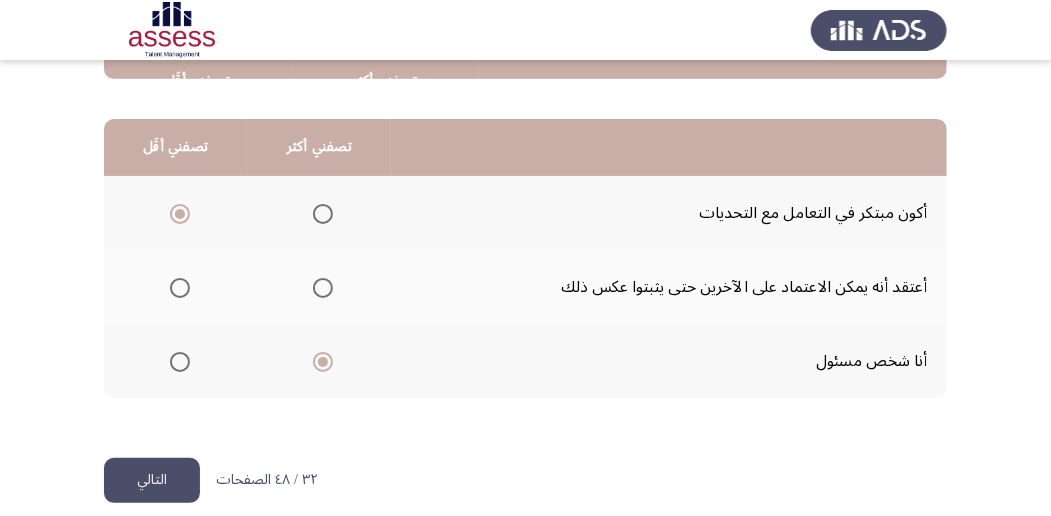 scroll, scrollTop: 483, scrollLeft: 0, axis: vertical 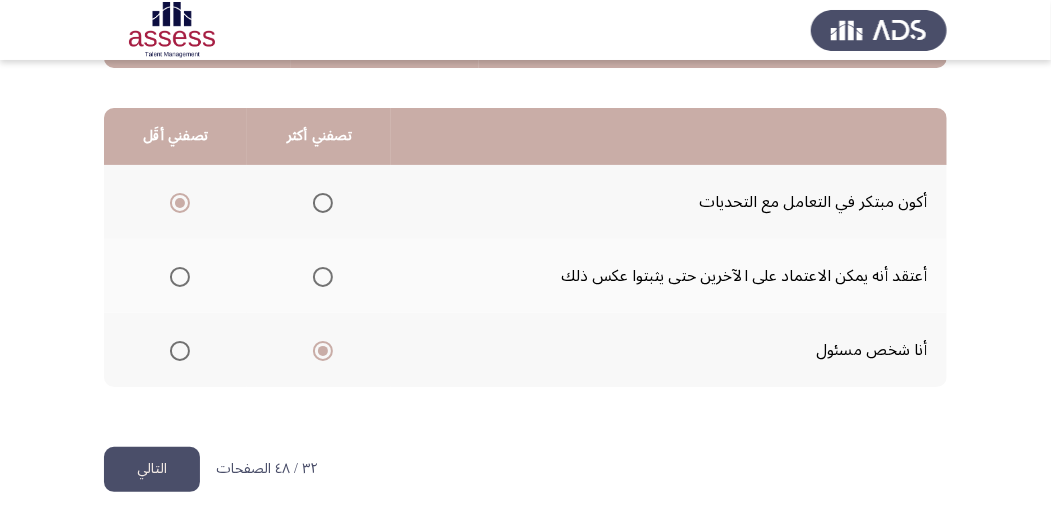 click on "التالي" 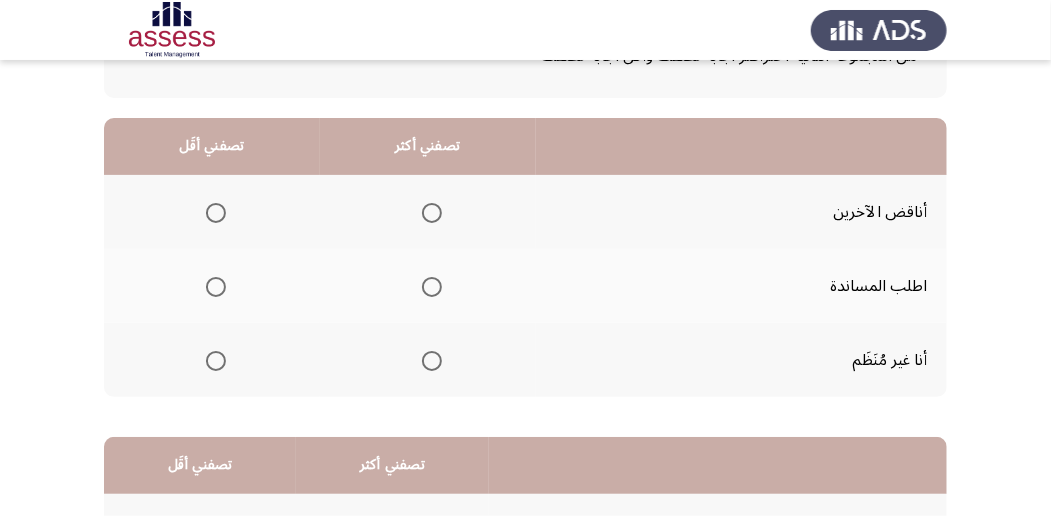 scroll, scrollTop: 168, scrollLeft: 0, axis: vertical 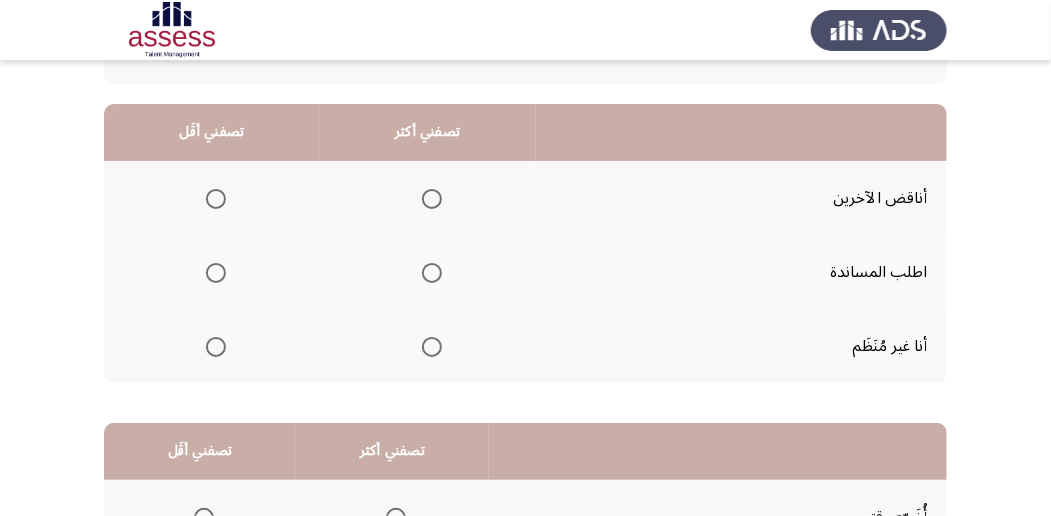 drag, startPoint x: 432, startPoint y: 200, endPoint x: 428, endPoint y: 276, distance: 76.105194 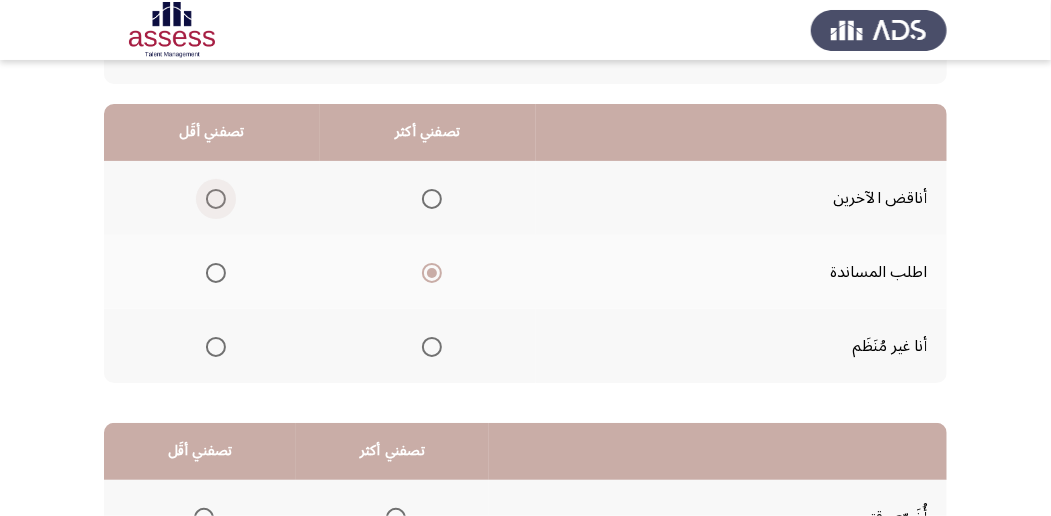 click at bounding box center [216, 199] 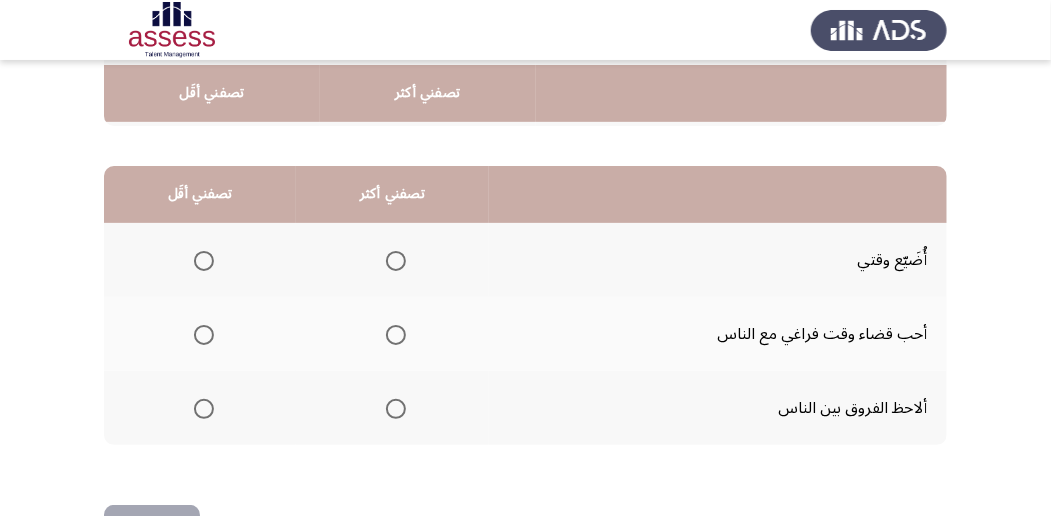 scroll, scrollTop: 439, scrollLeft: 0, axis: vertical 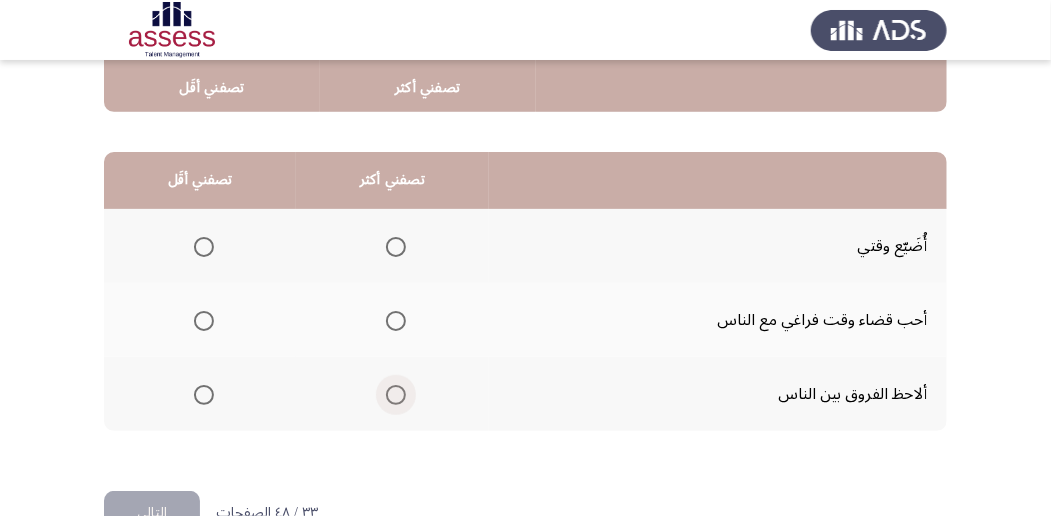 click at bounding box center [396, 395] 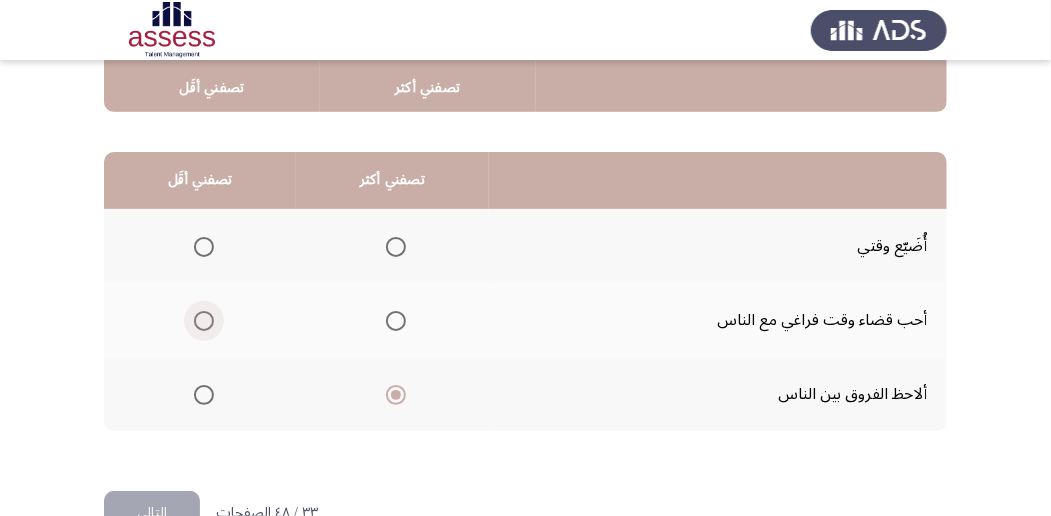 click at bounding box center (204, 321) 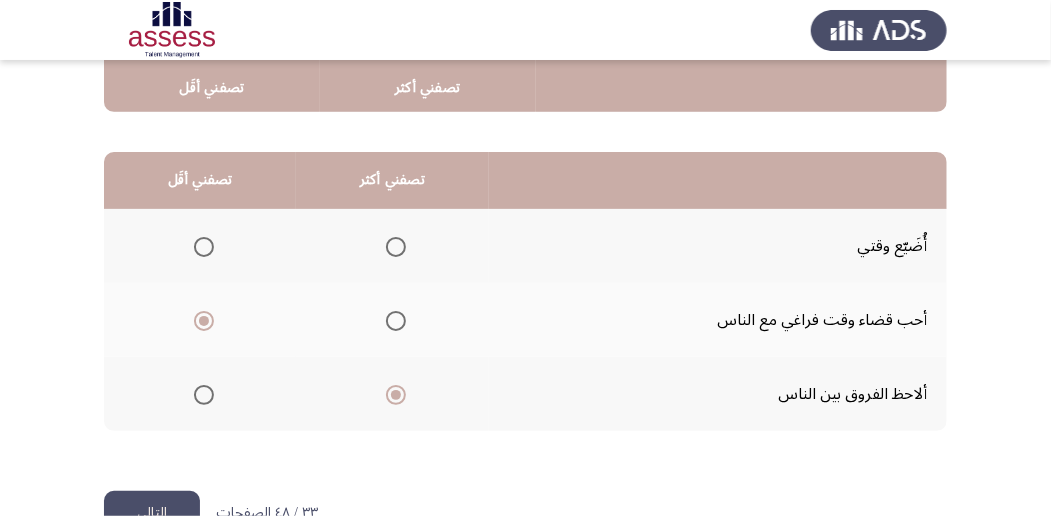 click on "التالي" 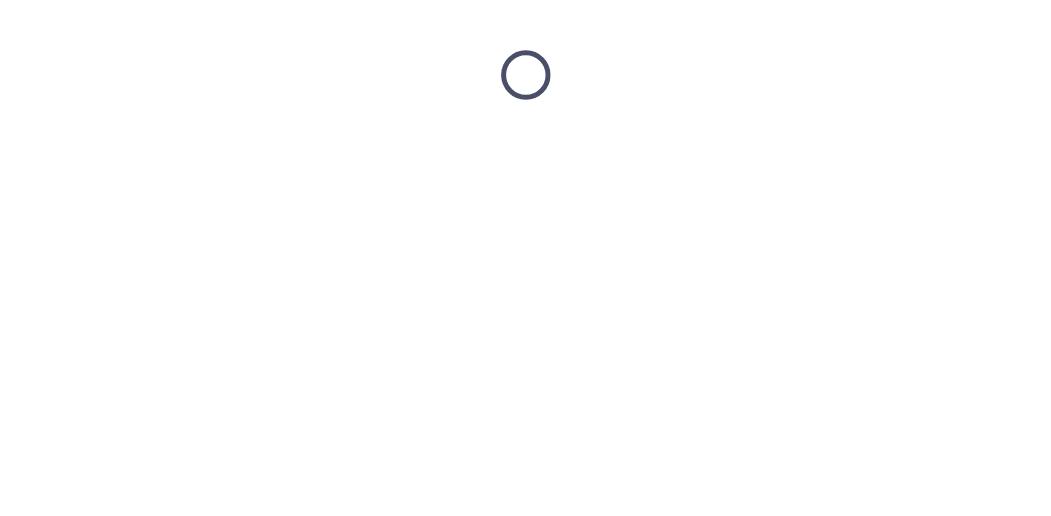 scroll, scrollTop: 0, scrollLeft: 0, axis: both 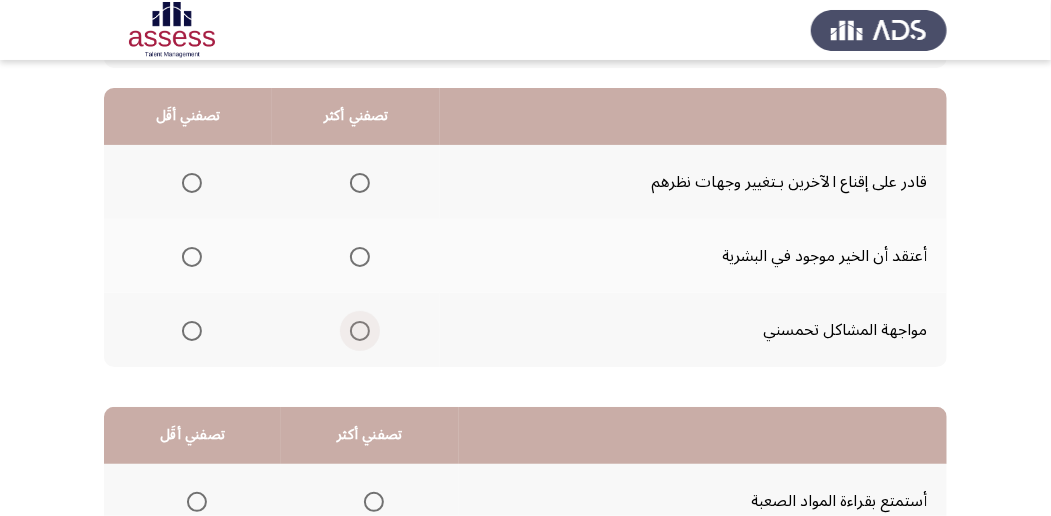 click at bounding box center [360, 331] 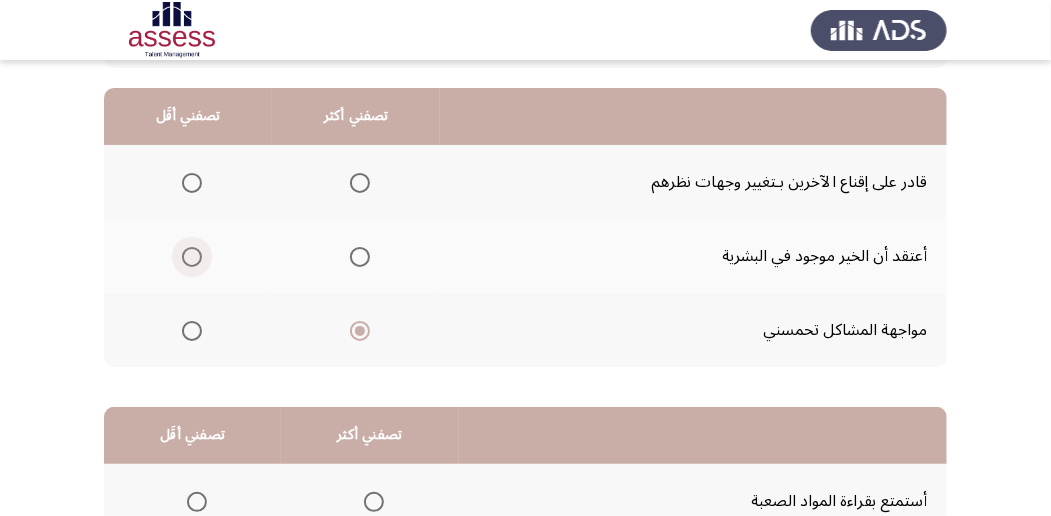 click at bounding box center [192, 257] 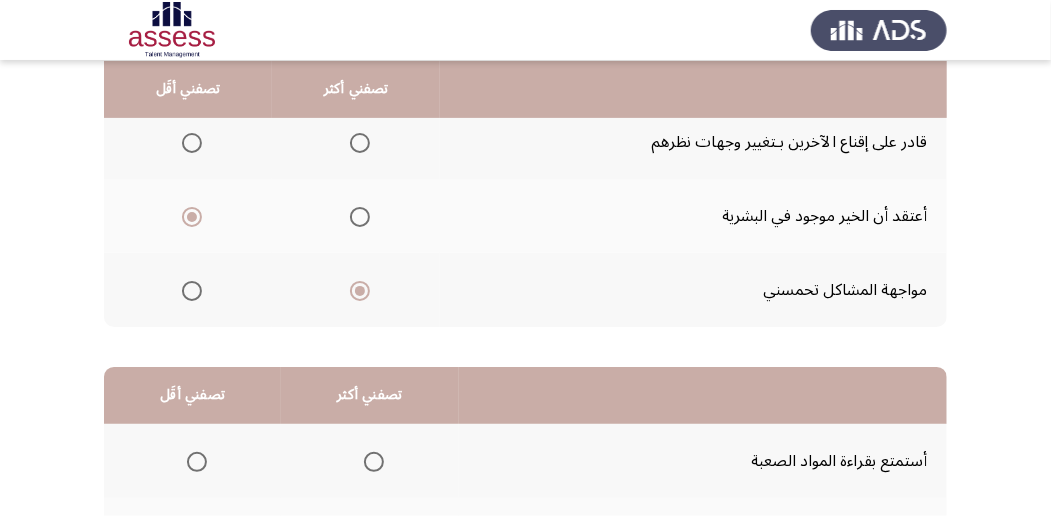 scroll, scrollTop: 160, scrollLeft: 0, axis: vertical 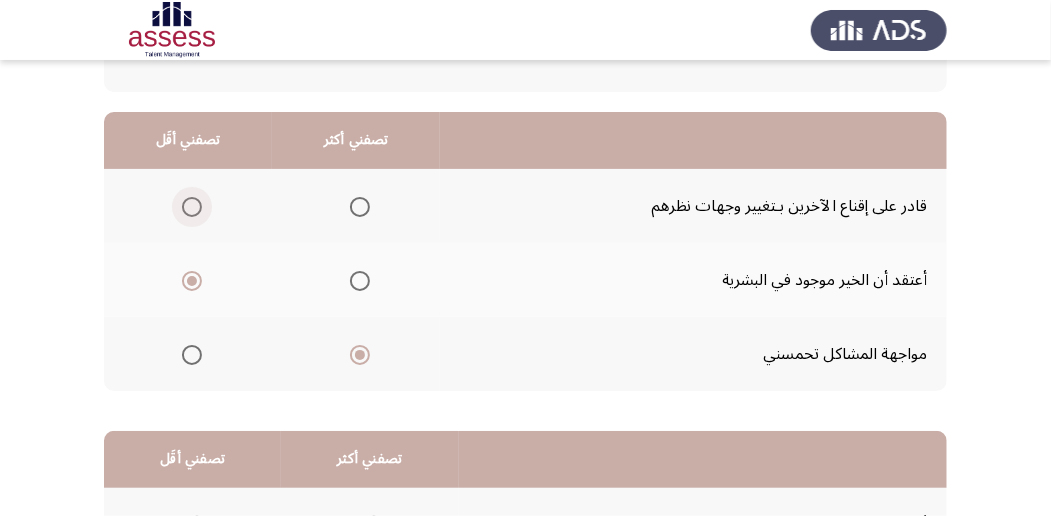 click at bounding box center (192, 207) 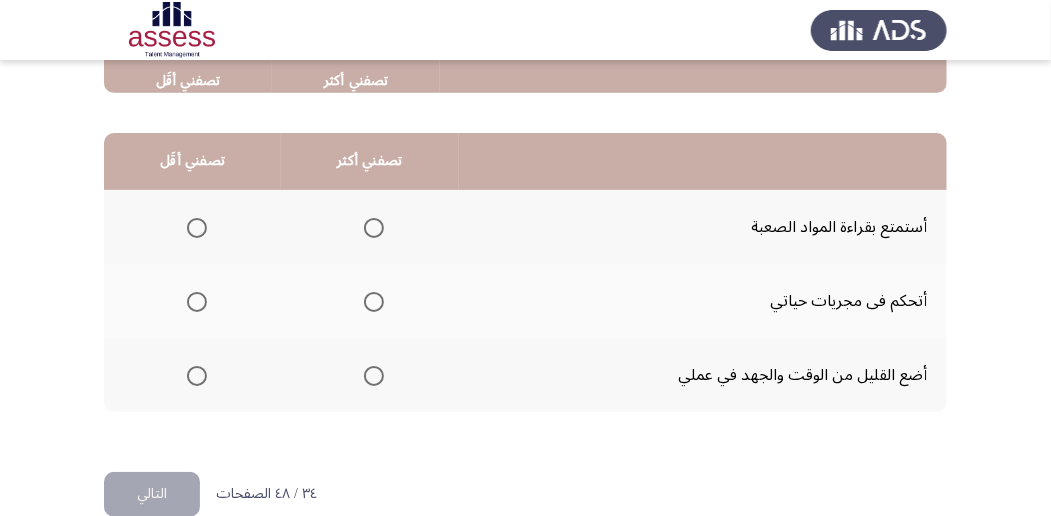 scroll, scrollTop: 461, scrollLeft: 0, axis: vertical 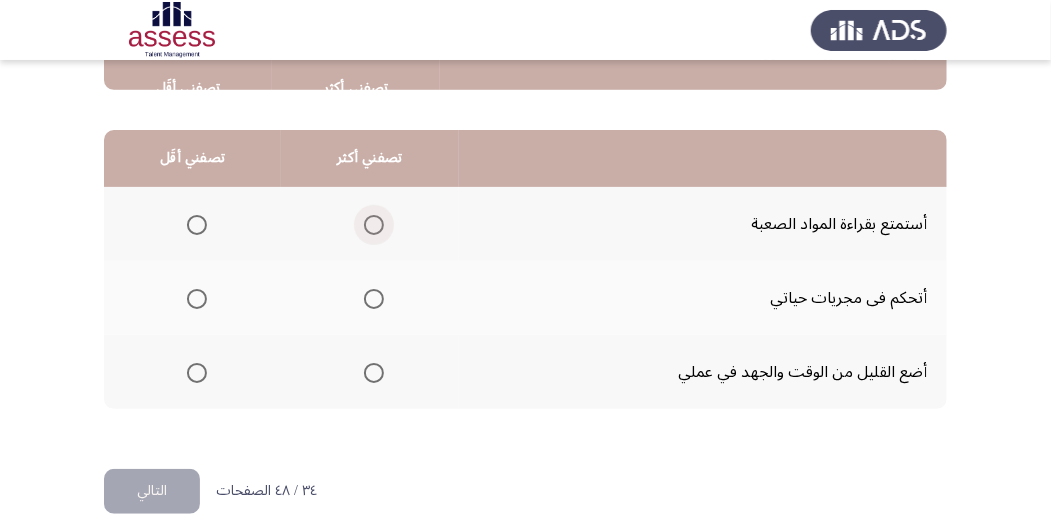 click at bounding box center (374, 225) 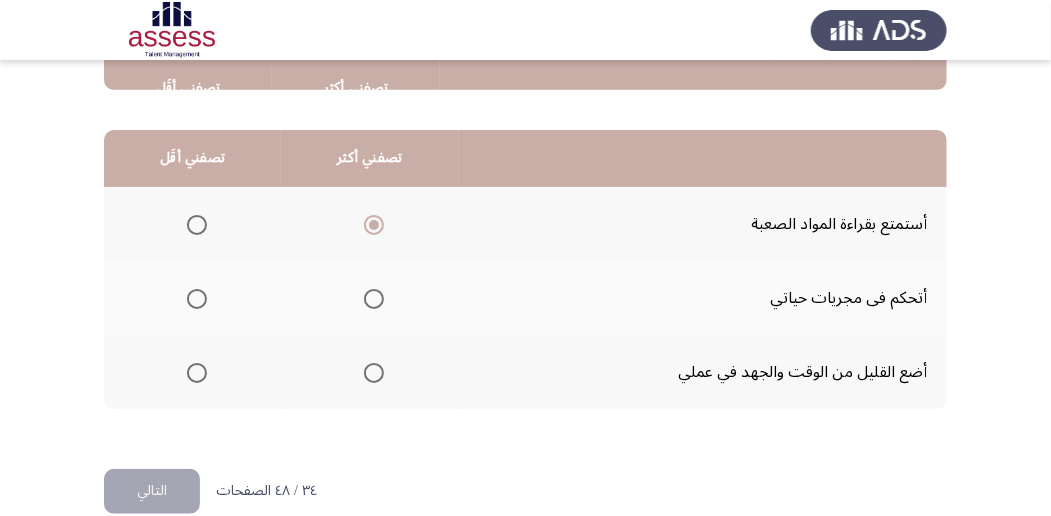 click at bounding box center (197, 299) 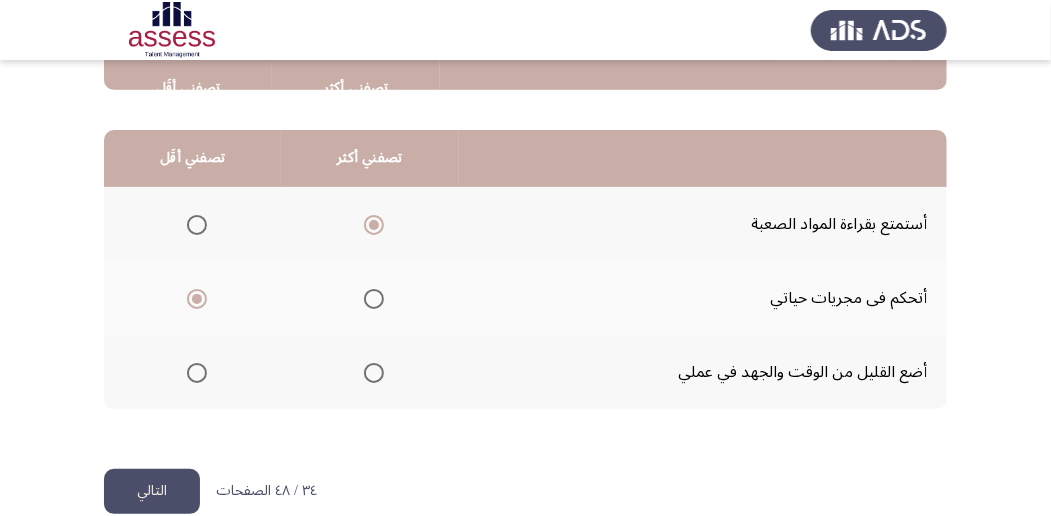 click on "التالي" 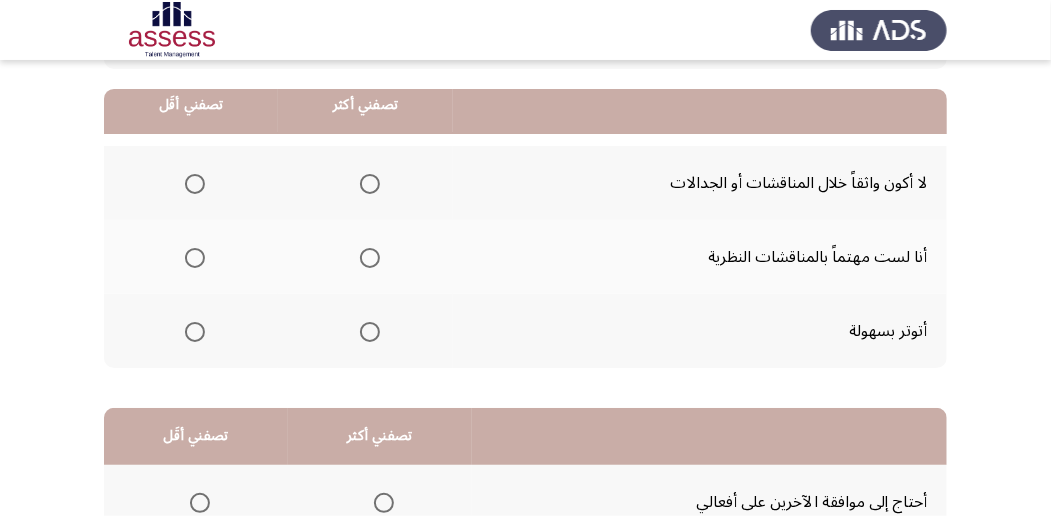 scroll, scrollTop: 202, scrollLeft: 0, axis: vertical 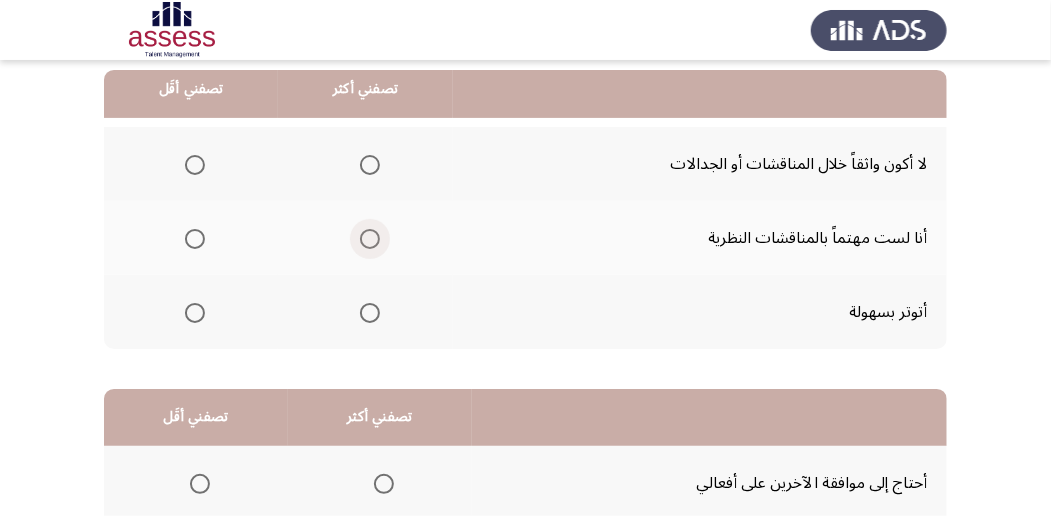 click at bounding box center (370, 239) 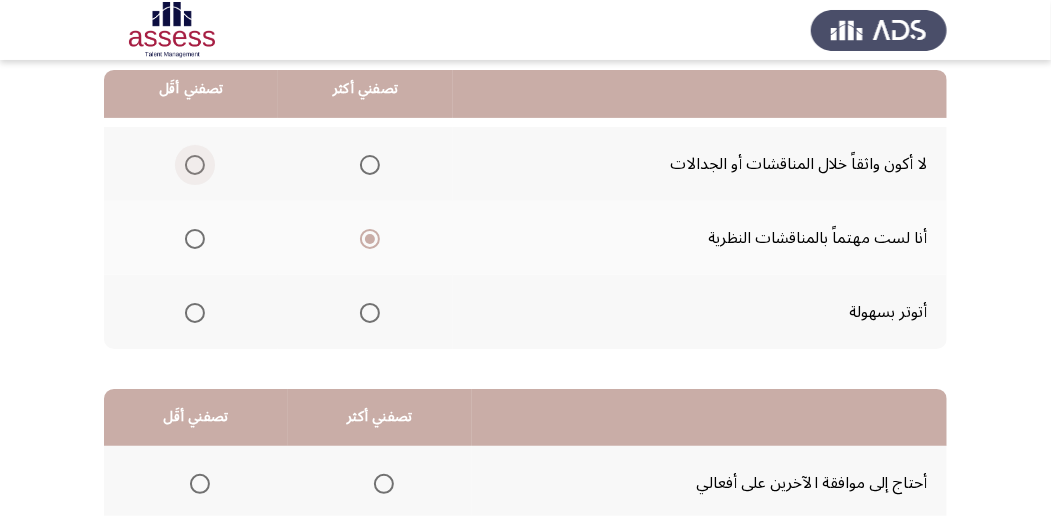 click at bounding box center [195, 165] 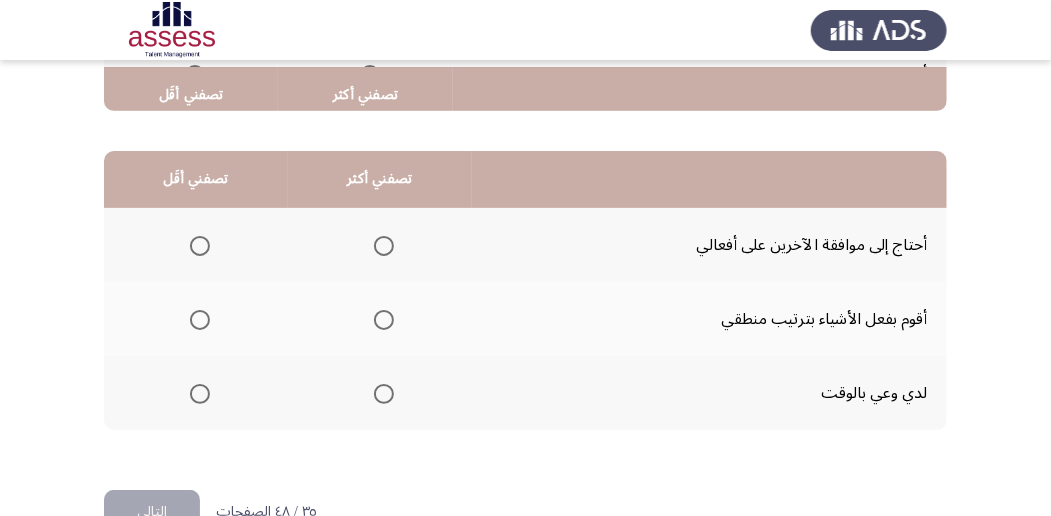 scroll, scrollTop: 457, scrollLeft: 0, axis: vertical 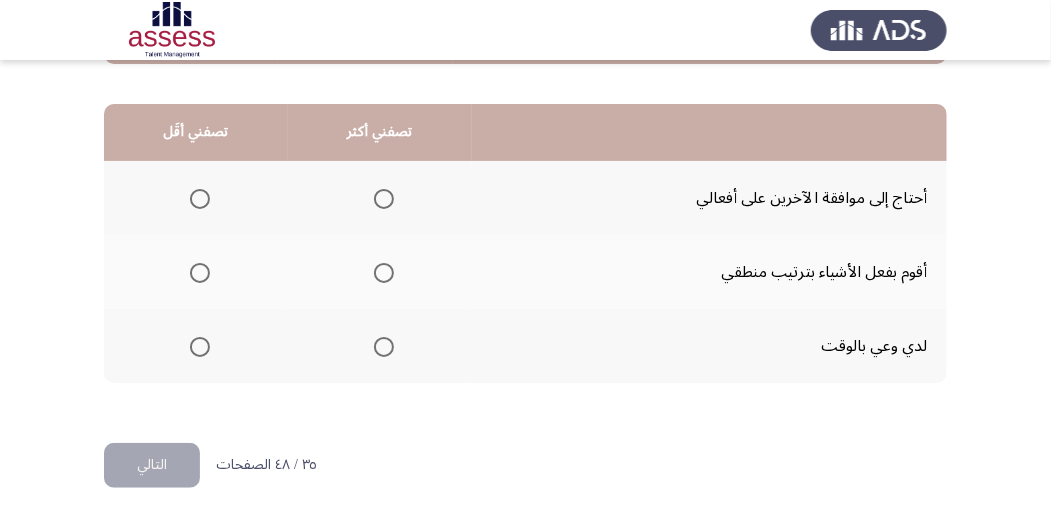 drag, startPoint x: 386, startPoint y: 346, endPoint x: 390, endPoint y: 269, distance: 77.10383 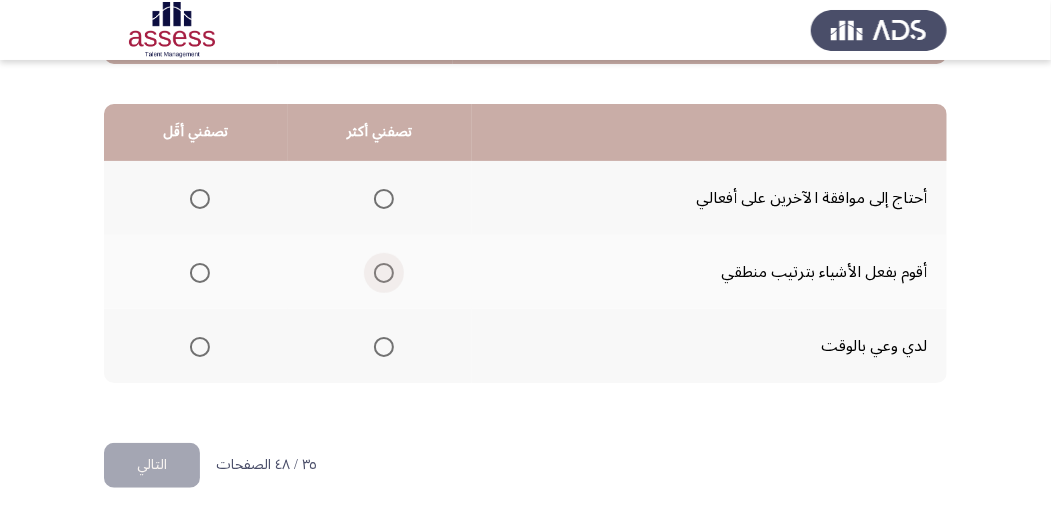 click at bounding box center (384, 273) 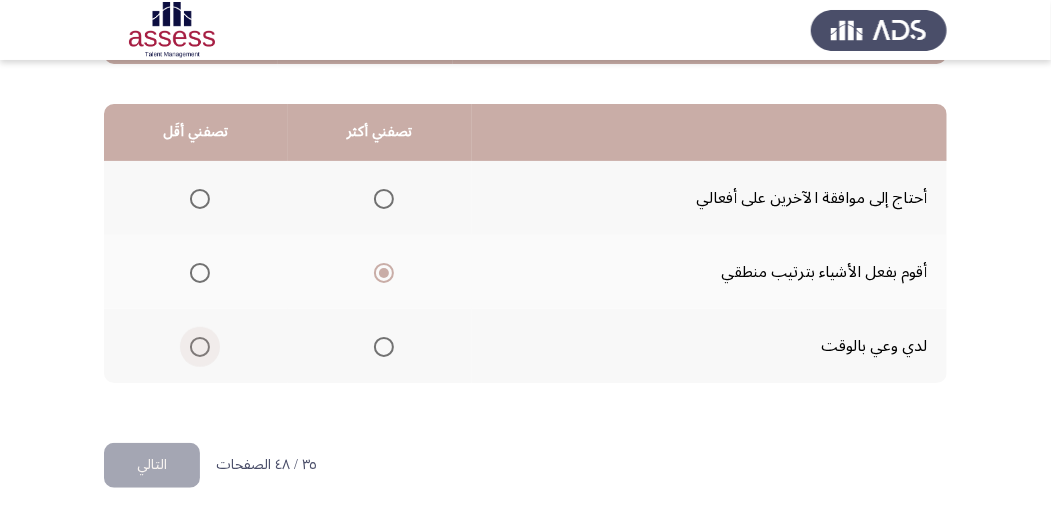 click at bounding box center [200, 347] 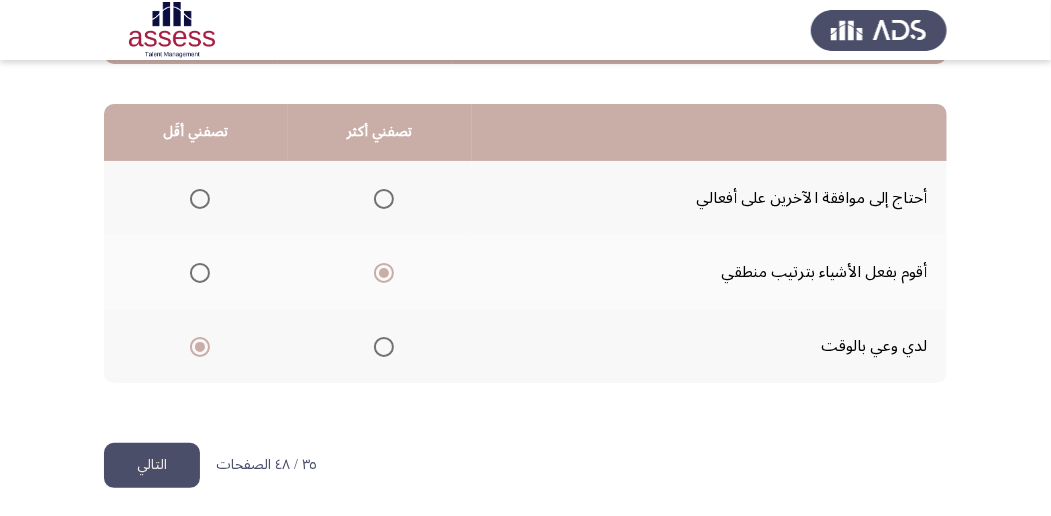 click on "التالي" 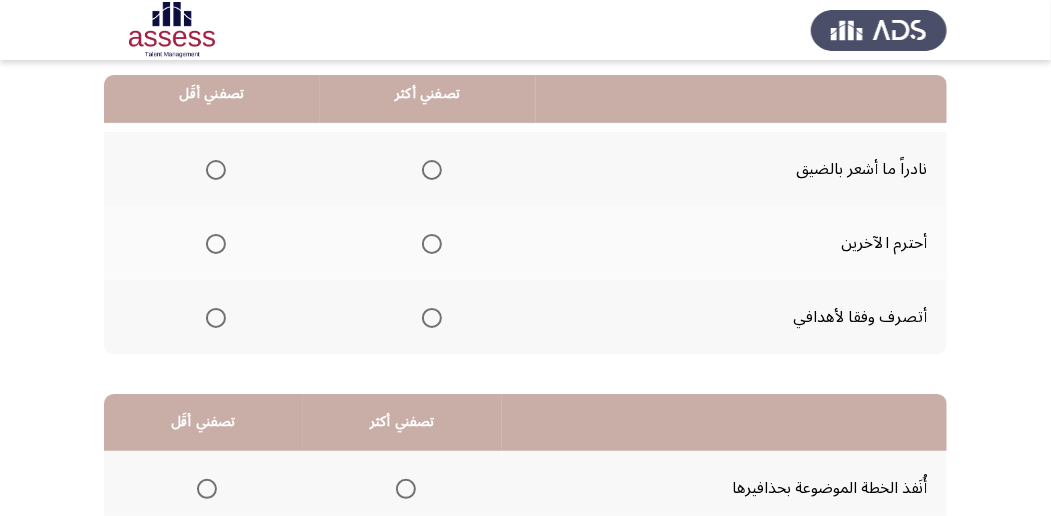 scroll, scrollTop: 202, scrollLeft: 0, axis: vertical 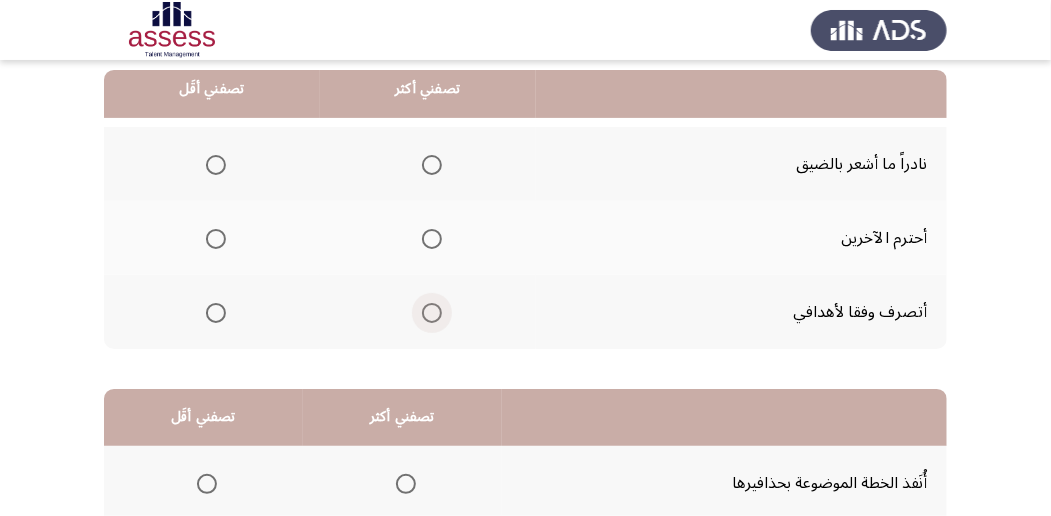 click at bounding box center (432, 313) 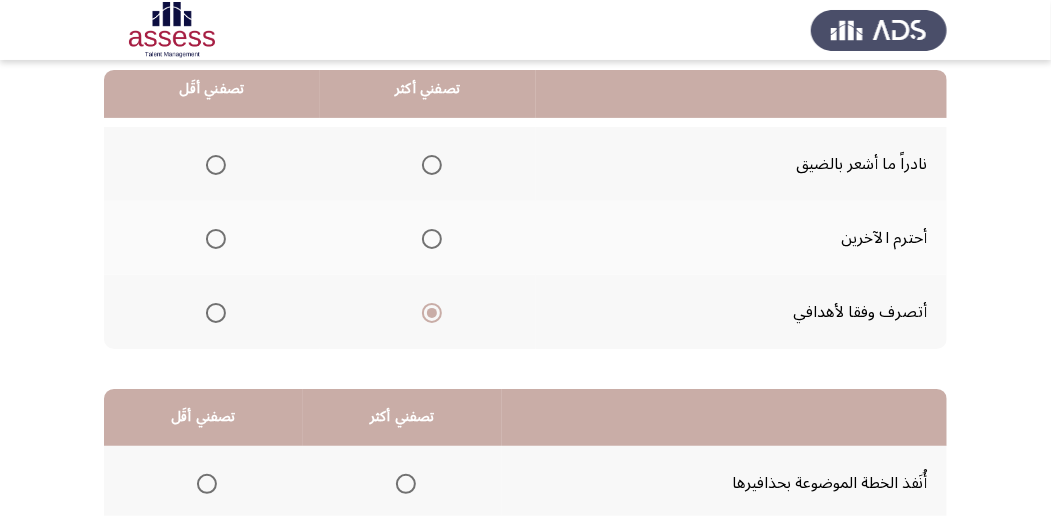 click at bounding box center [216, 239] 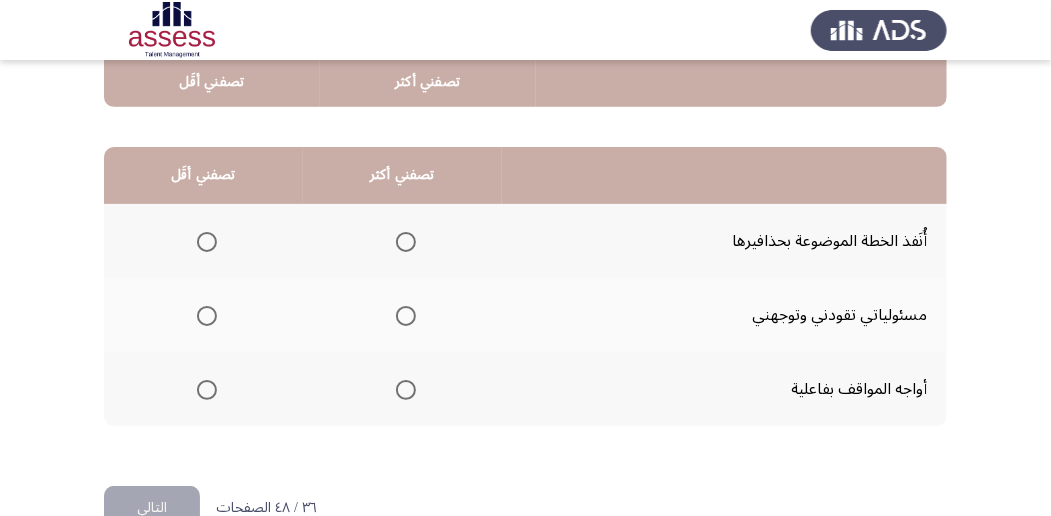scroll, scrollTop: 447, scrollLeft: 0, axis: vertical 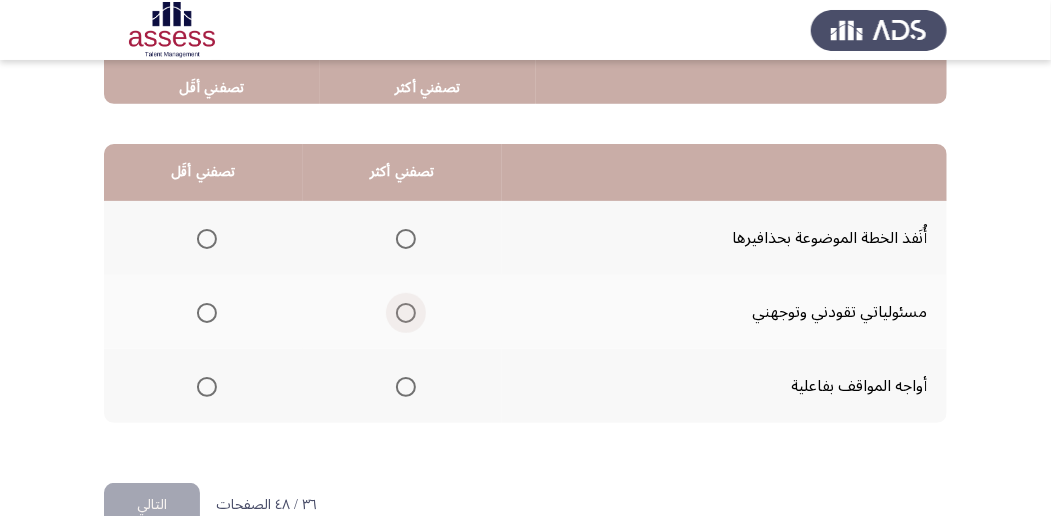 click at bounding box center [406, 313] 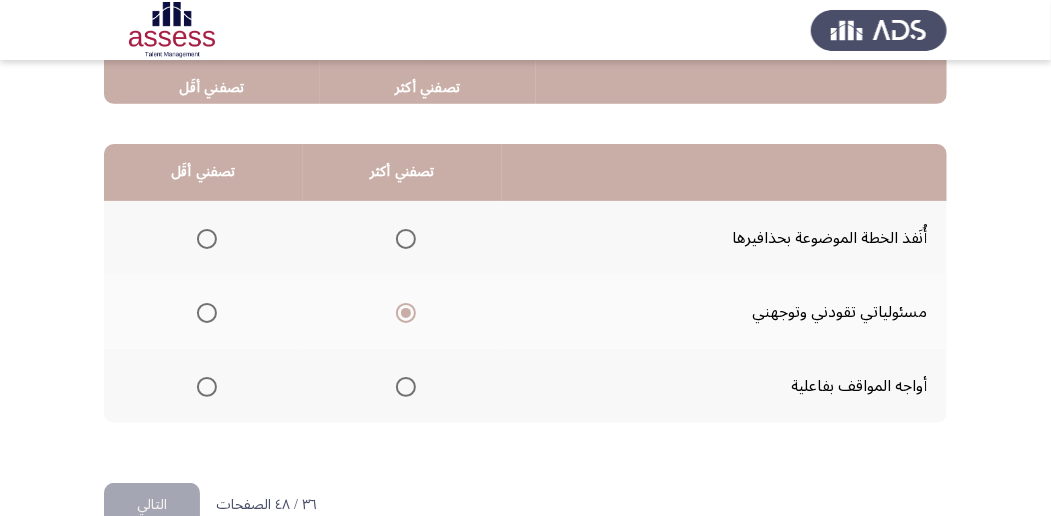 click at bounding box center (207, 387) 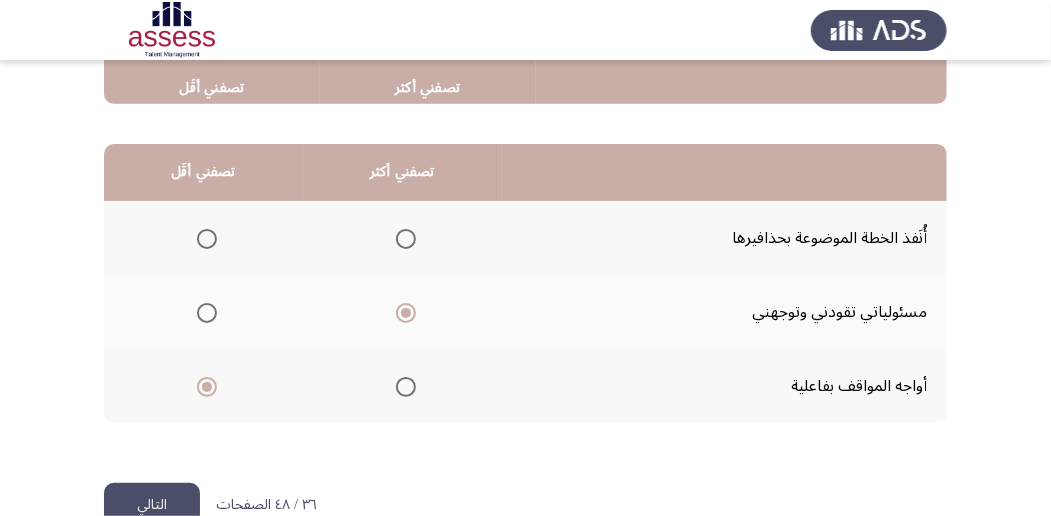 click on "التالي" 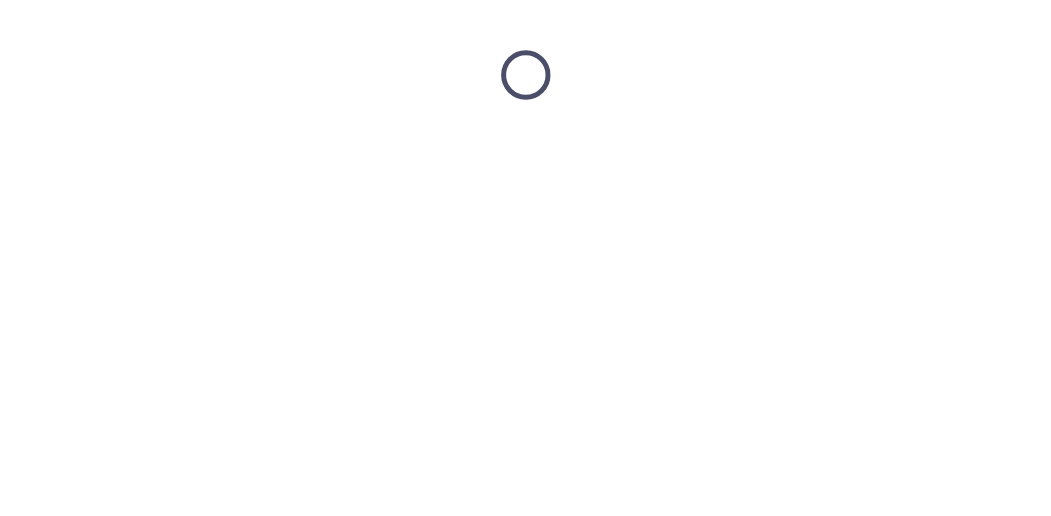 scroll, scrollTop: 0, scrollLeft: 0, axis: both 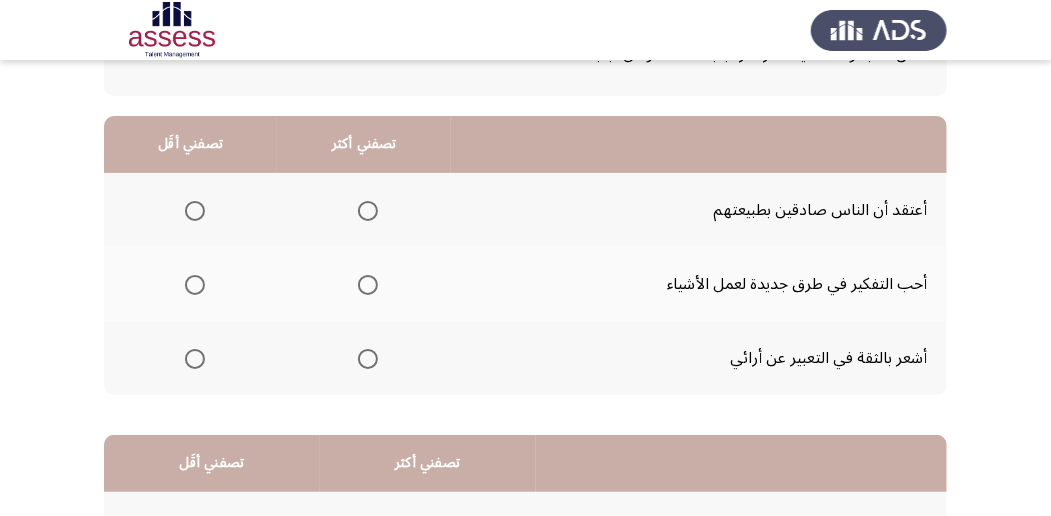 click at bounding box center (368, 359) 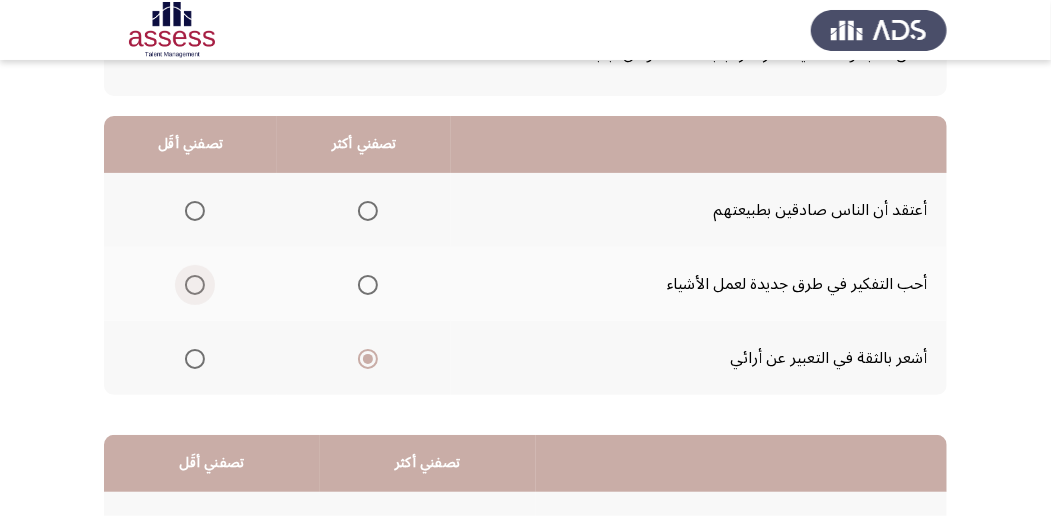 click at bounding box center [195, 285] 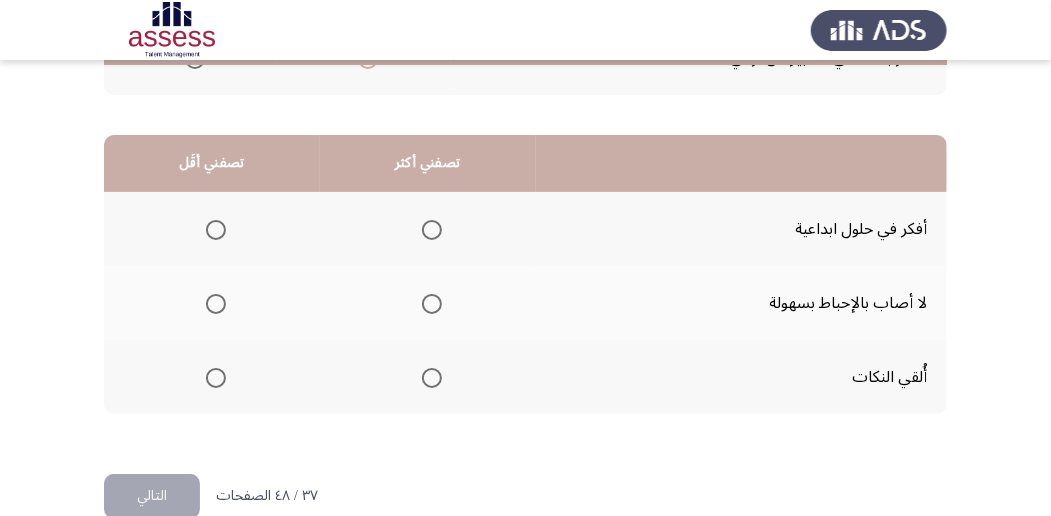 scroll, scrollTop: 494, scrollLeft: 0, axis: vertical 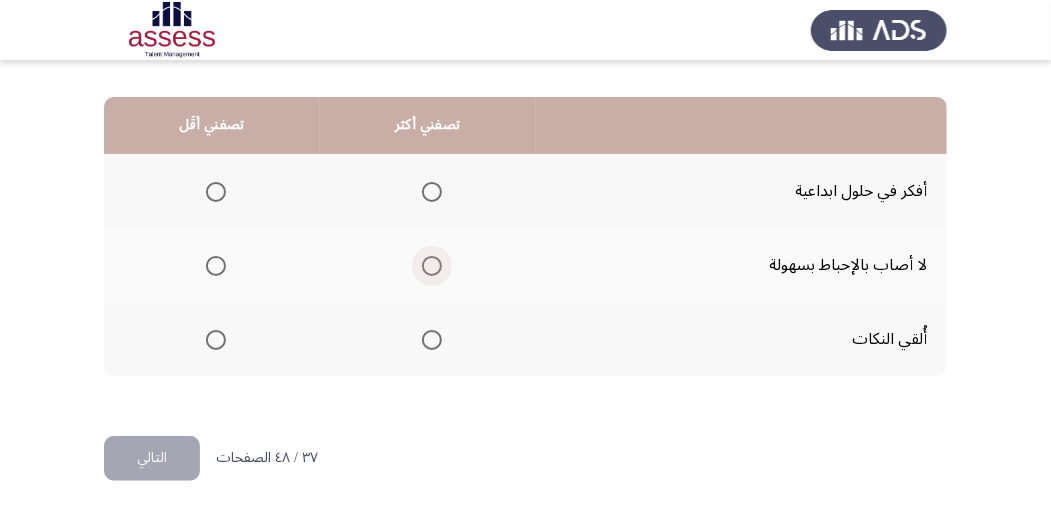 click at bounding box center (432, 266) 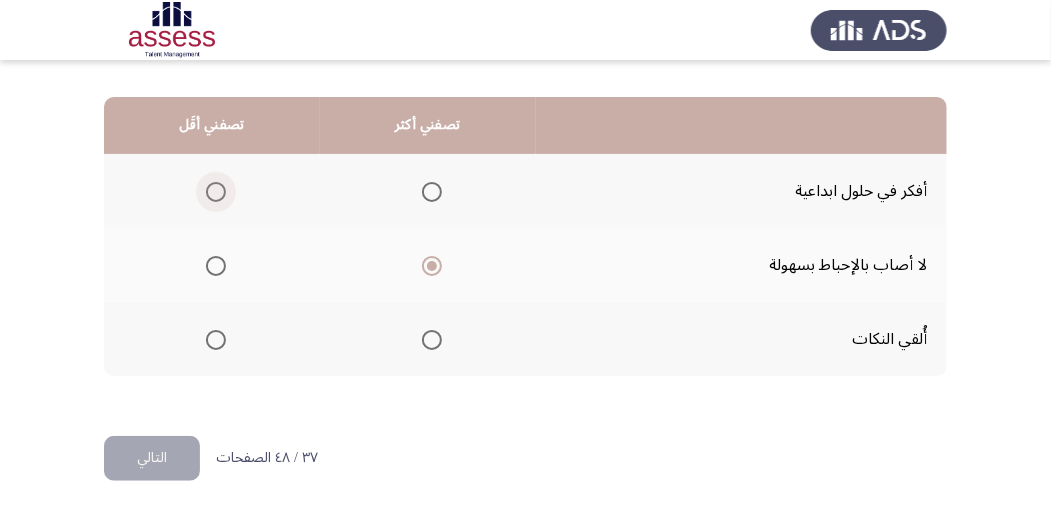 click at bounding box center [216, 192] 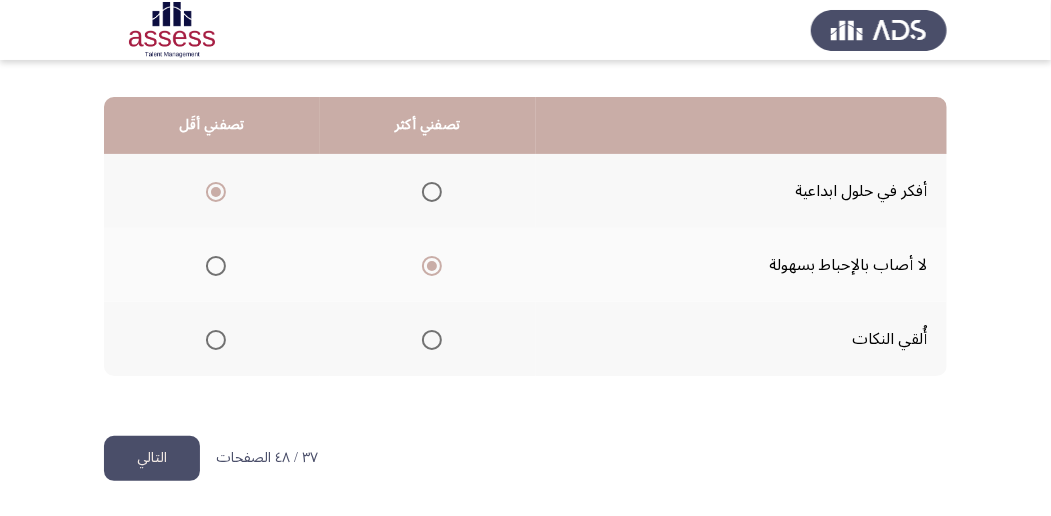 click on "التالي" 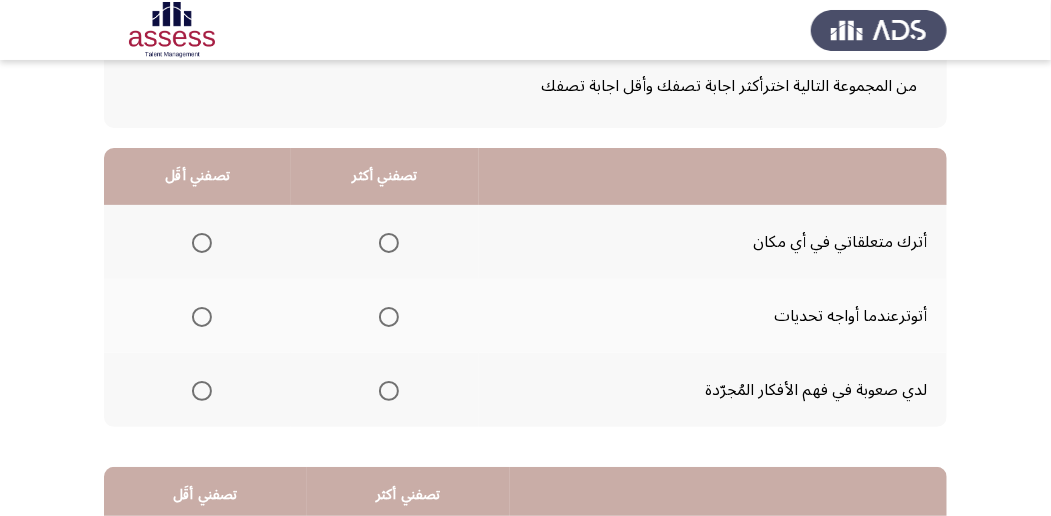 scroll, scrollTop: 174, scrollLeft: 0, axis: vertical 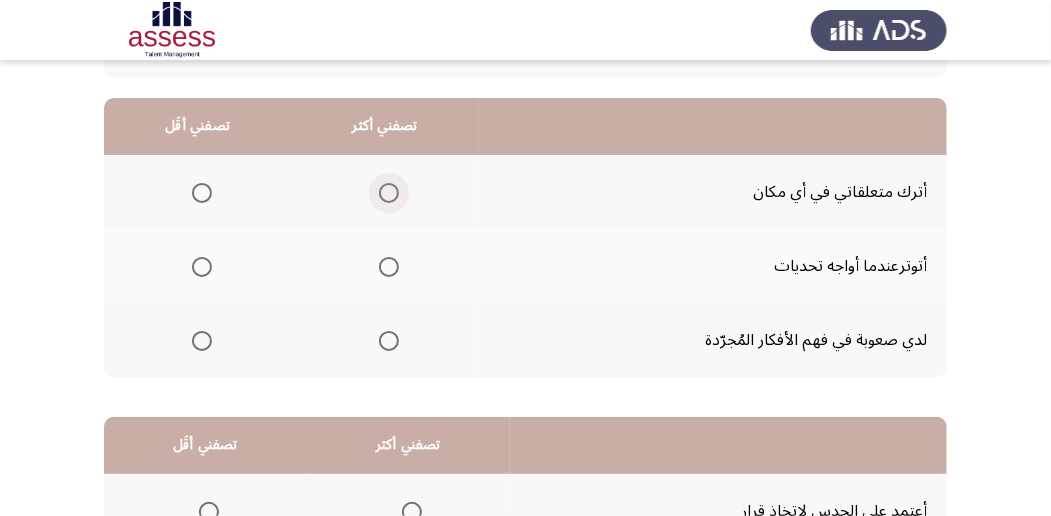 click at bounding box center [389, 193] 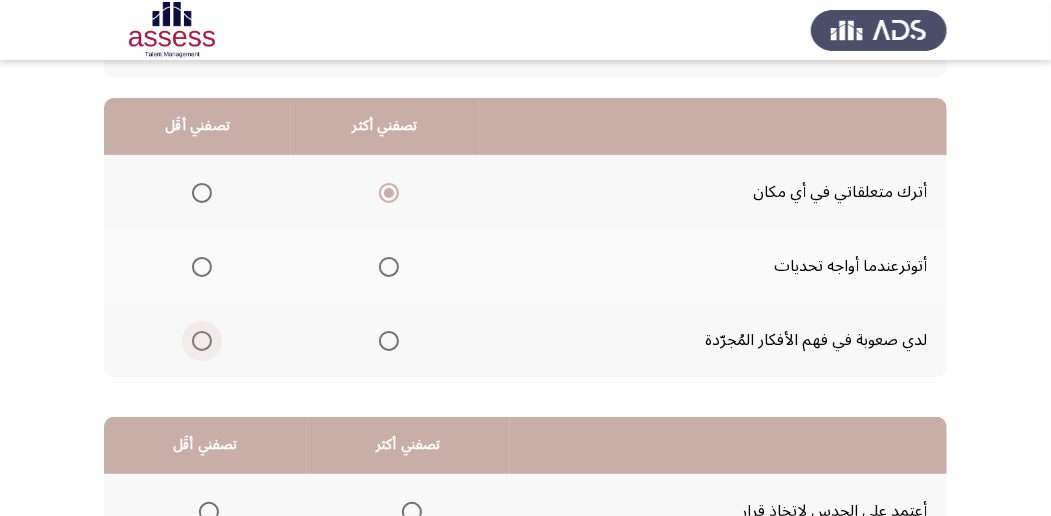 click at bounding box center [202, 341] 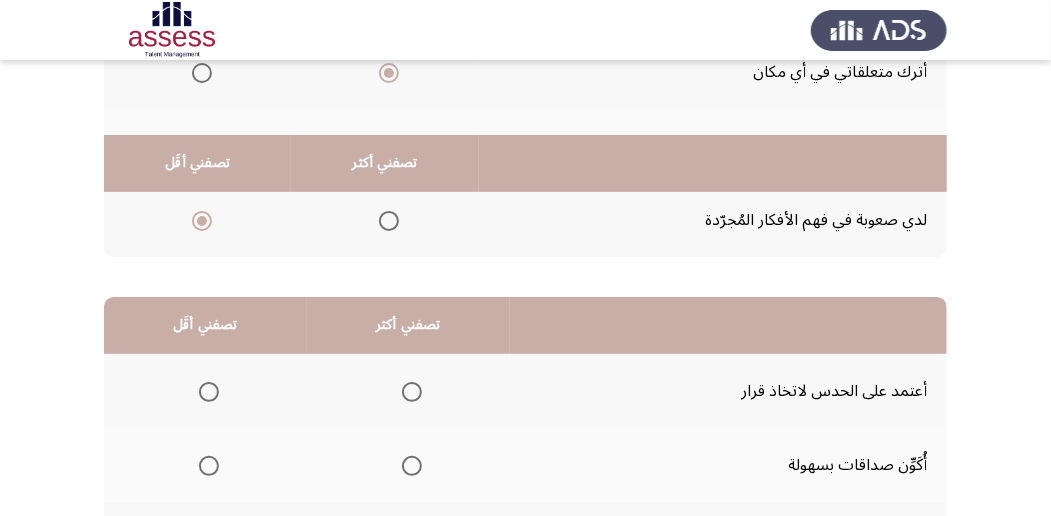 scroll, scrollTop: 465, scrollLeft: 0, axis: vertical 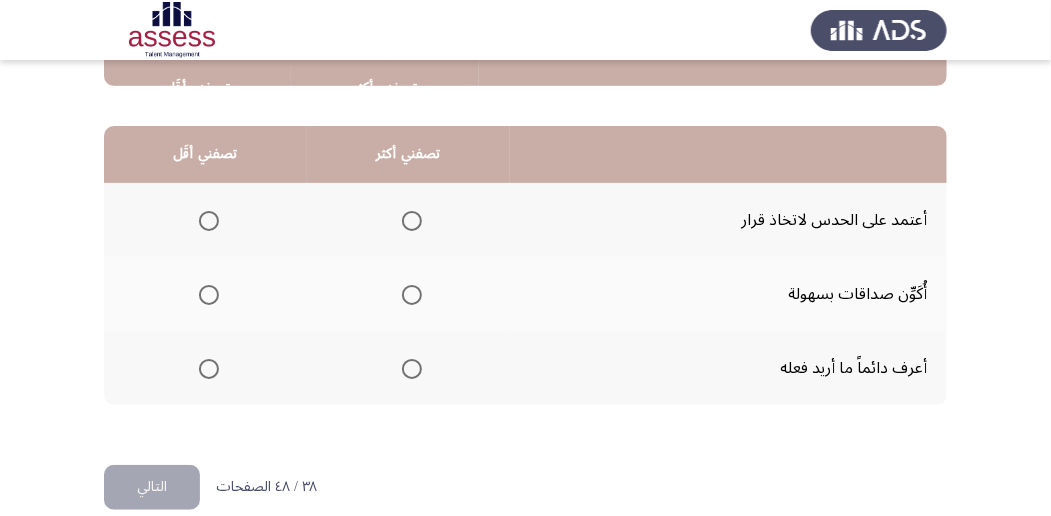 click at bounding box center [412, 369] 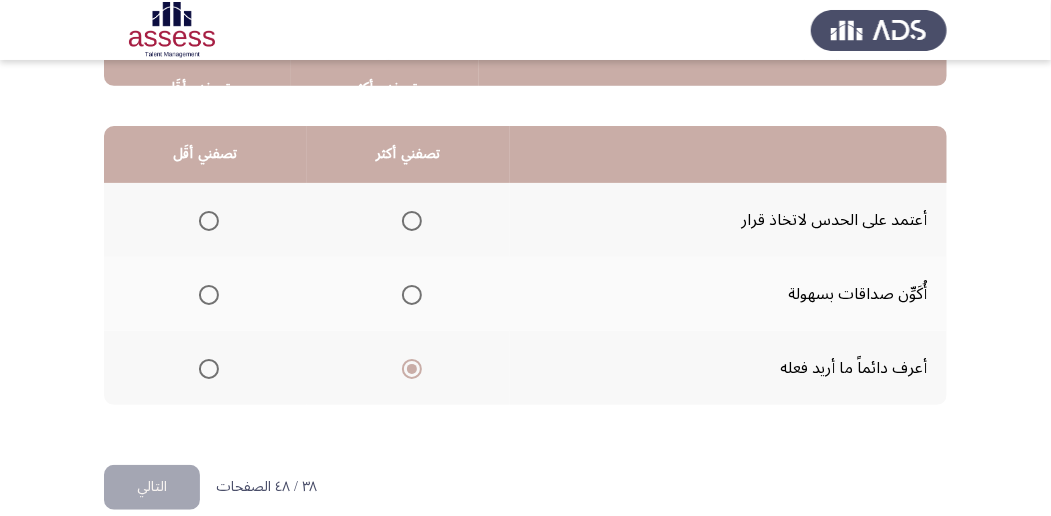 click at bounding box center [209, 221] 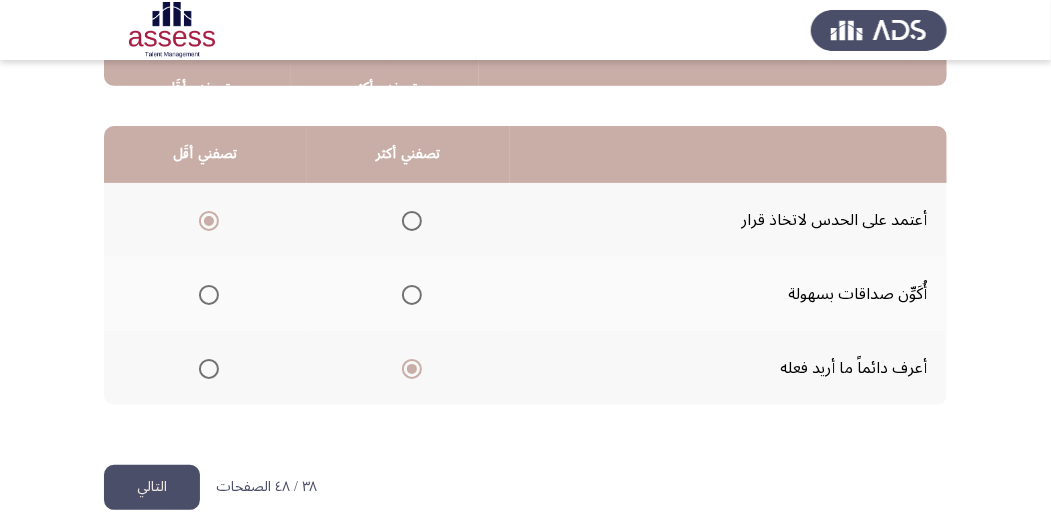 click on "التالي" 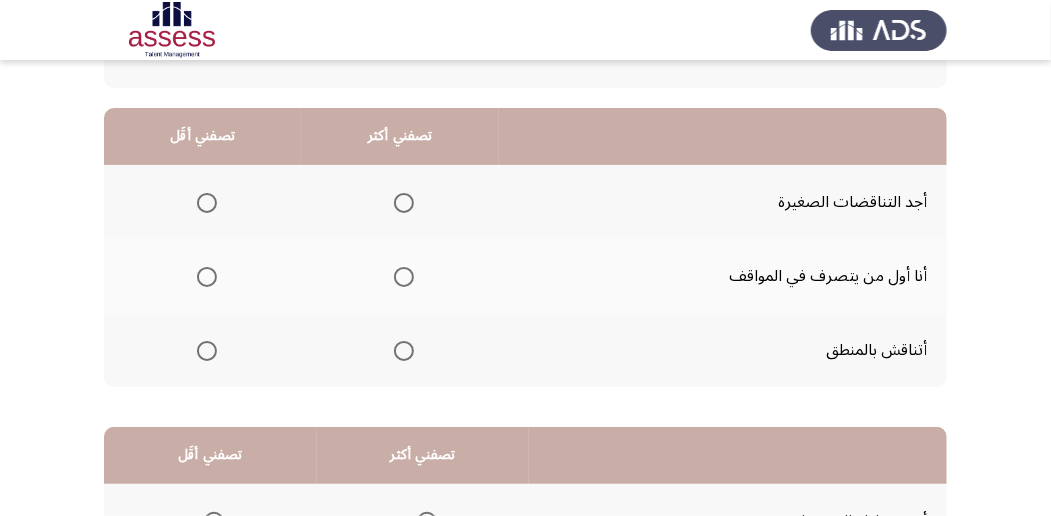 scroll, scrollTop: 166, scrollLeft: 0, axis: vertical 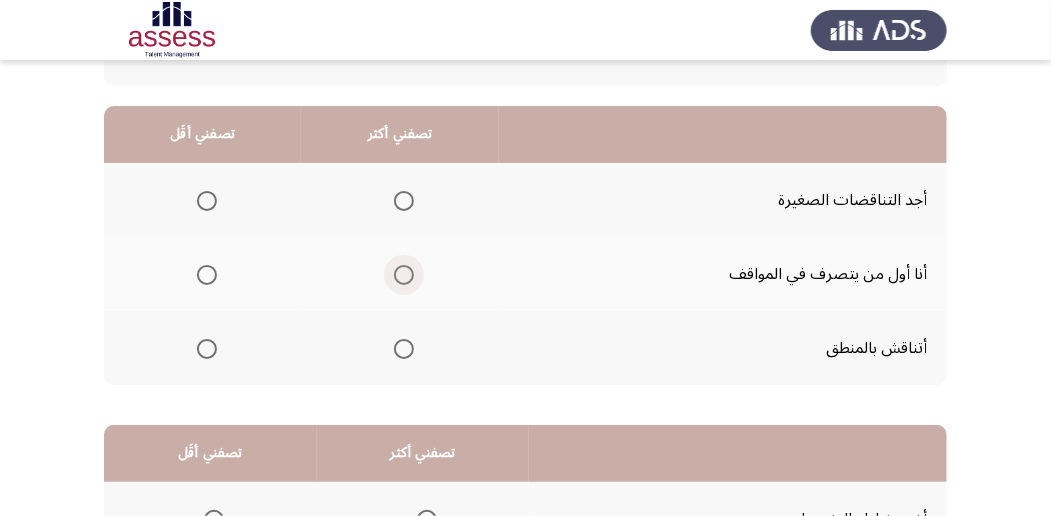 click at bounding box center [404, 275] 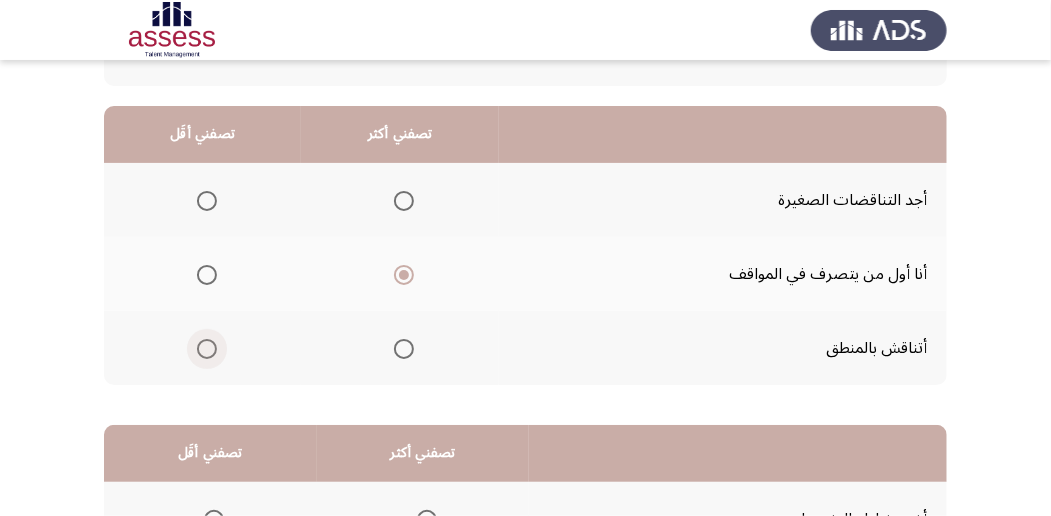 click at bounding box center [207, 349] 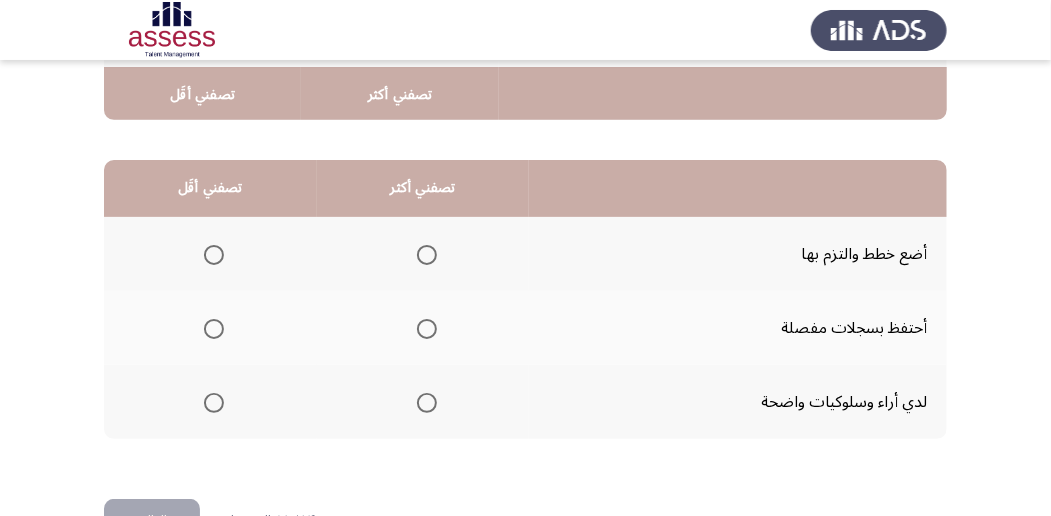 scroll, scrollTop: 438, scrollLeft: 0, axis: vertical 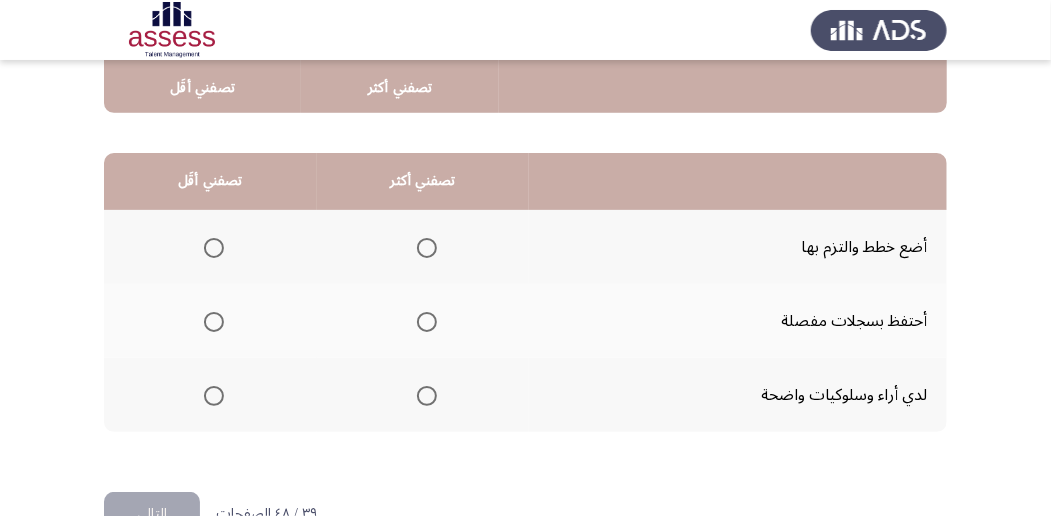 click at bounding box center (427, 396) 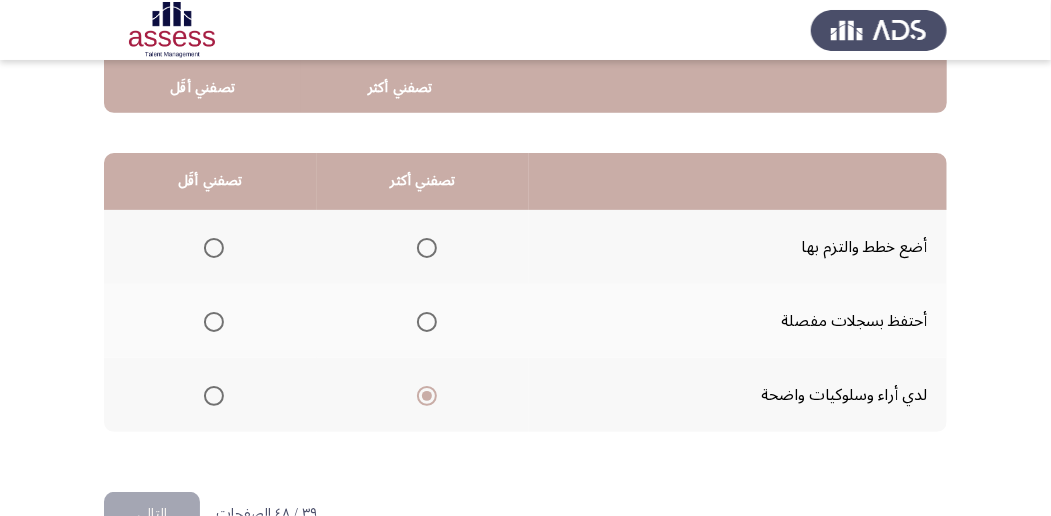 click at bounding box center [214, 248] 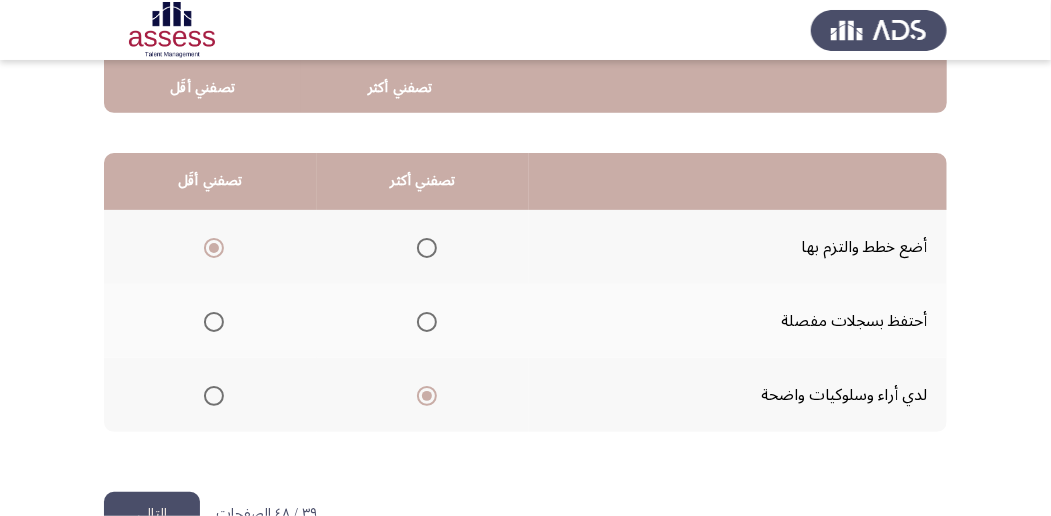 click on "التالي" 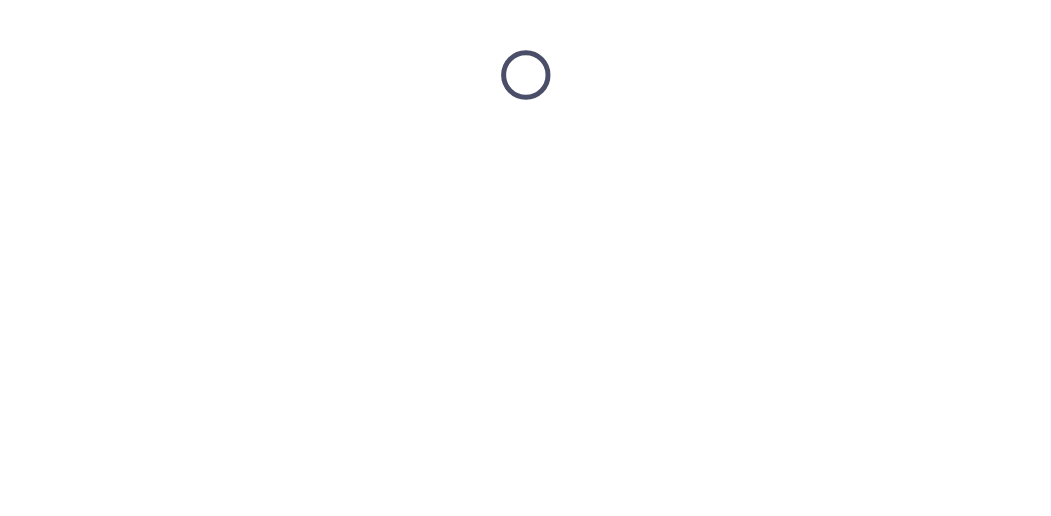 scroll, scrollTop: 0, scrollLeft: 0, axis: both 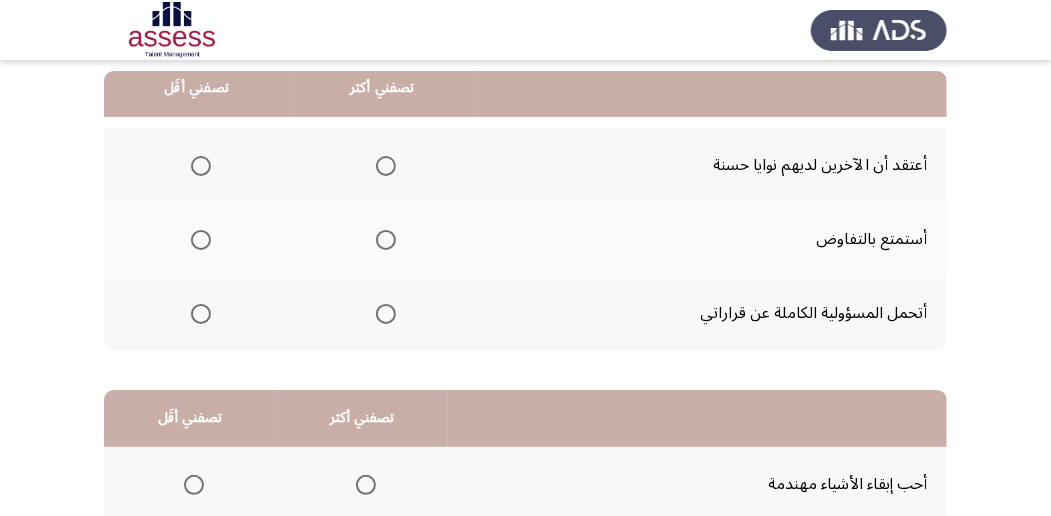 click at bounding box center (386, 314) 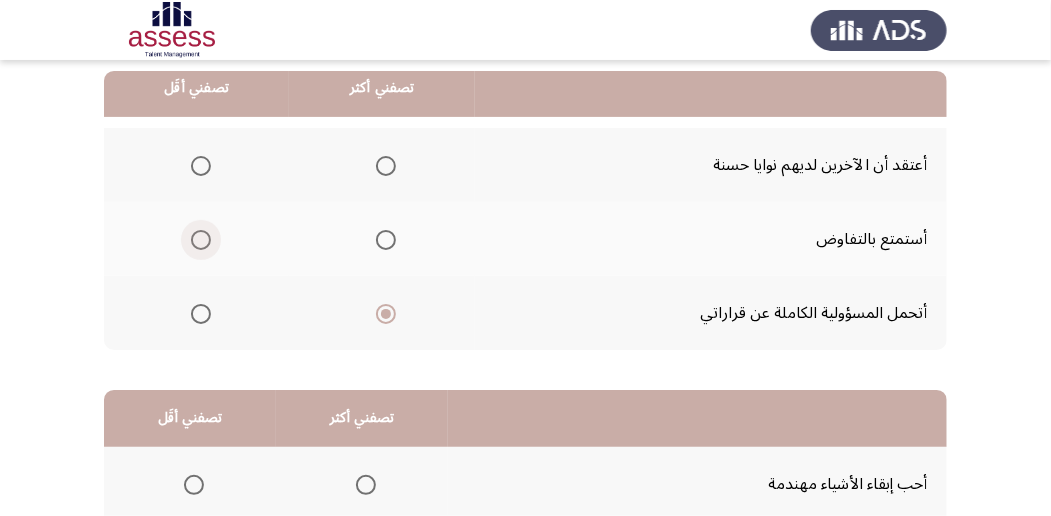 click at bounding box center (201, 240) 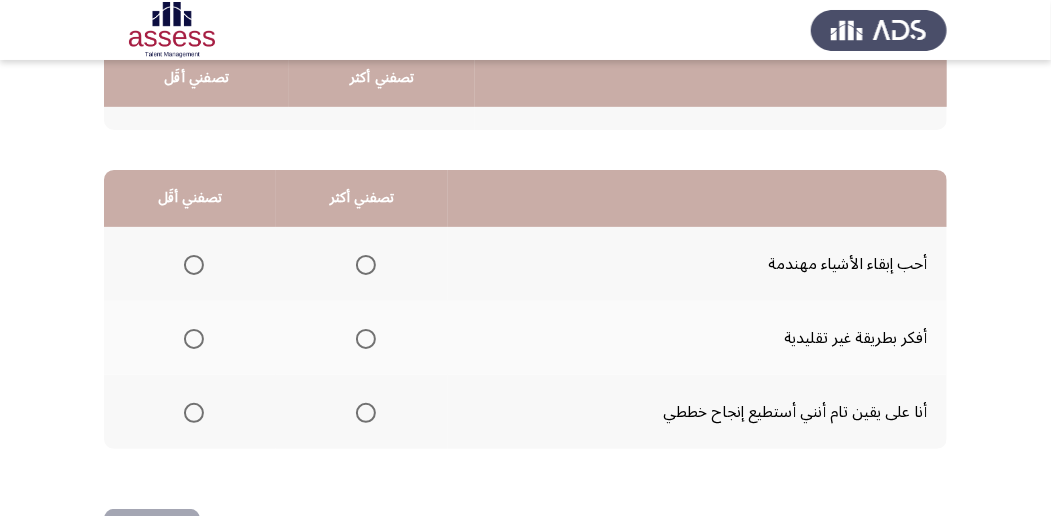 scroll, scrollTop: 431, scrollLeft: 0, axis: vertical 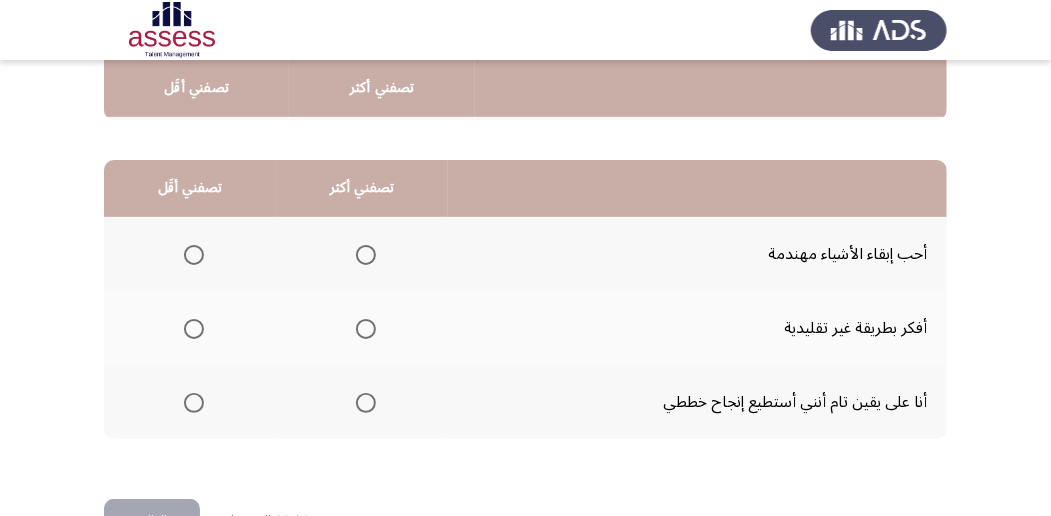 click at bounding box center (362, 403) 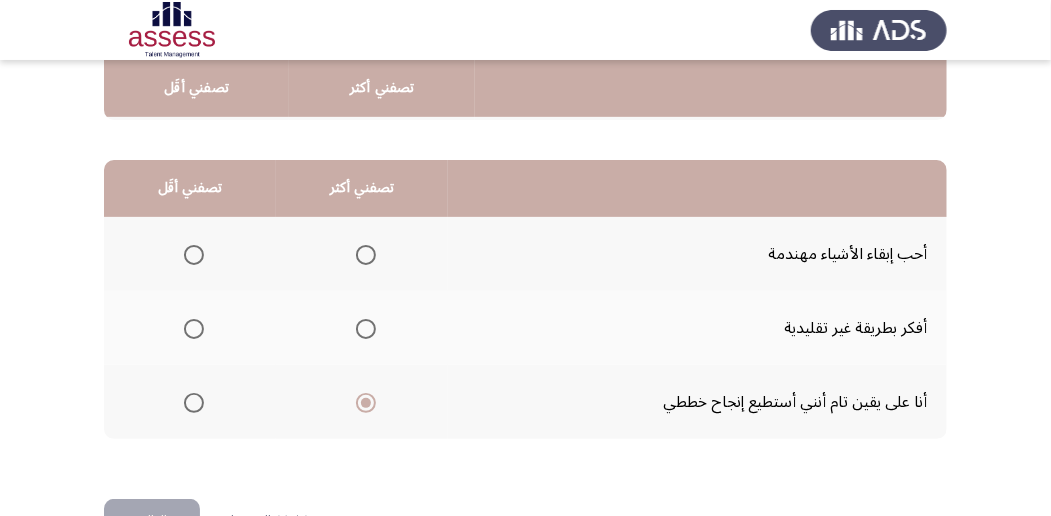 click at bounding box center (194, 329) 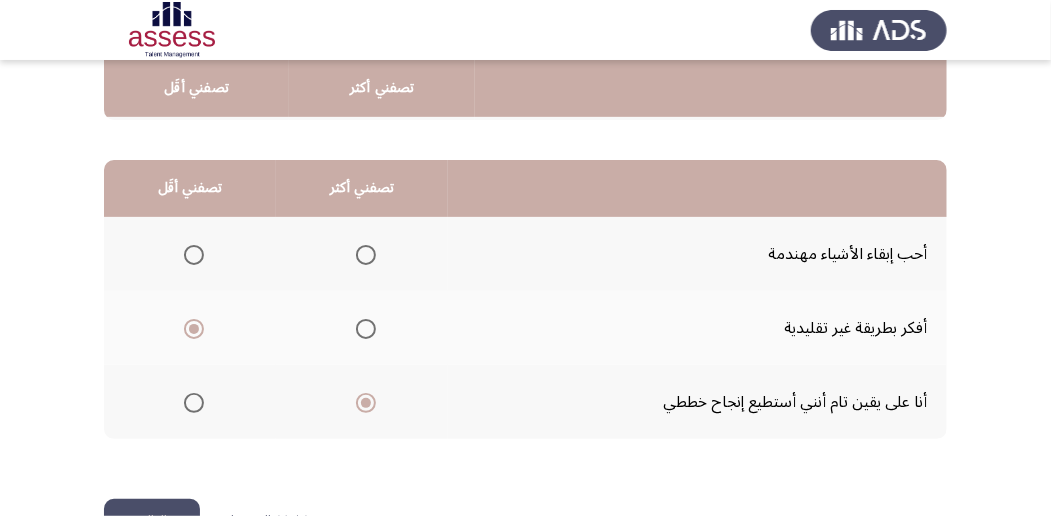 click on "التالي" 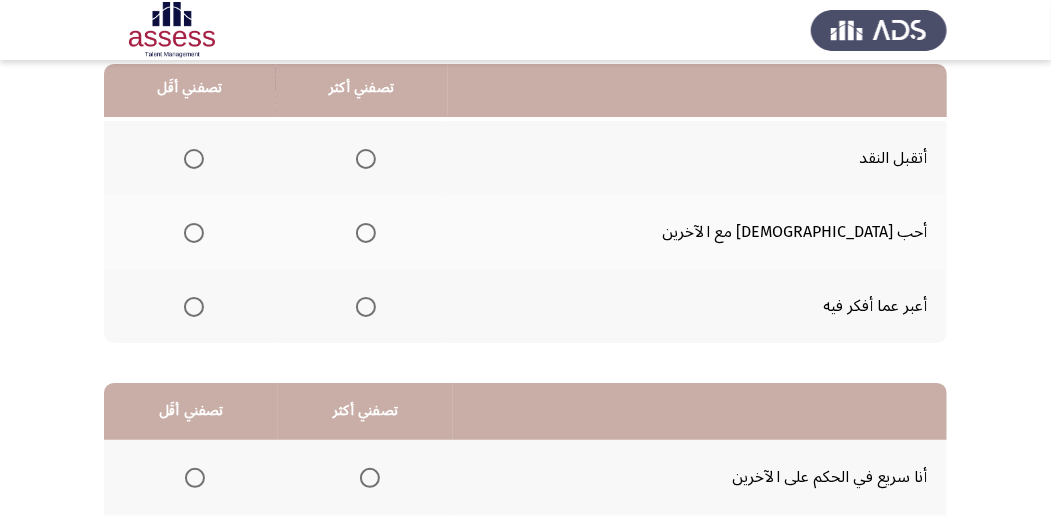 scroll, scrollTop: 214, scrollLeft: 0, axis: vertical 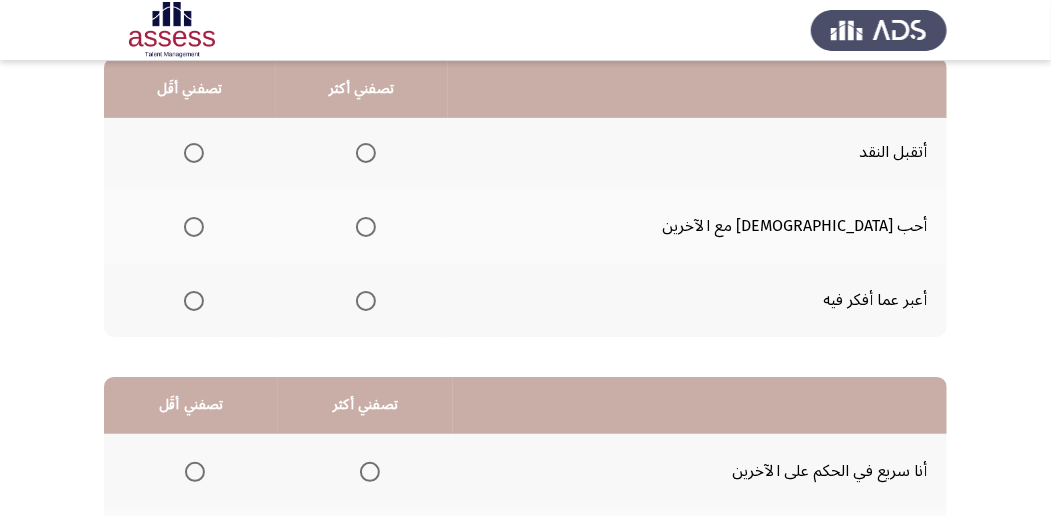 click at bounding box center (366, 301) 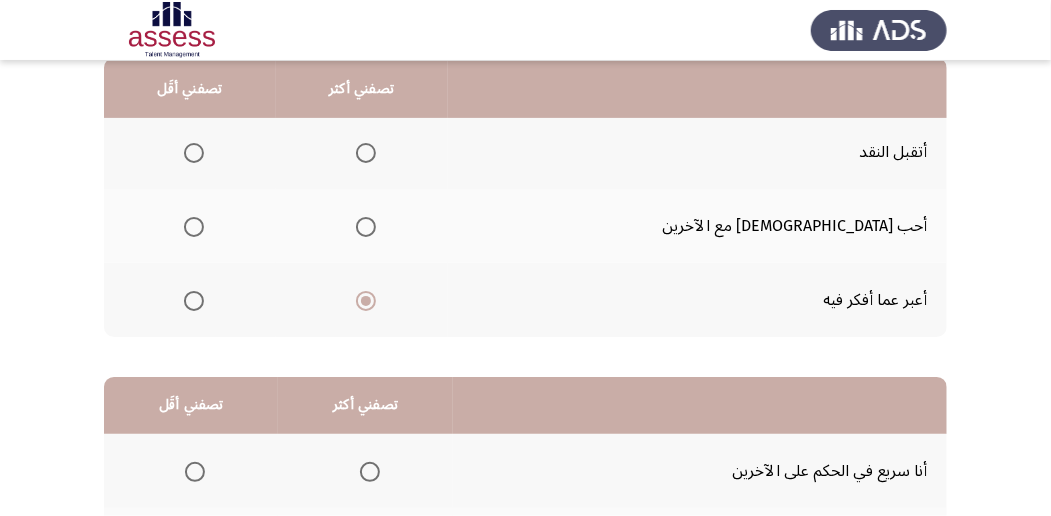 click at bounding box center (194, 227) 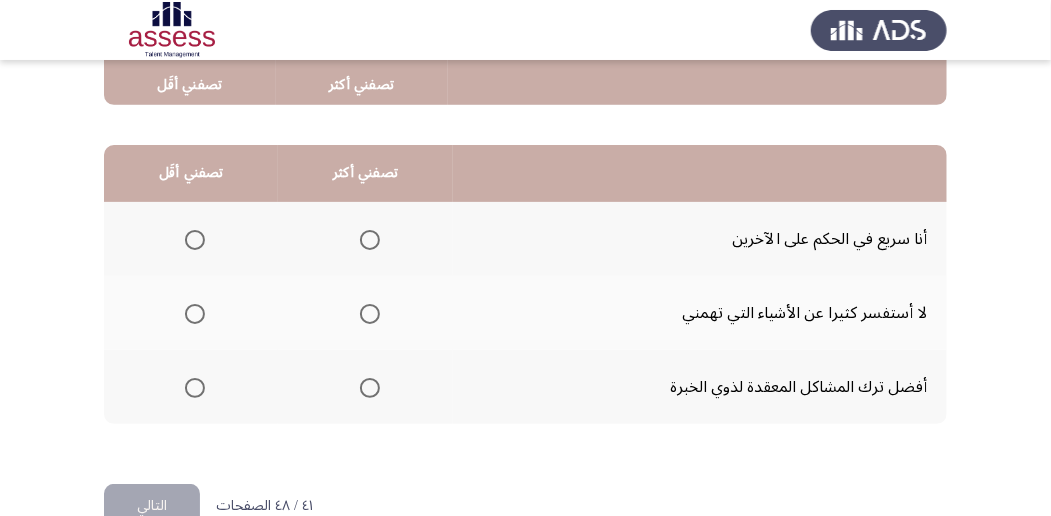 scroll, scrollTop: 450, scrollLeft: 0, axis: vertical 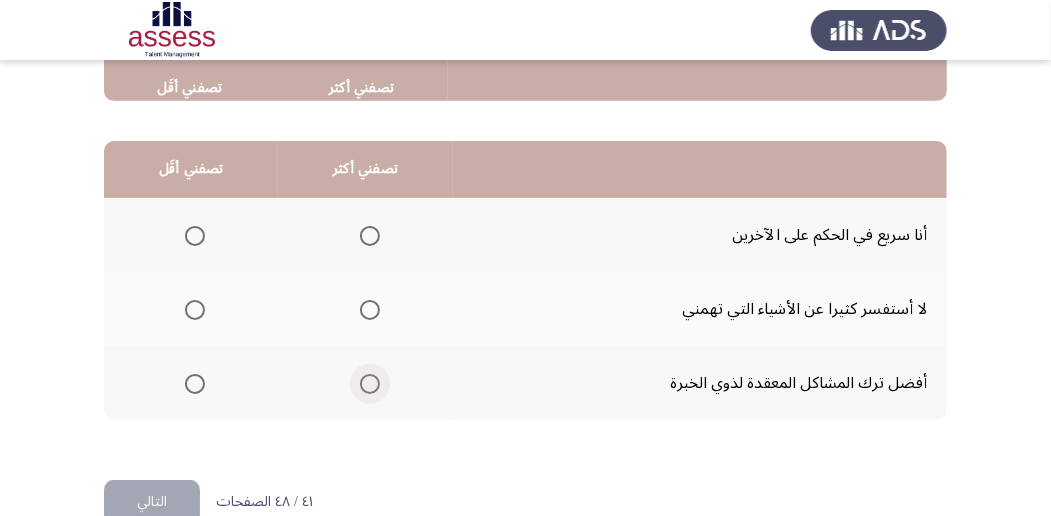 click at bounding box center [370, 384] 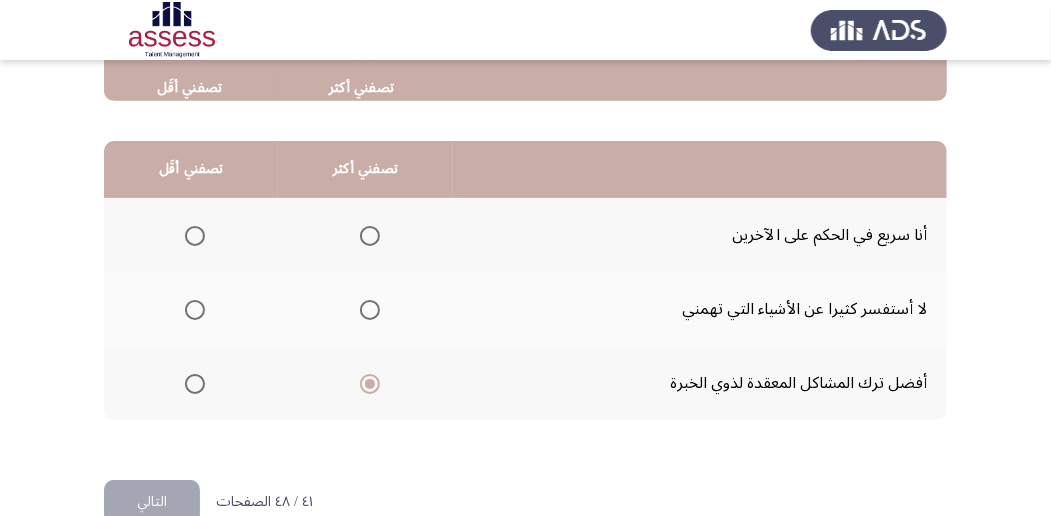 click at bounding box center [195, 236] 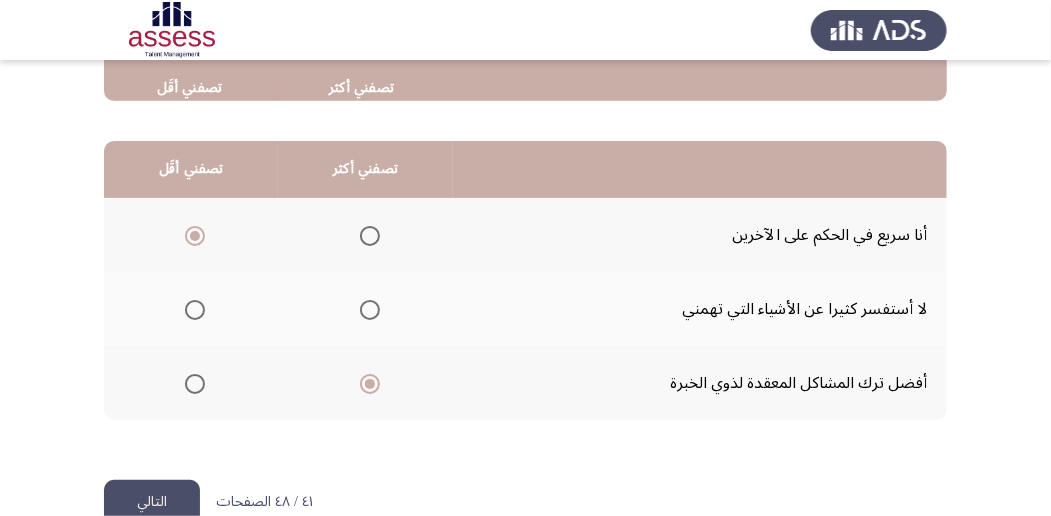 click on "التالي" 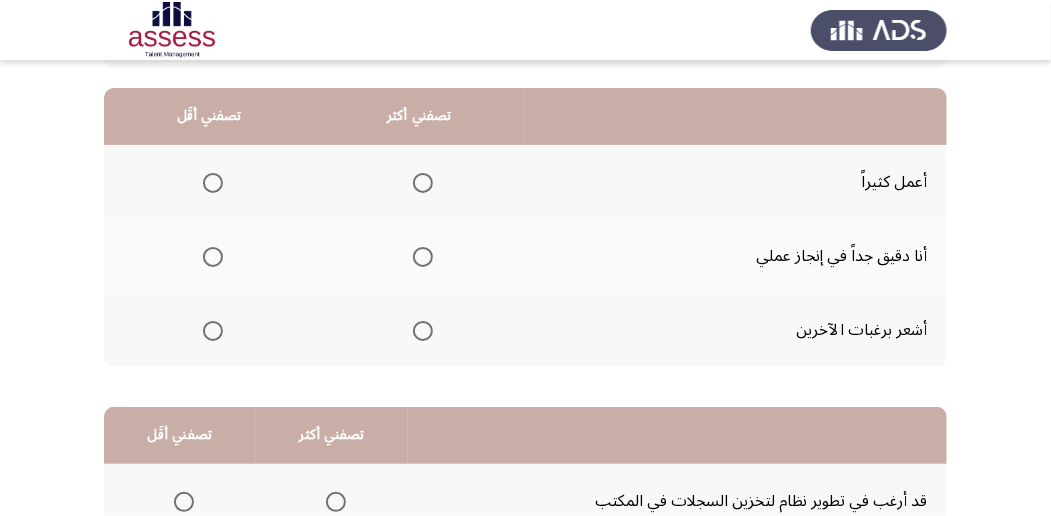 scroll, scrollTop: 196, scrollLeft: 0, axis: vertical 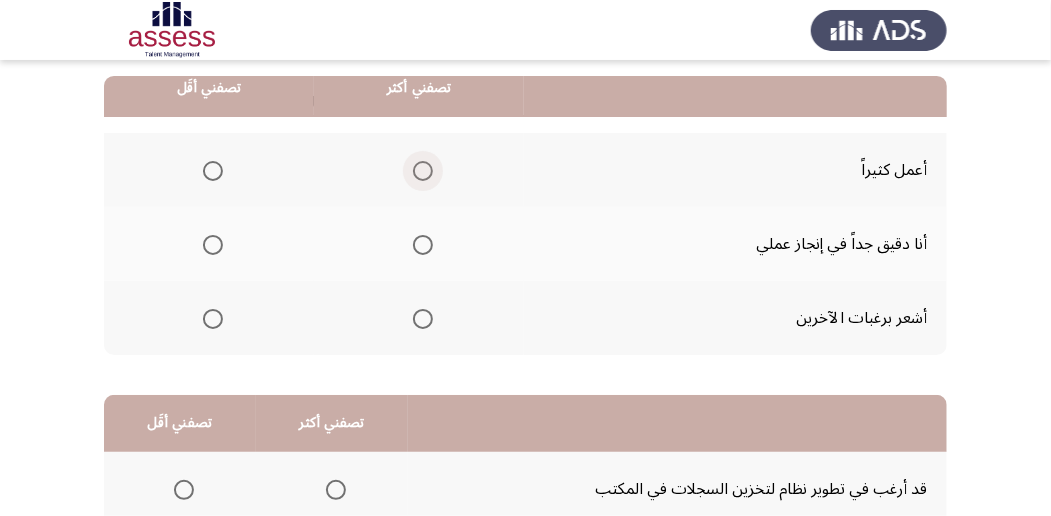 click at bounding box center [423, 171] 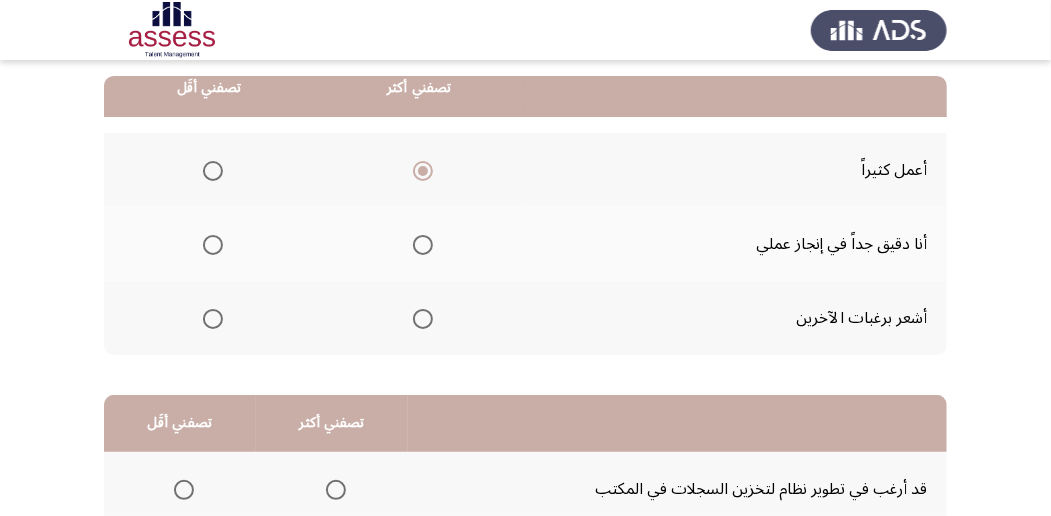 click at bounding box center [423, 245] 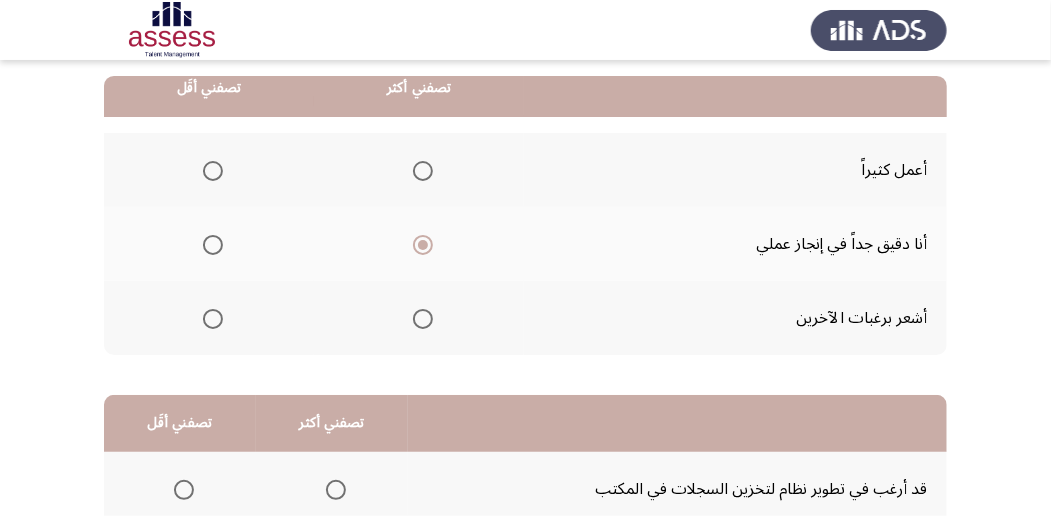 click at bounding box center (213, 171) 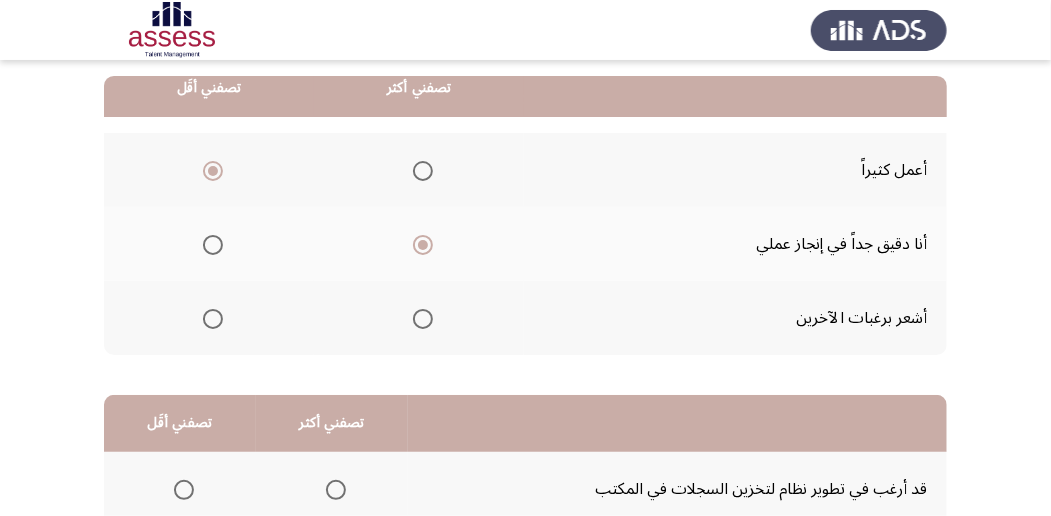 click 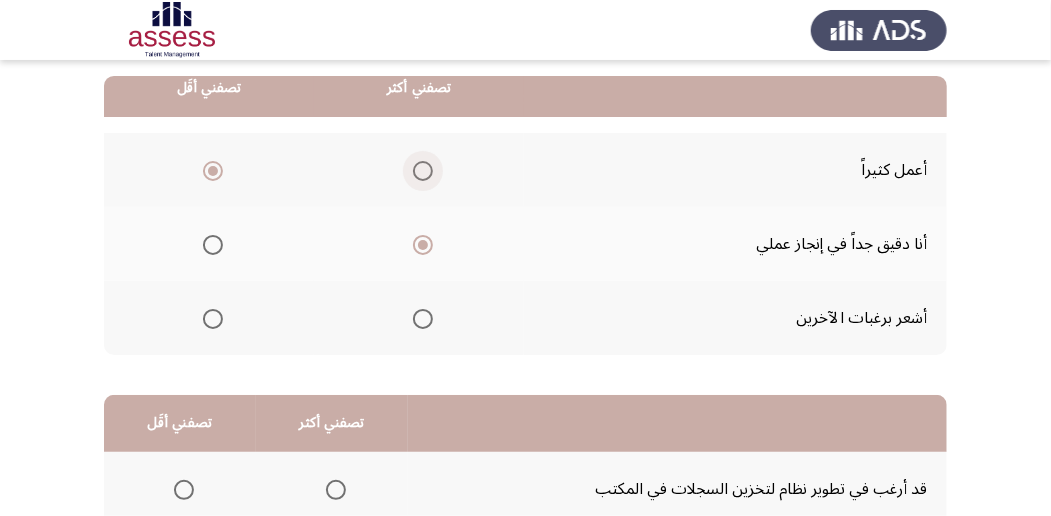 click at bounding box center (423, 171) 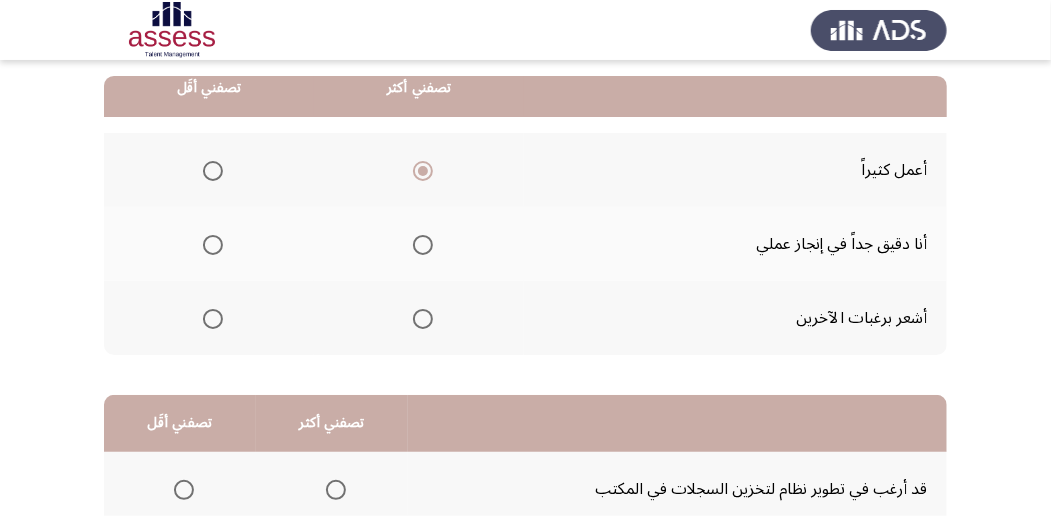 click at bounding box center [213, 245] 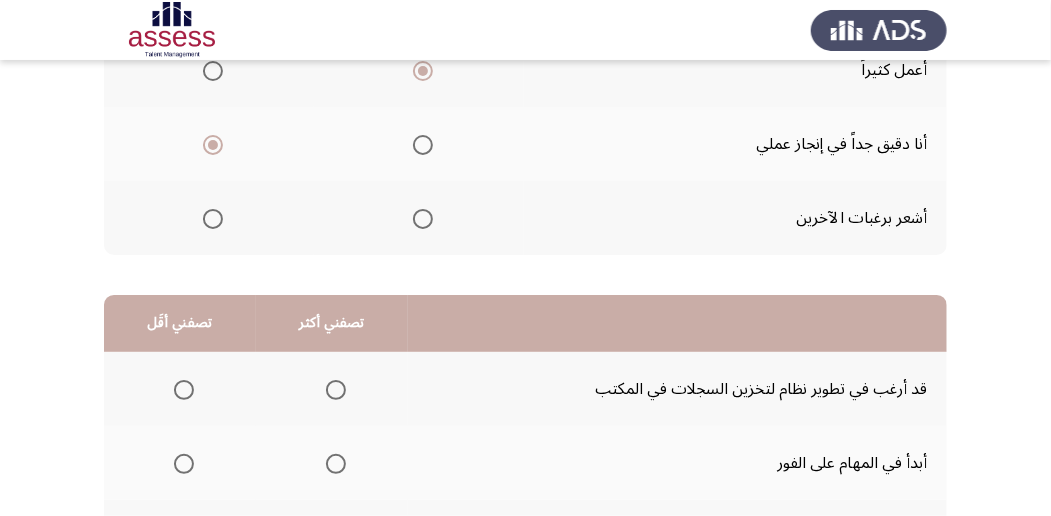 scroll, scrollTop: 494, scrollLeft: 0, axis: vertical 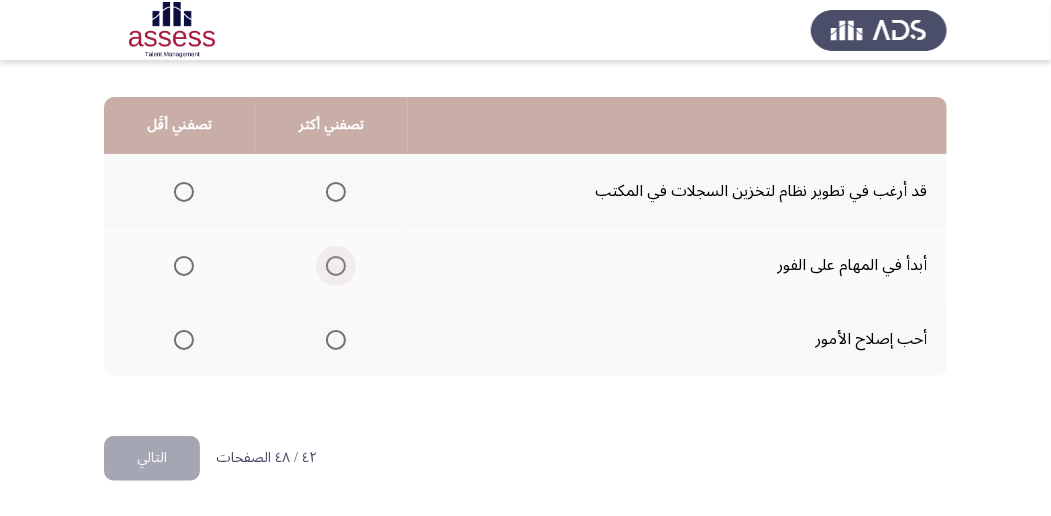 click at bounding box center (336, 266) 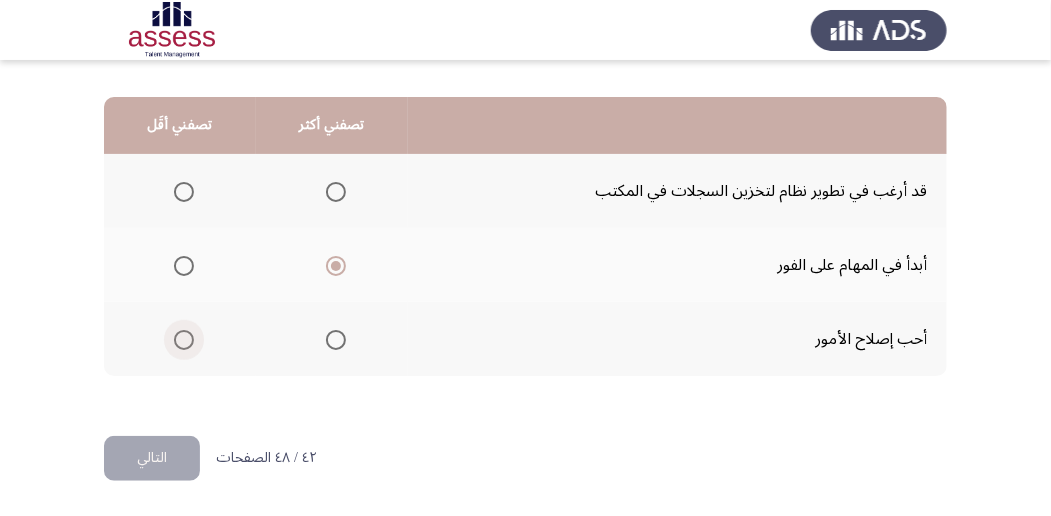 click at bounding box center (184, 340) 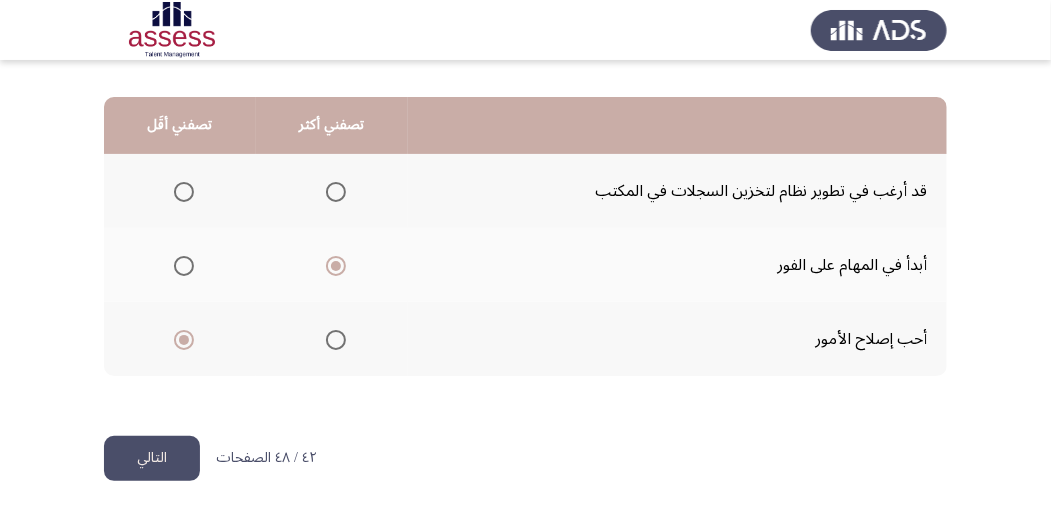 click on "التالي" 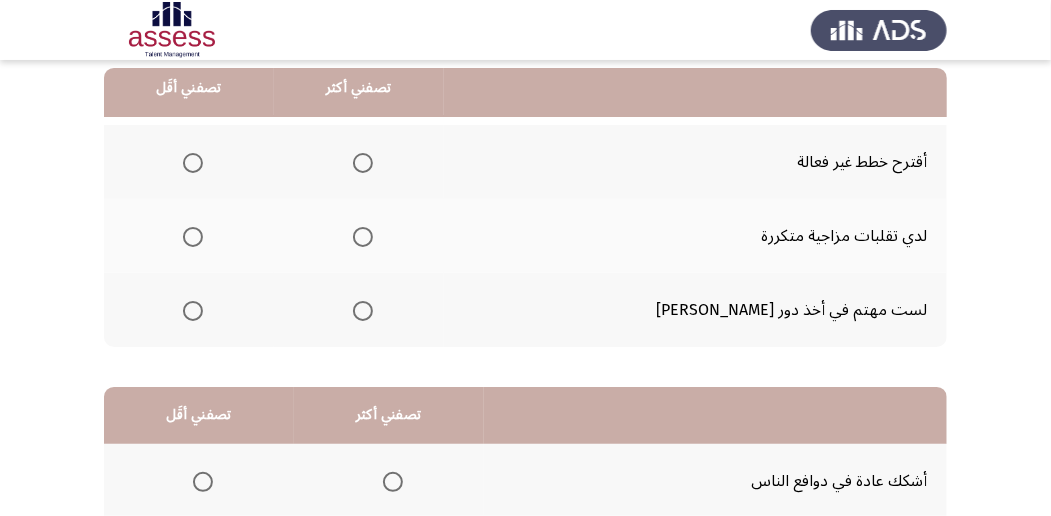 scroll, scrollTop: 208, scrollLeft: 0, axis: vertical 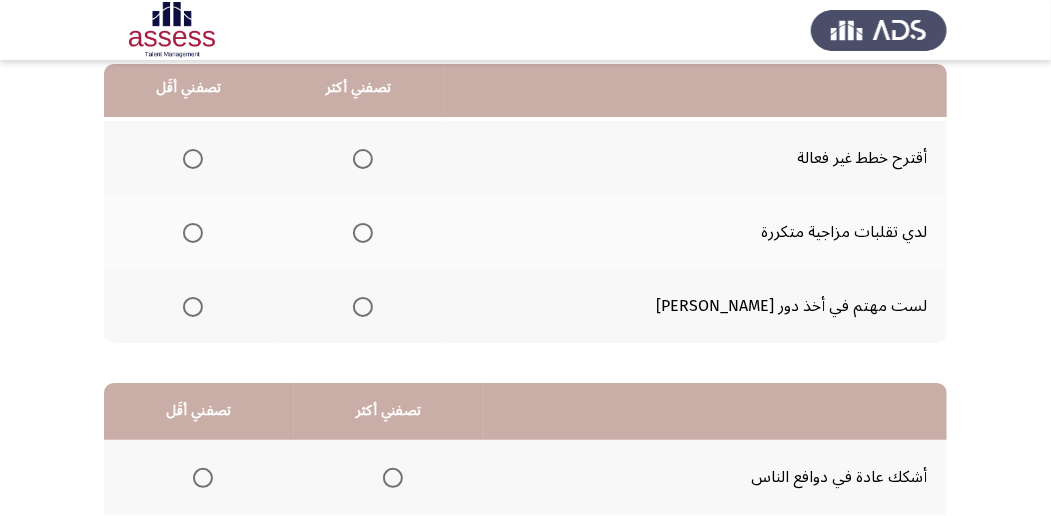 click at bounding box center (363, 233) 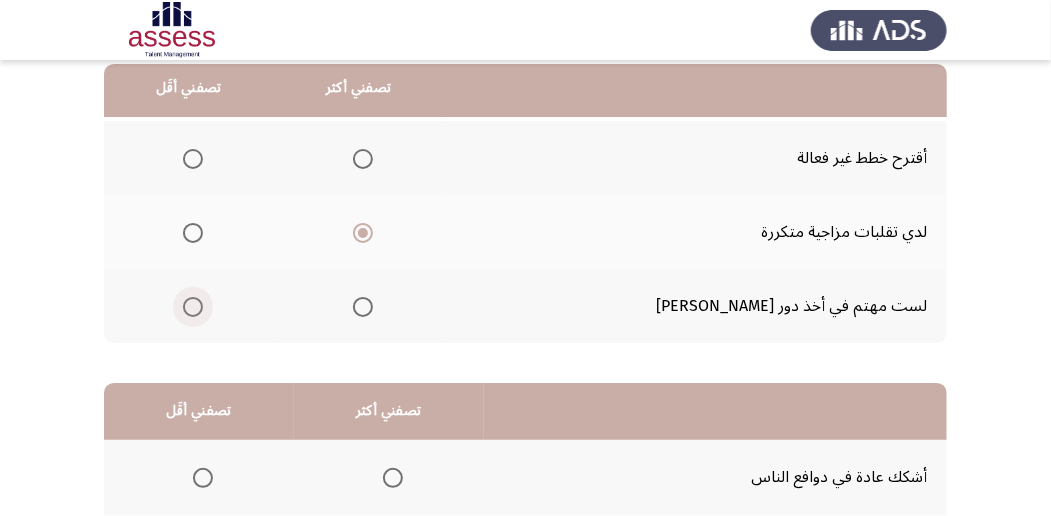 click at bounding box center (193, 307) 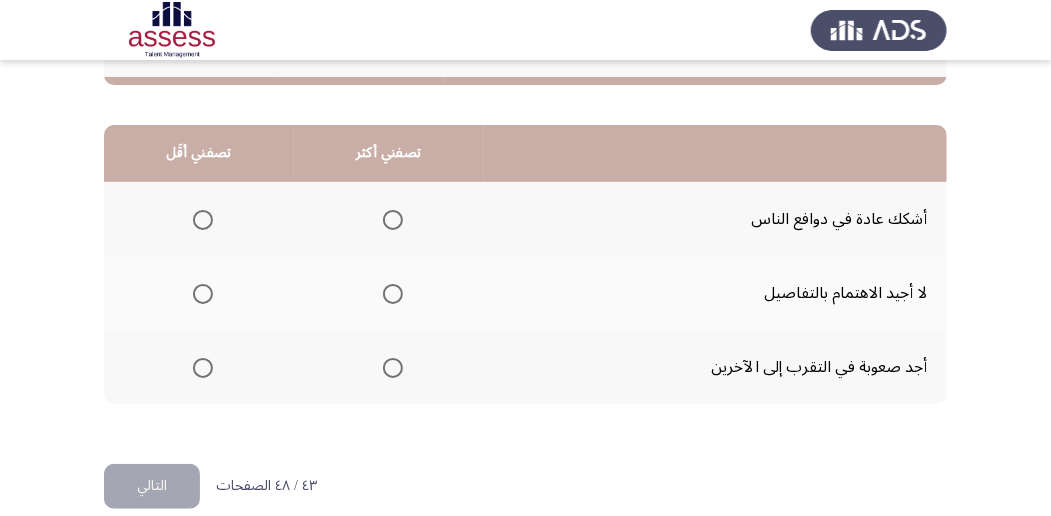 scroll, scrollTop: 483, scrollLeft: 0, axis: vertical 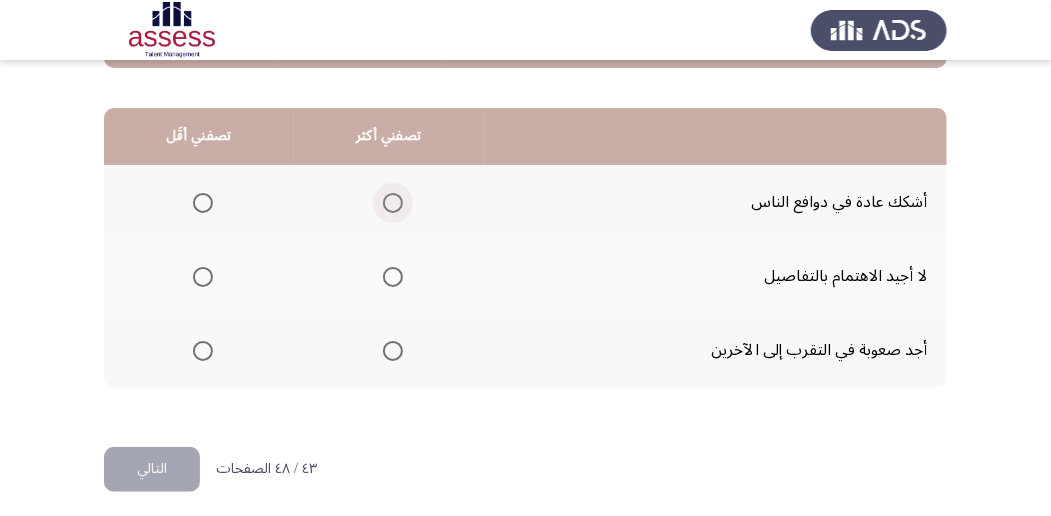 click at bounding box center (393, 203) 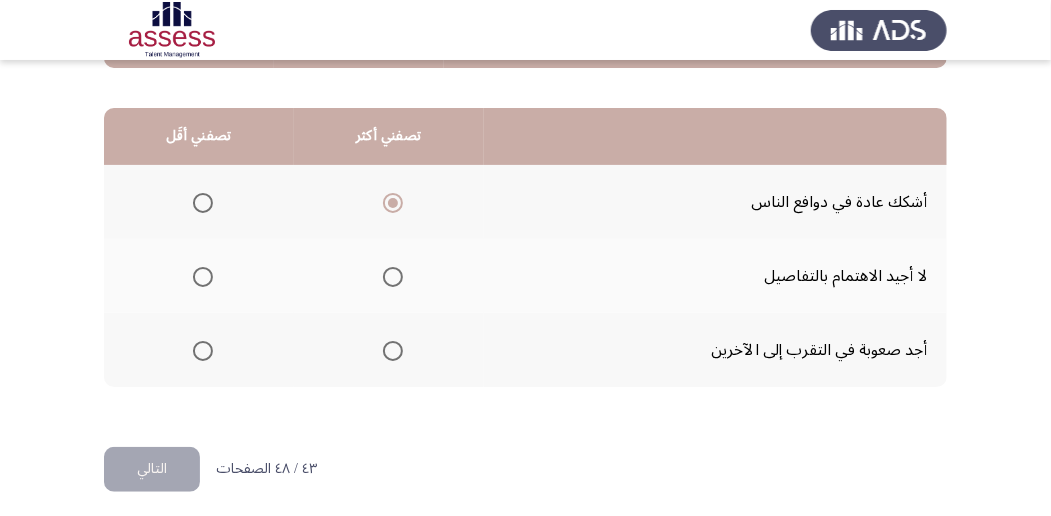 click at bounding box center [203, 351] 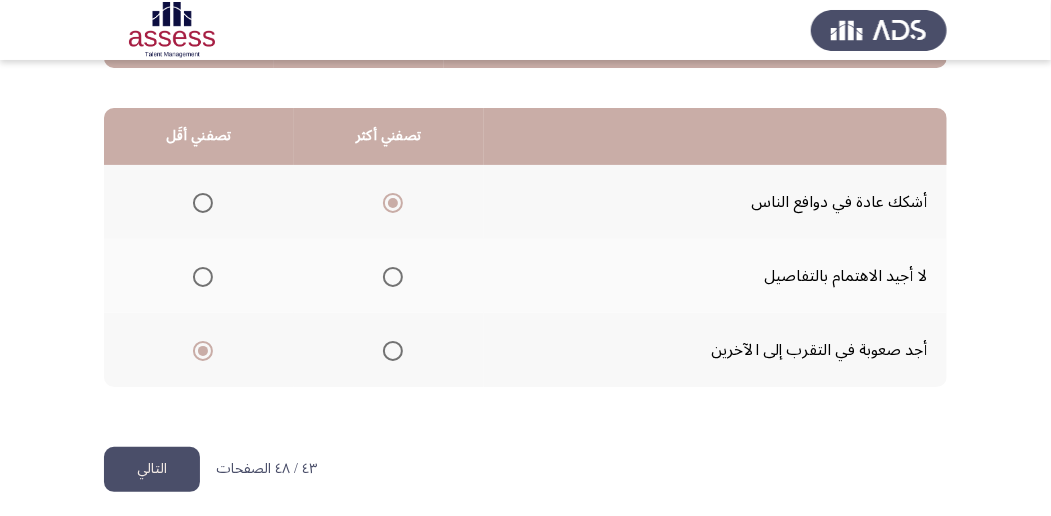 click on "التالي" 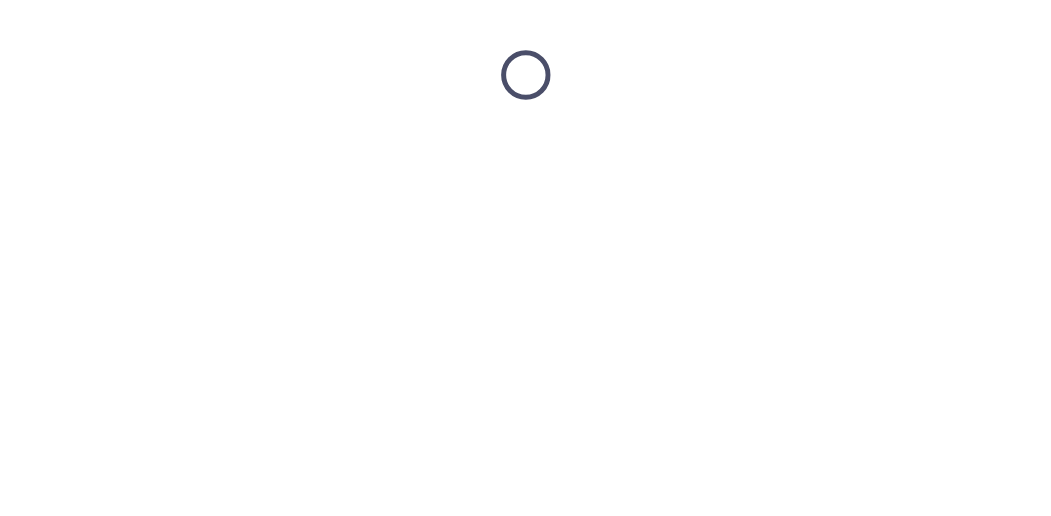 scroll, scrollTop: 0, scrollLeft: 0, axis: both 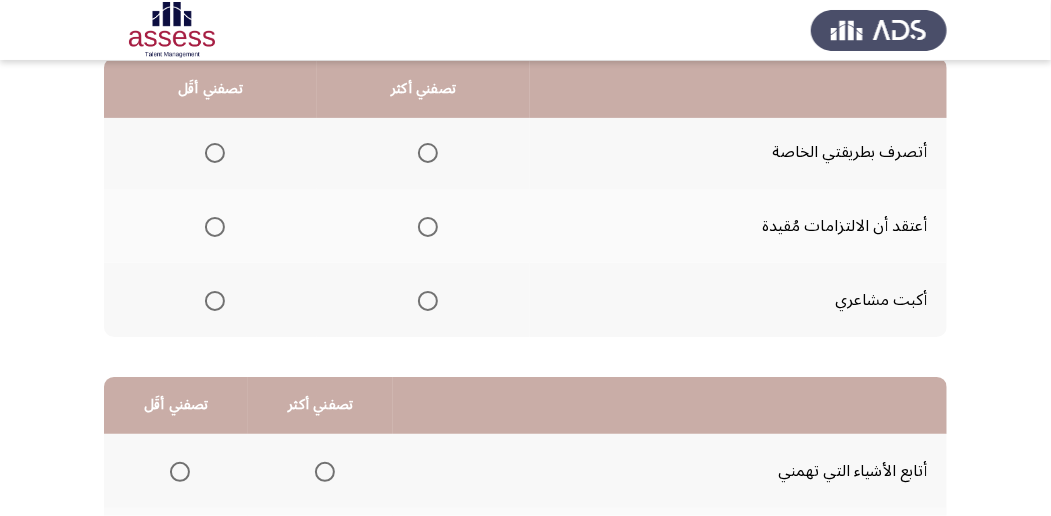 click at bounding box center (428, 227) 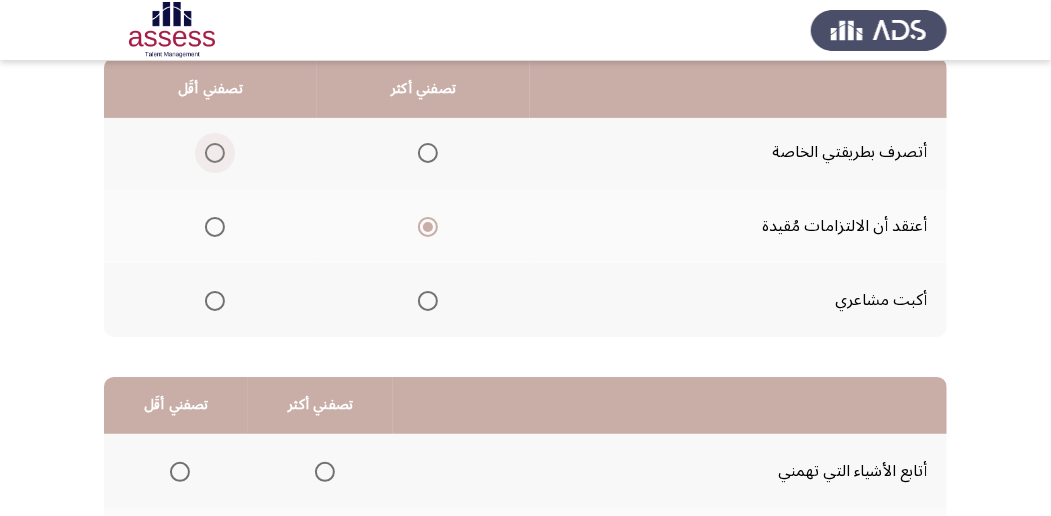 click at bounding box center (214, 153) 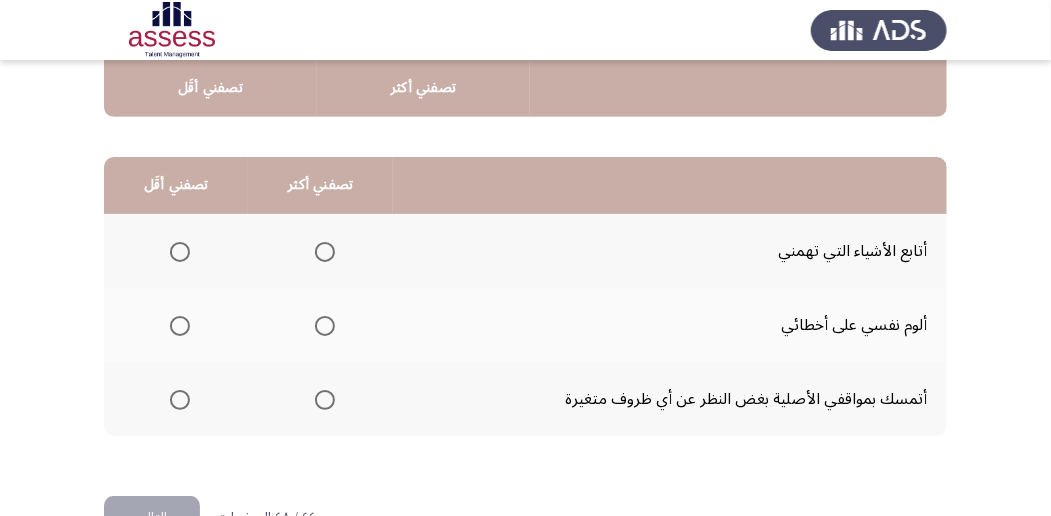 scroll, scrollTop: 442, scrollLeft: 0, axis: vertical 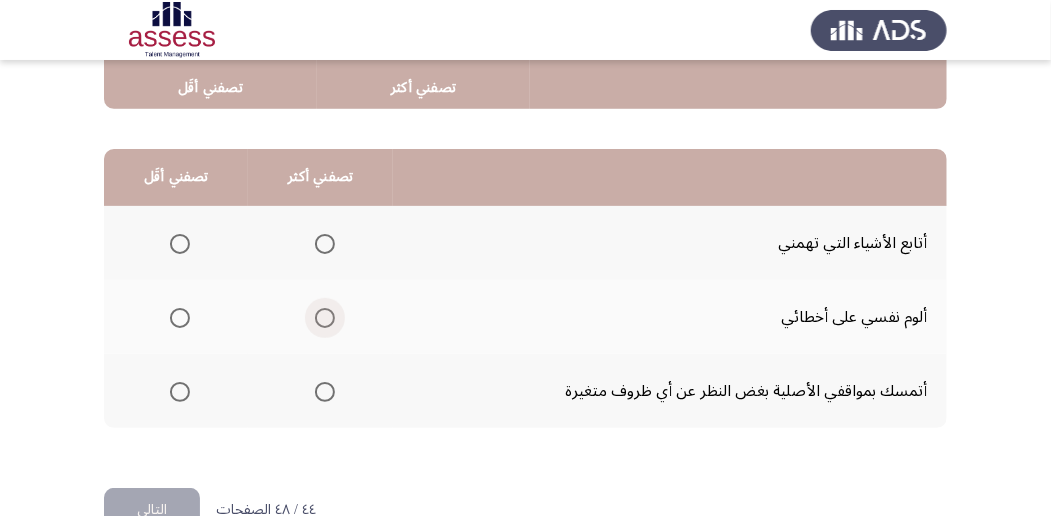 click at bounding box center [325, 318] 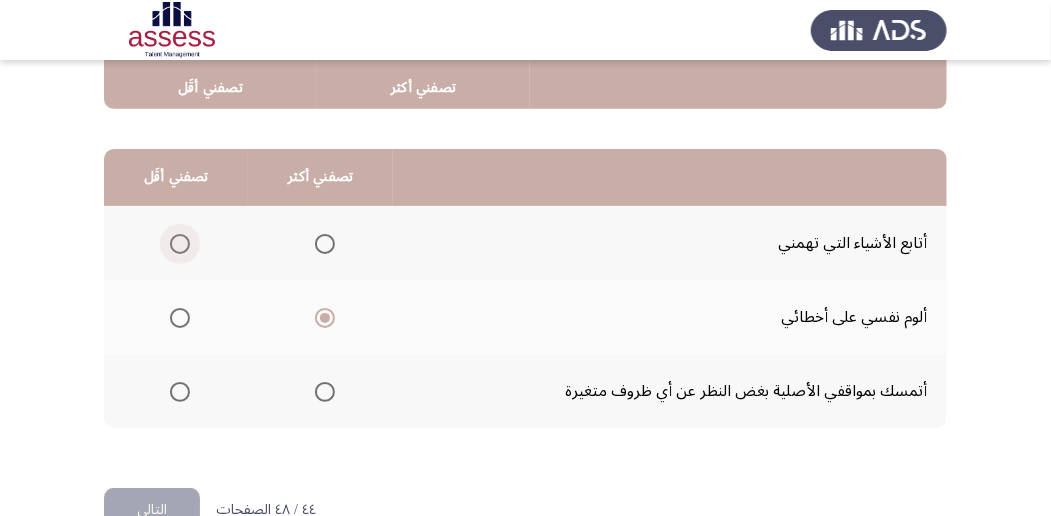 click at bounding box center [180, 244] 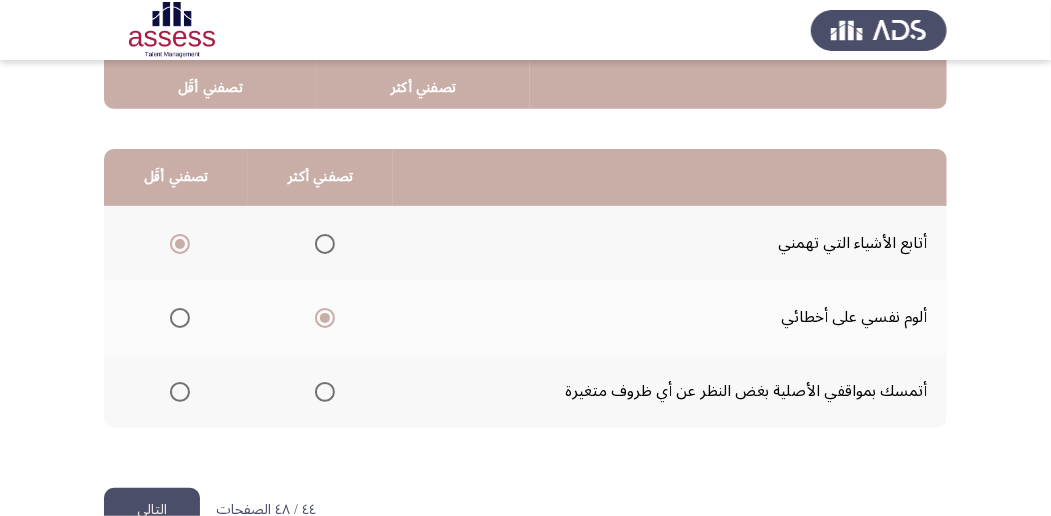 click on "التالي" 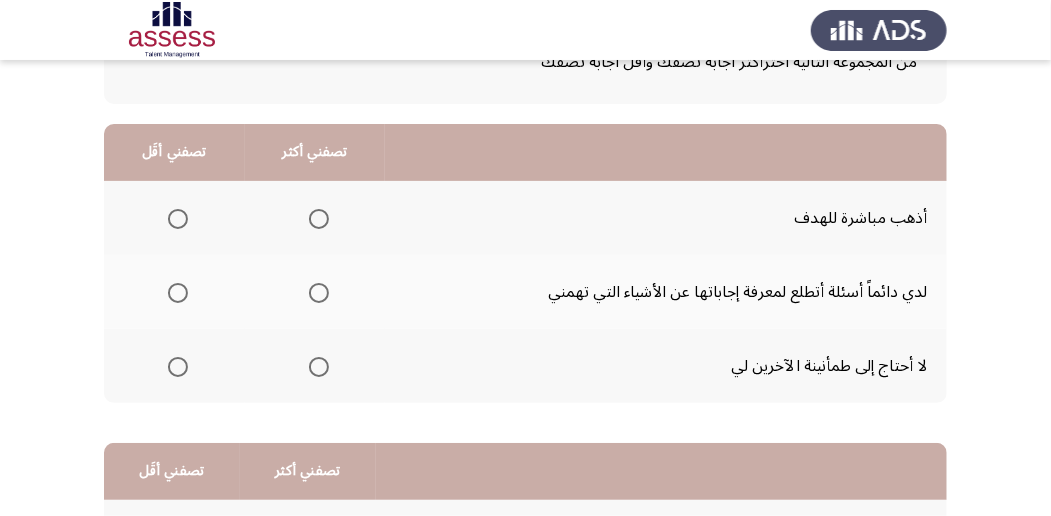scroll, scrollTop: 157, scrollLeft: 0, axis: vertical 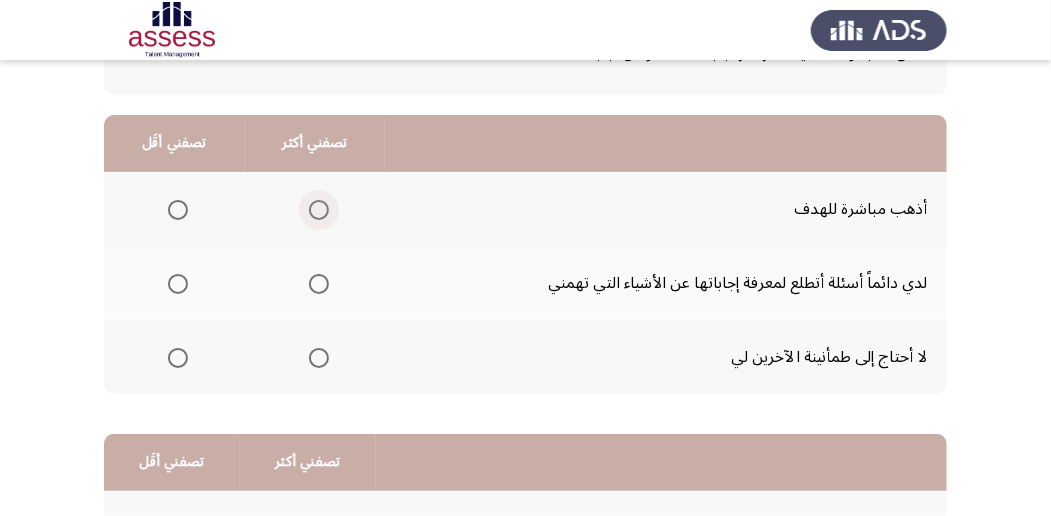 click at bounding box center (319, 210) 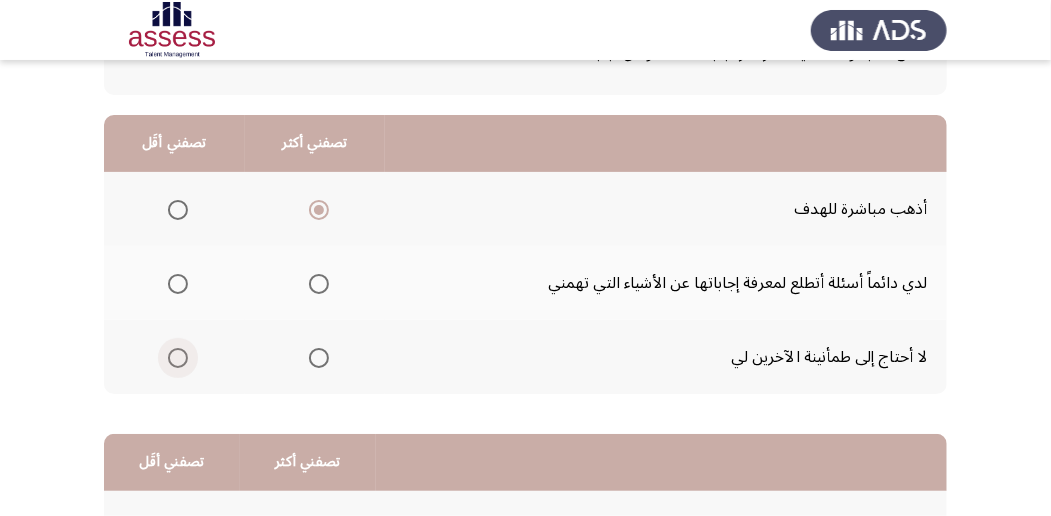 click at bounding box center (178, 358) 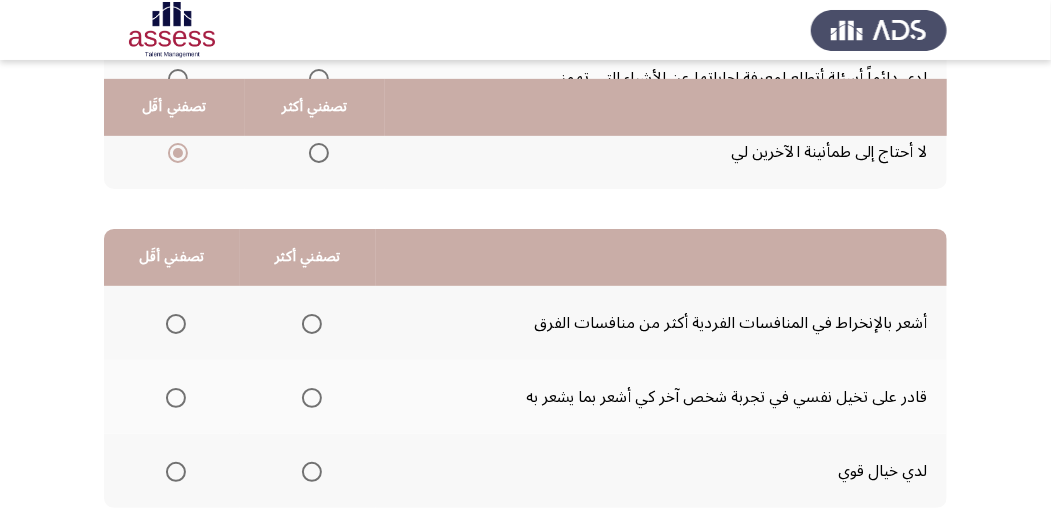 scroll, scrollTop: 426, scrollLeft: 0, axis: vertical 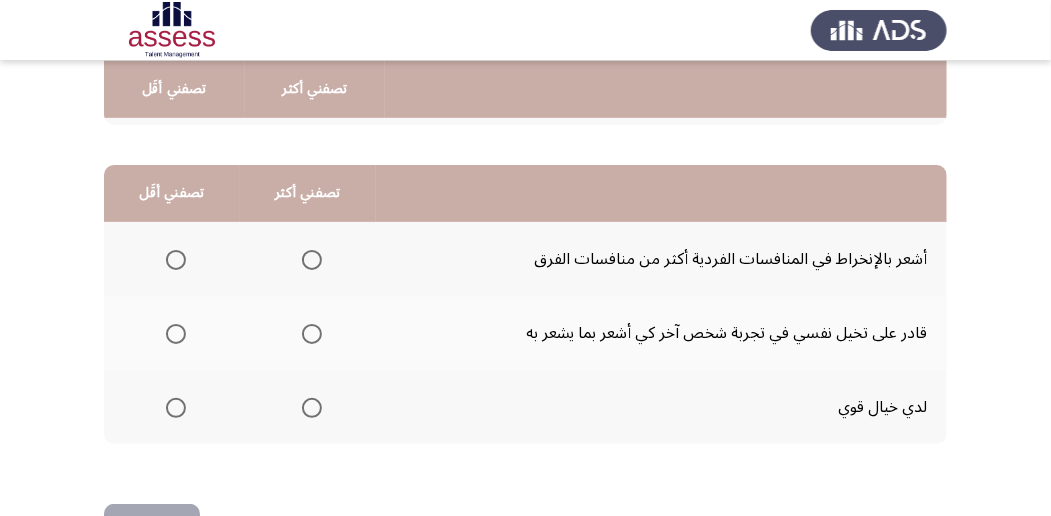 click at bounding box center [312, 408] 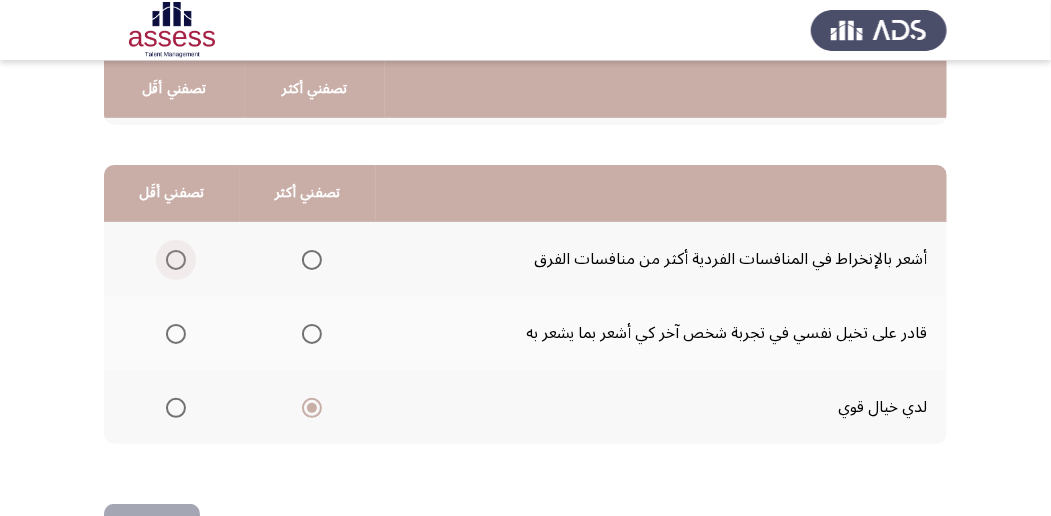 click at bounding box center (176, 260) 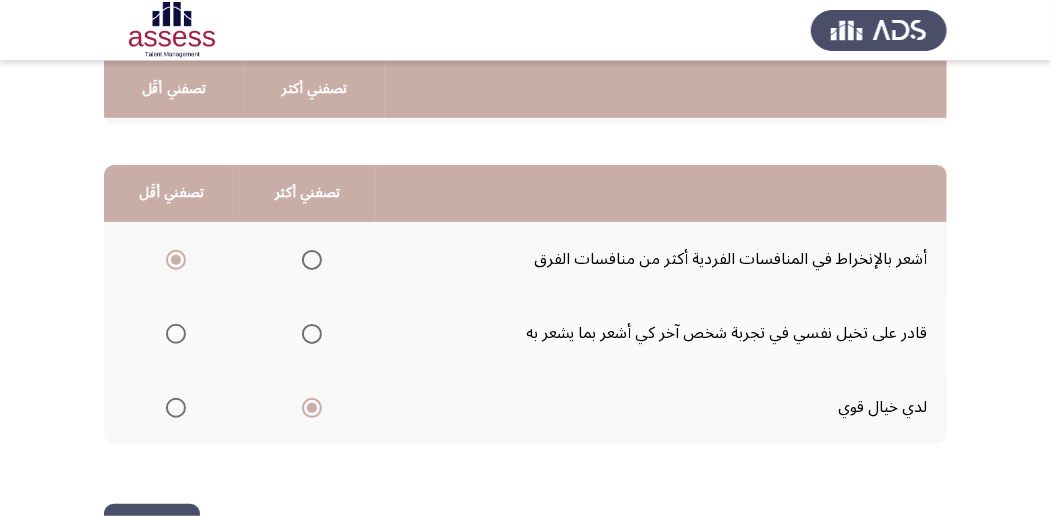 click on "التالي" 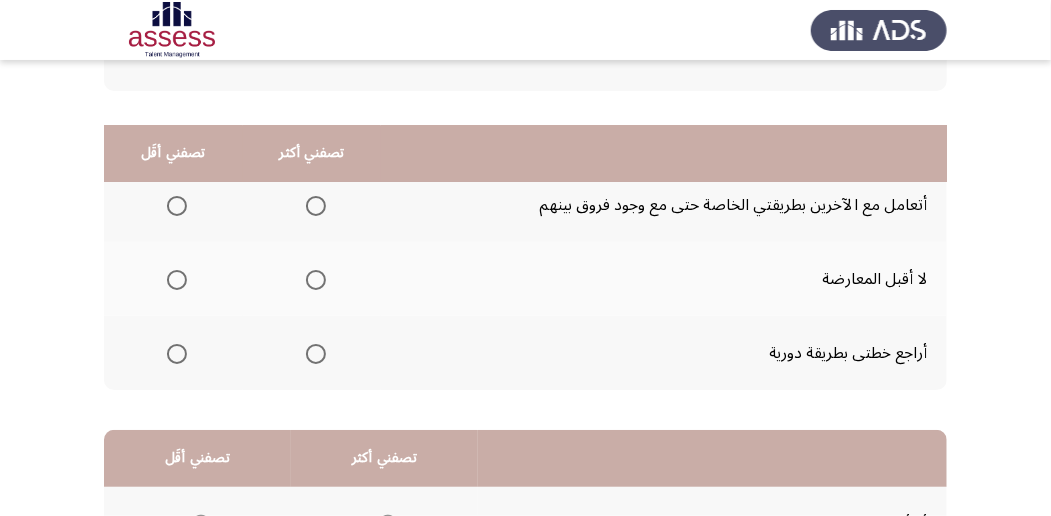 scroll, scrollTop: 226, scrollLeft: 0, axis: vertical 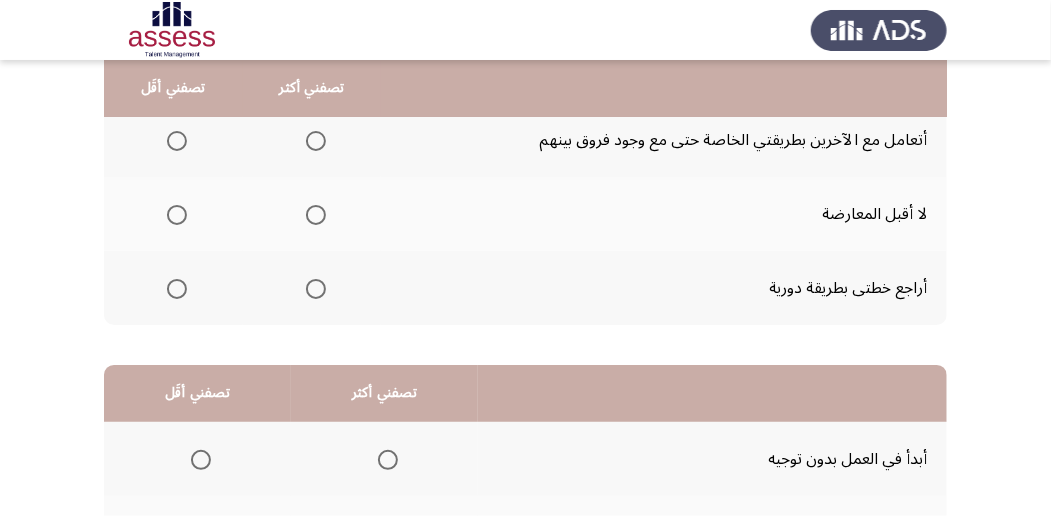 click at bounding box center (316, 289) 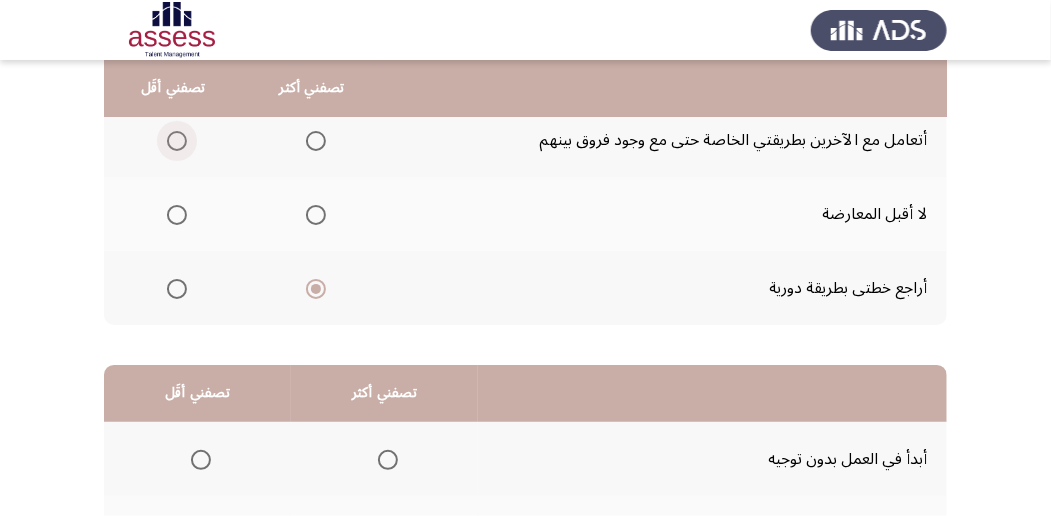 click at bounding box center [177, 141] 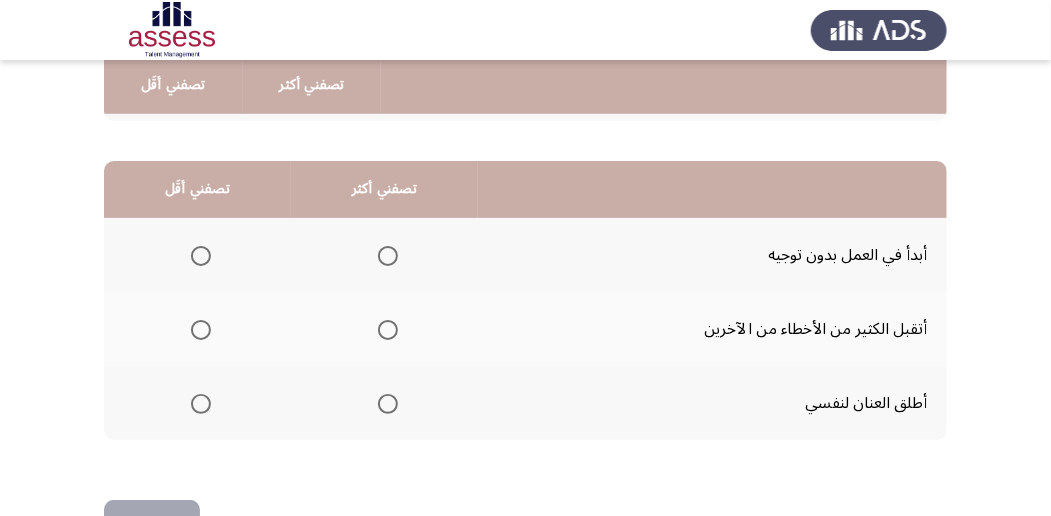 scroll, scrollTop: 442, scrollLeft: 0, axis: vertical 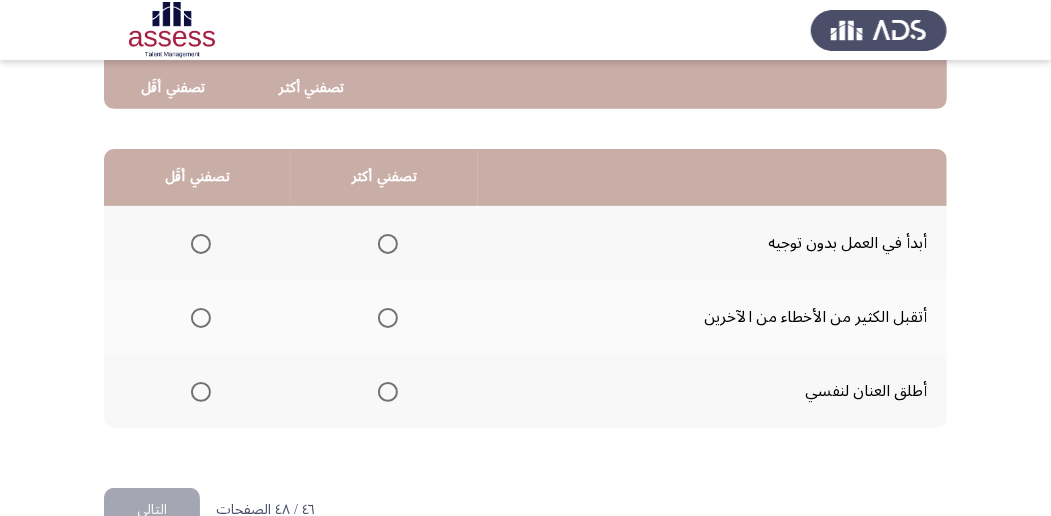 click at bounding box center (388, 392) 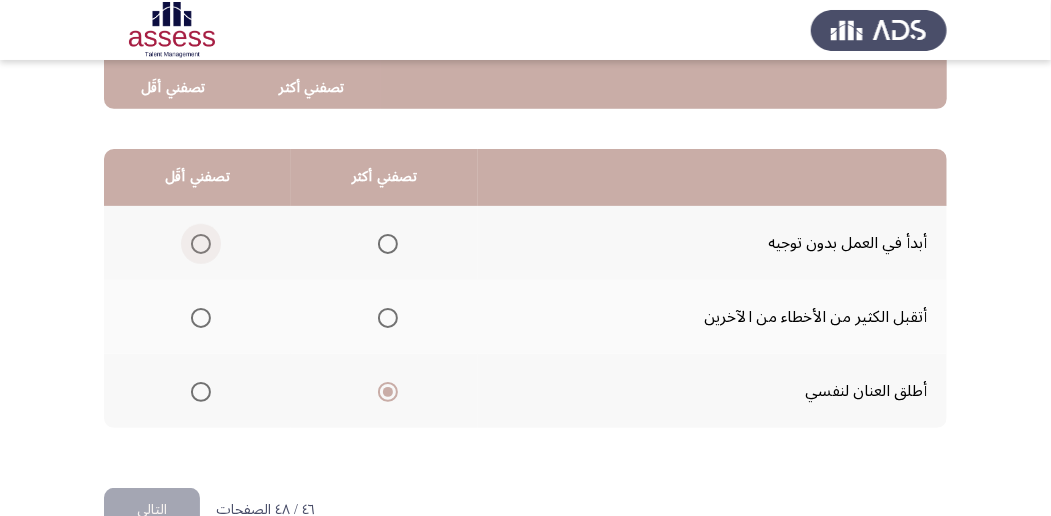 click at bounding box center (201, 244) 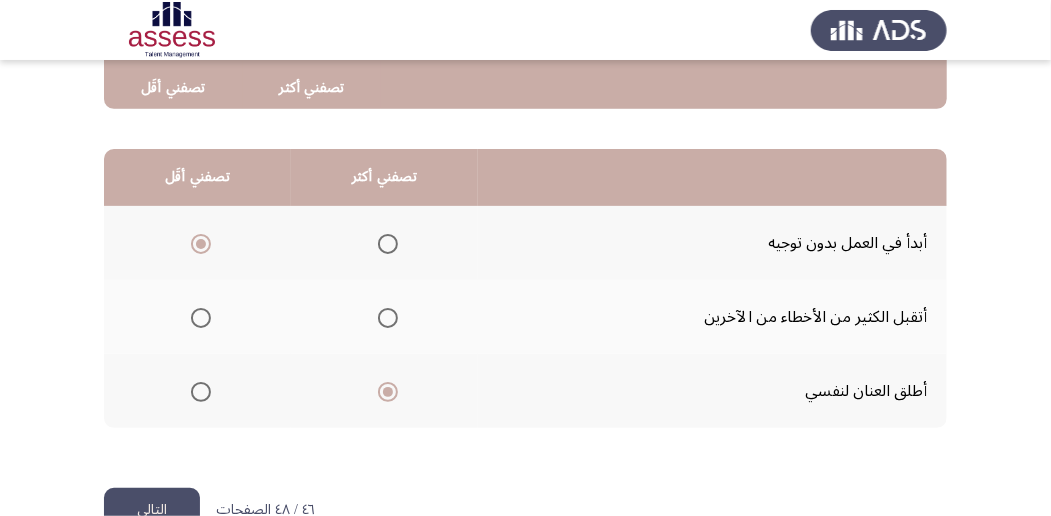 click on "التالي" 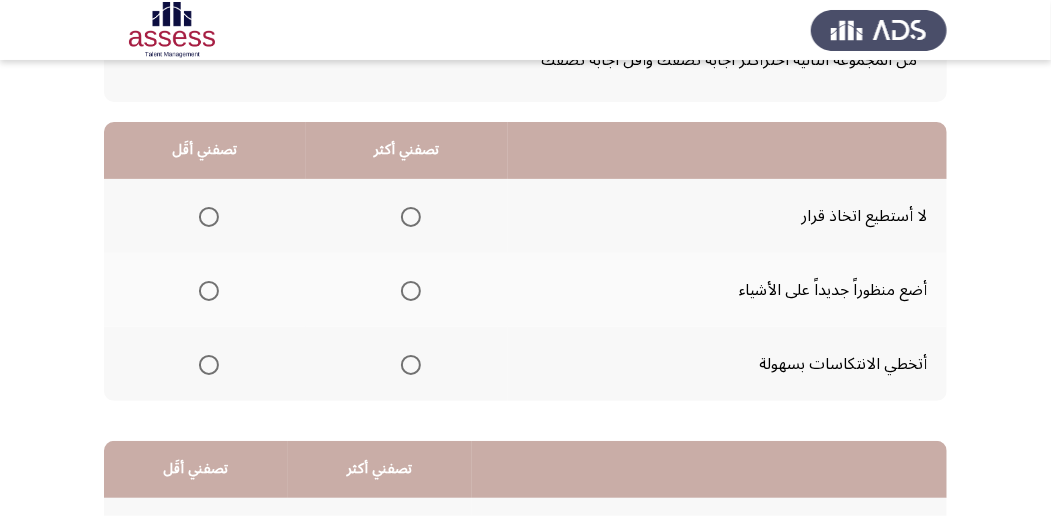 scroll, scrollTop: 138, scrollLeft: 0, axis: vertical 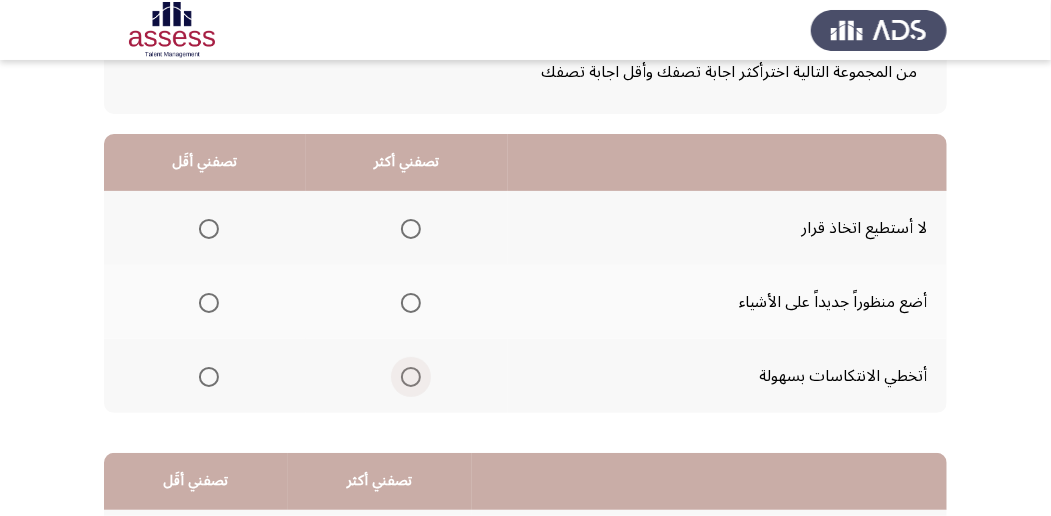 click at bounding box center [411, 377] 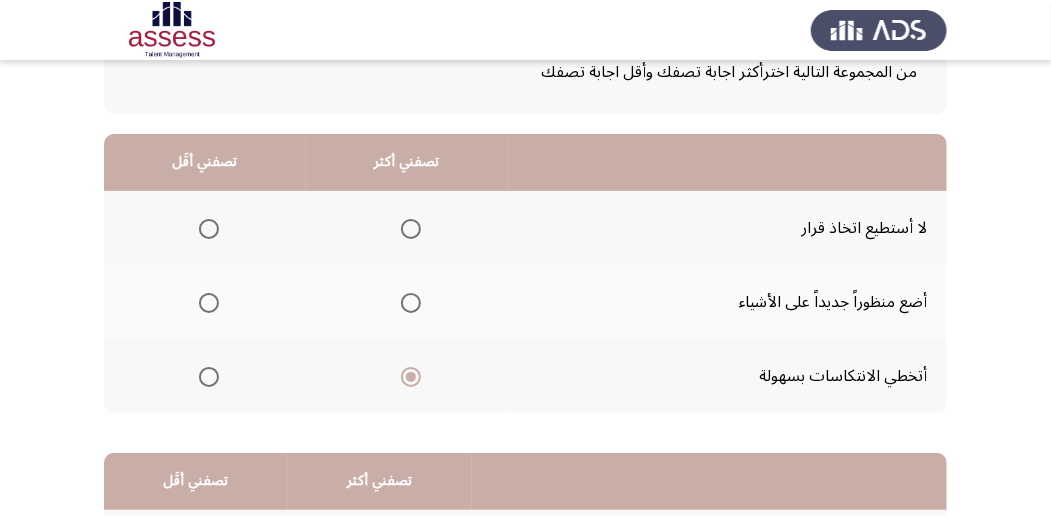 click at bounding box center [209, 303] 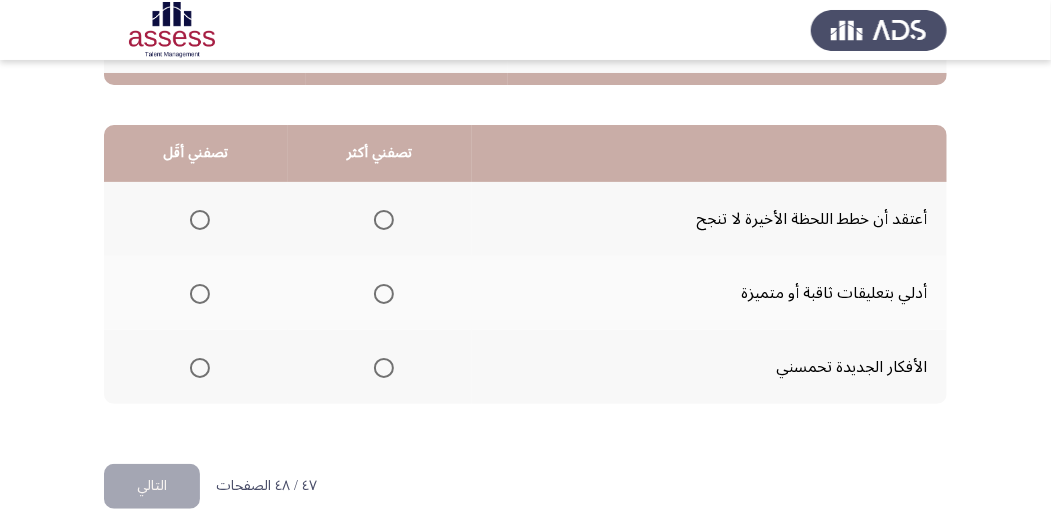 scroll, scrollTop: 494, scrollLeft: 0, axis: vertical 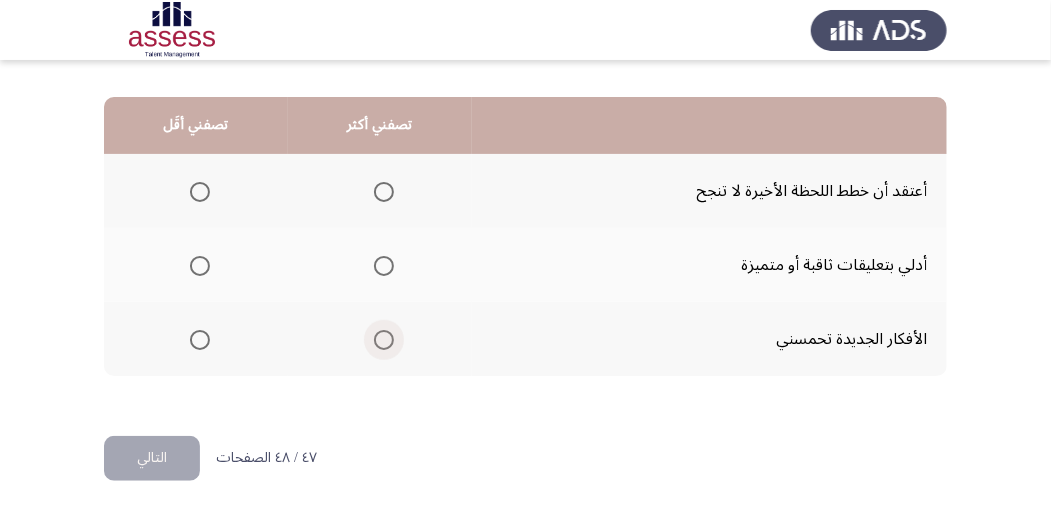 click at bounding box center [384, 340] 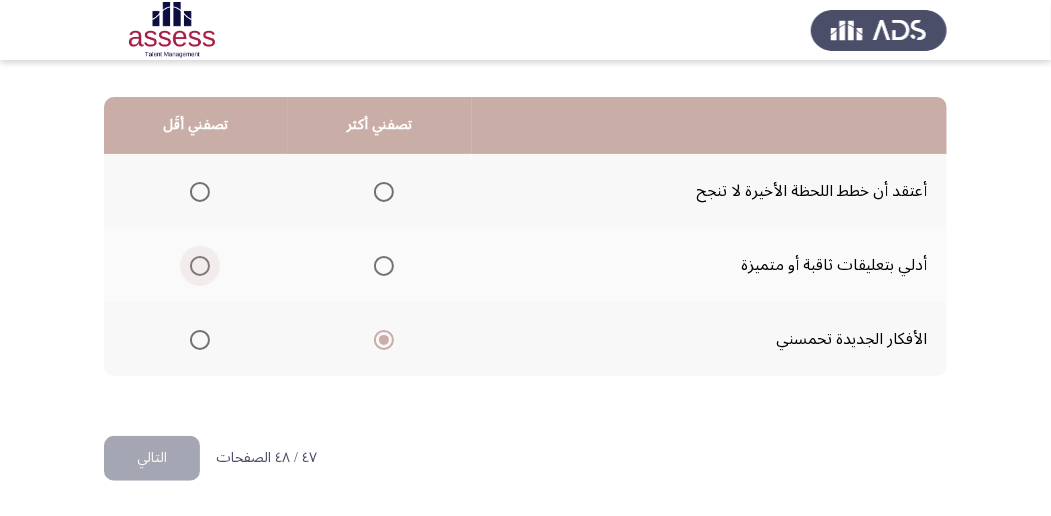 click at bounding box center [200, 266] 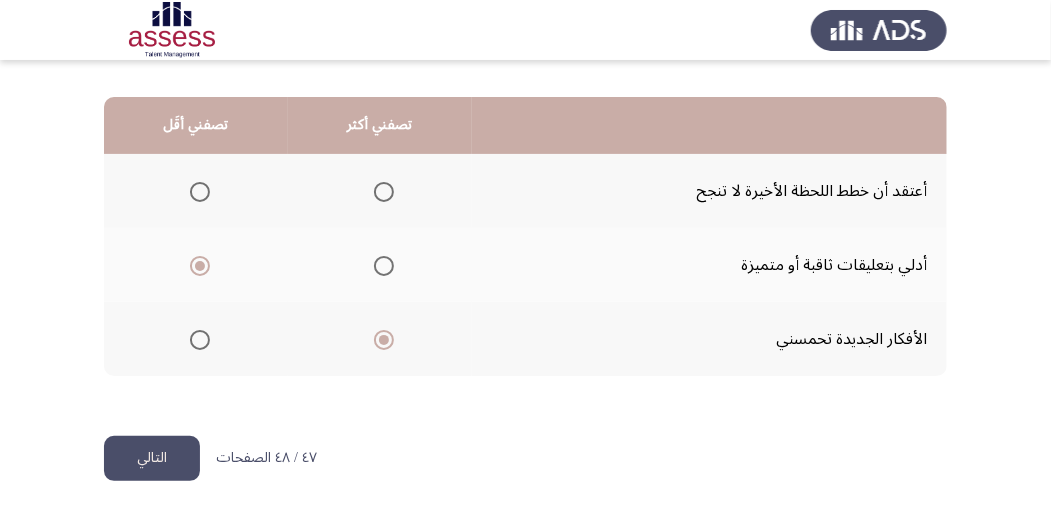 click on "التالي" 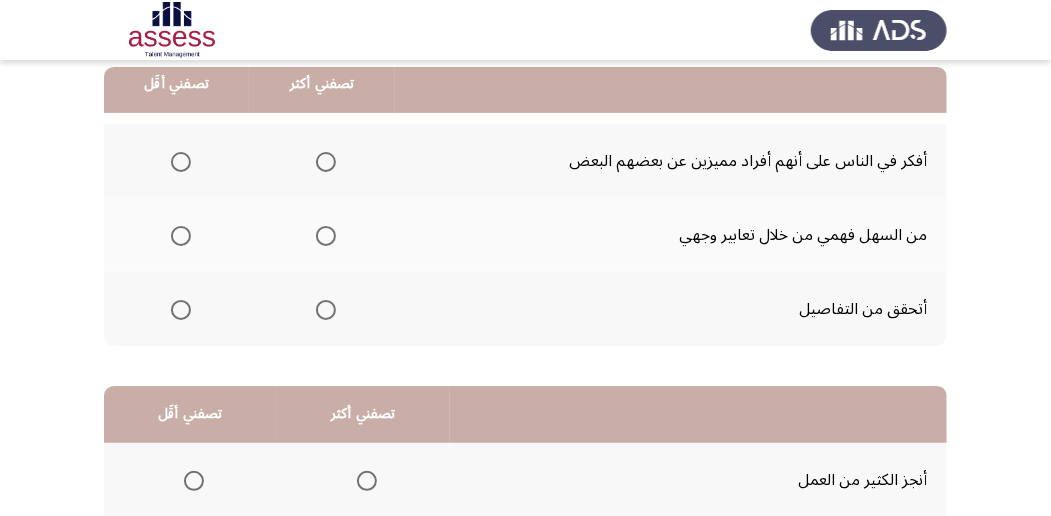 scroll, scrollTop: 209, scrollLeft: 0, axis: vertical 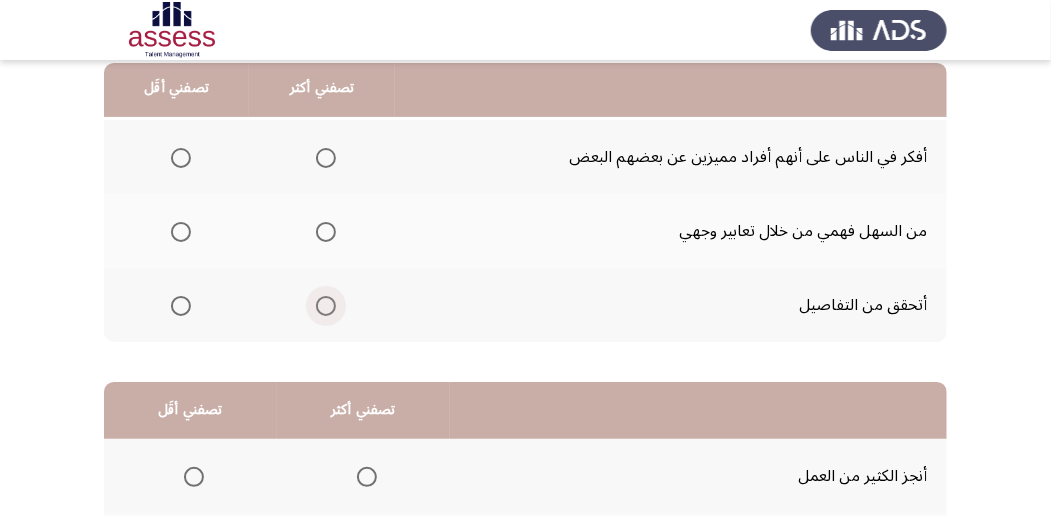 click at bounding box center [326, 306] 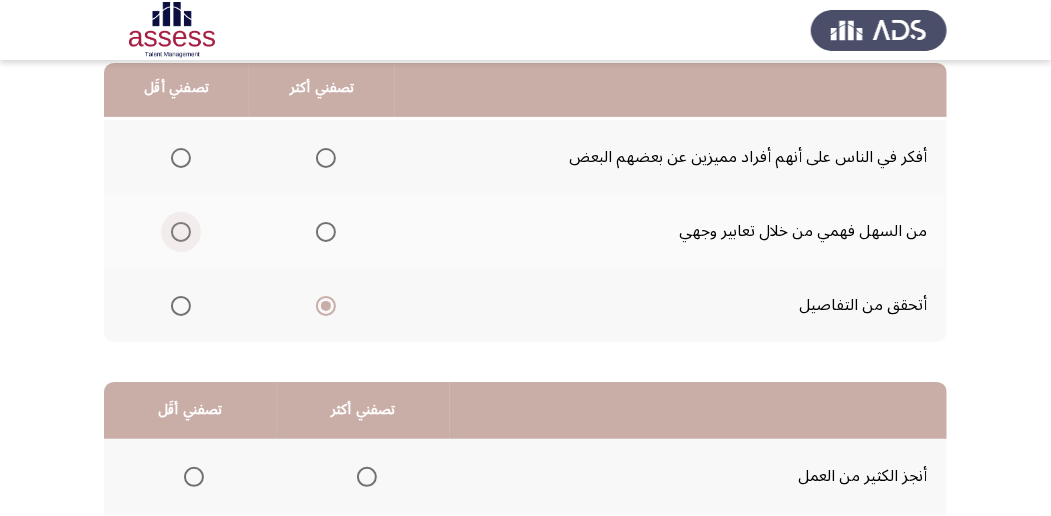 click at bounding box center (181, 232) 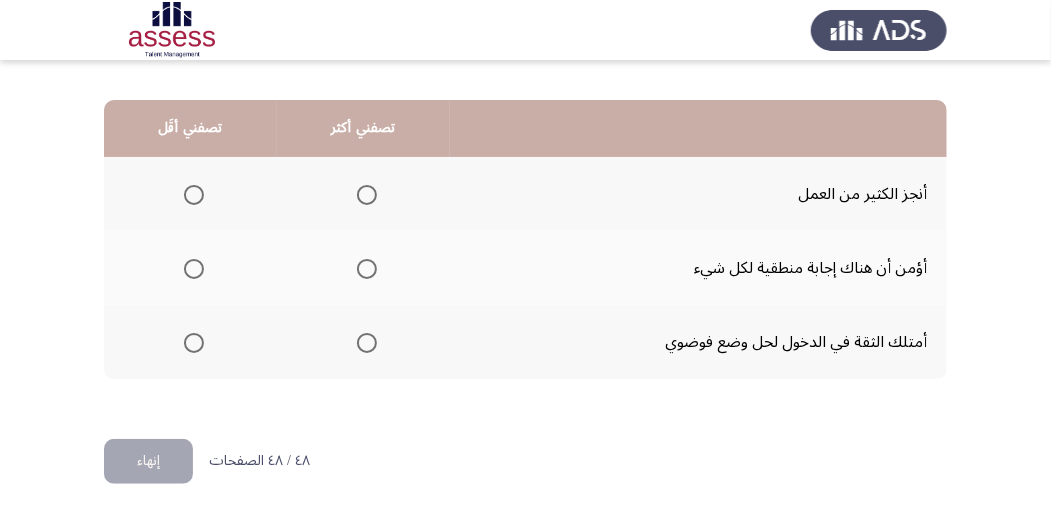 scroll, scrollTop: 494, scrollLeft: 0, axis: vertical 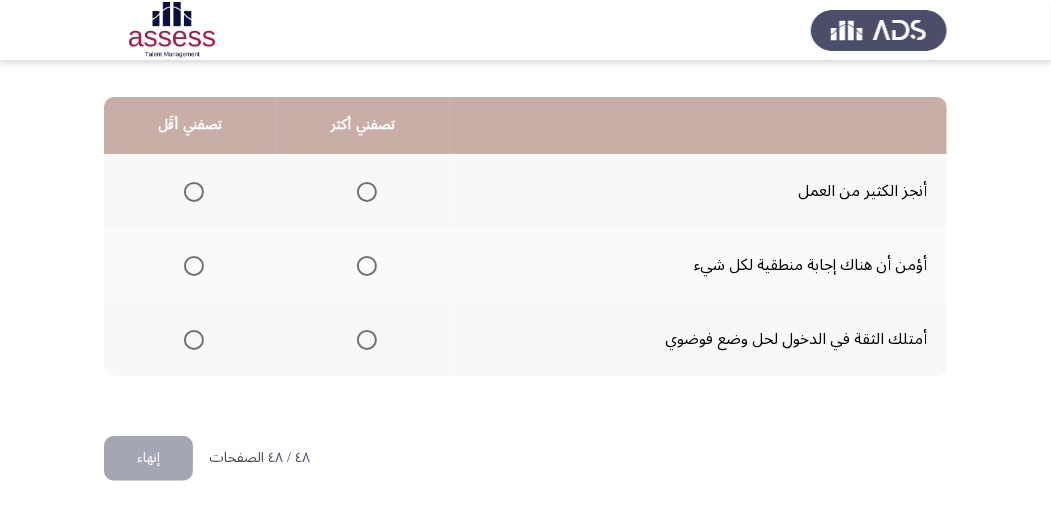 click at bounding box center [367, 266] 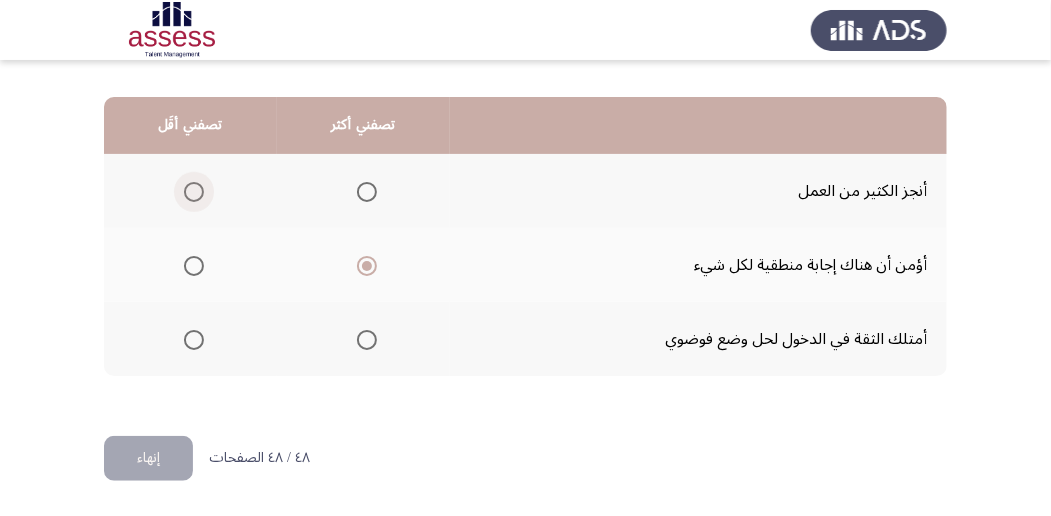 click at bounding box center (194, 192) 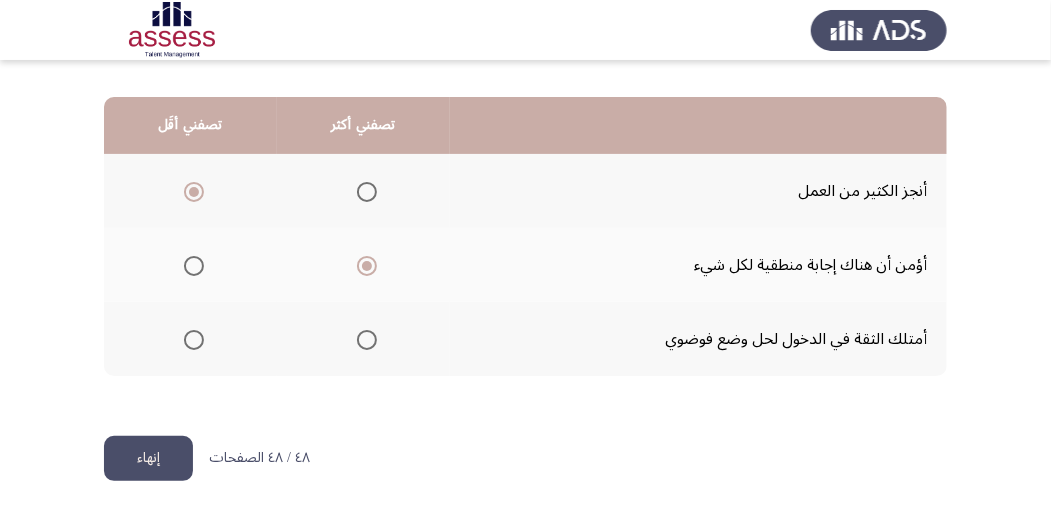 click on "إنهاء" 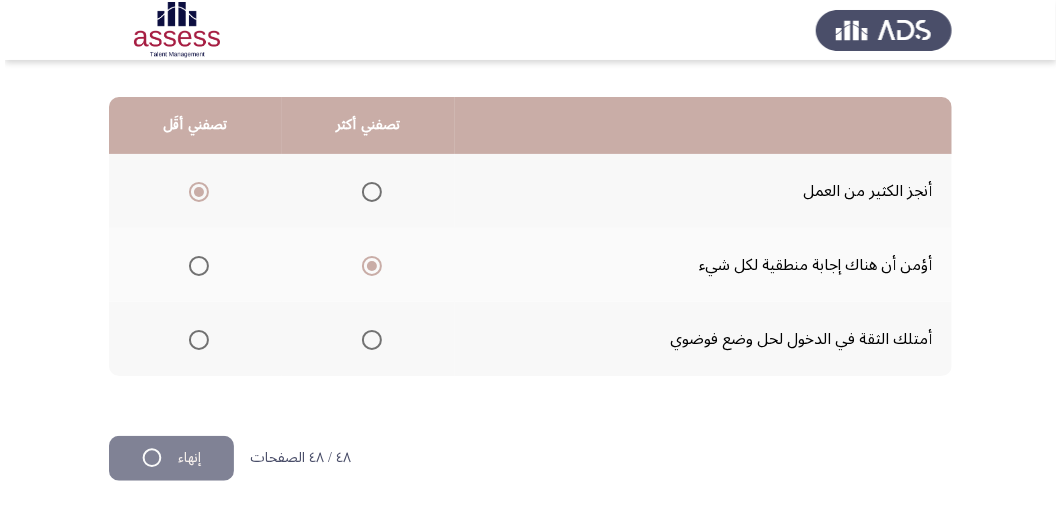 scroll, scrollTop: 0, scrollLeft: 0, axis: both 